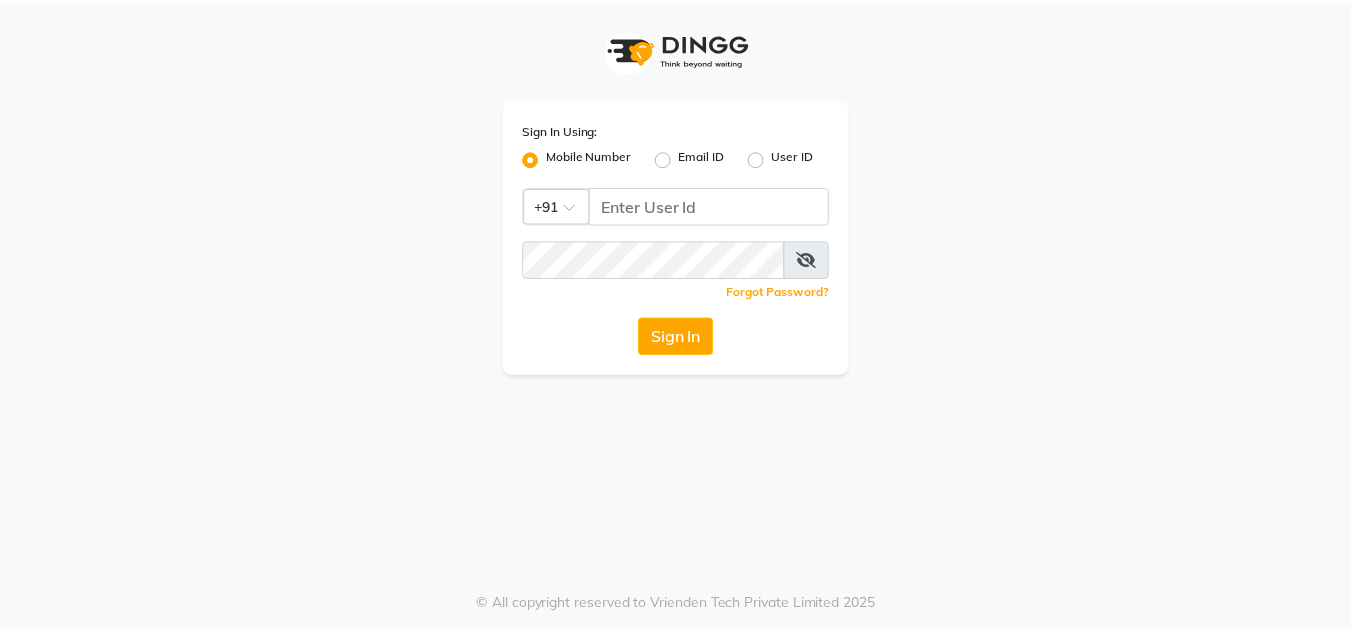 scroll, scrollTop: 0, scrollLeft: 0, axis: both 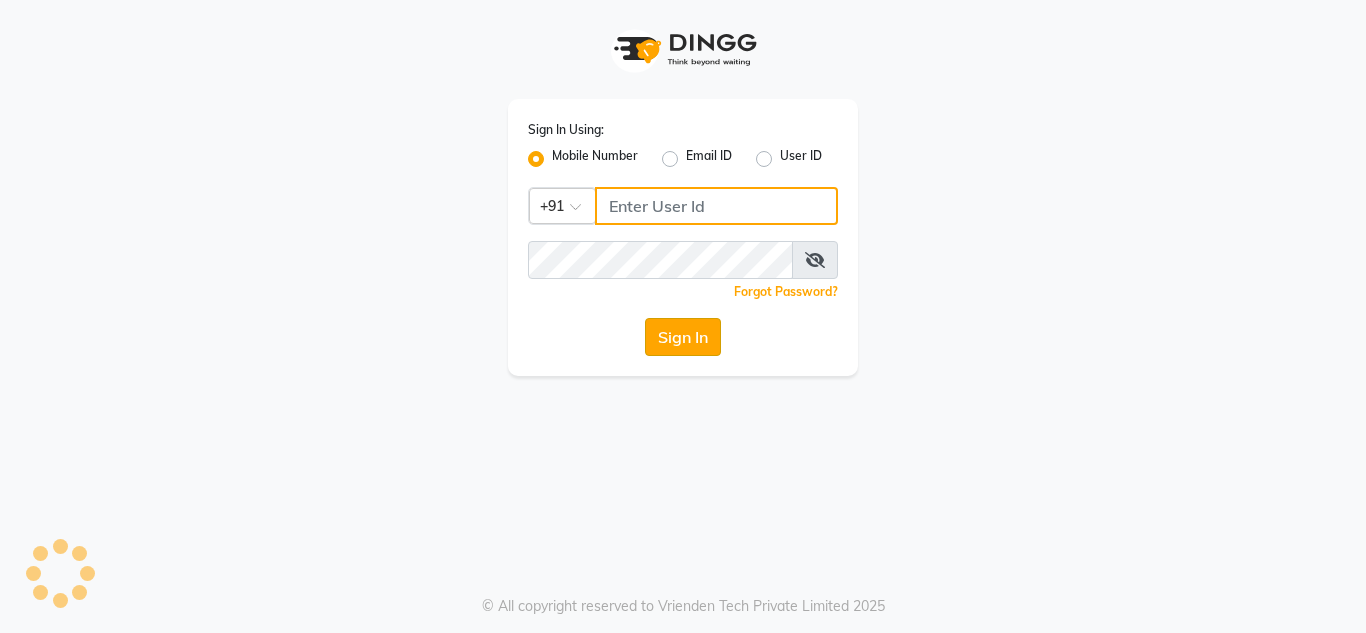 type on "[PHONE]" 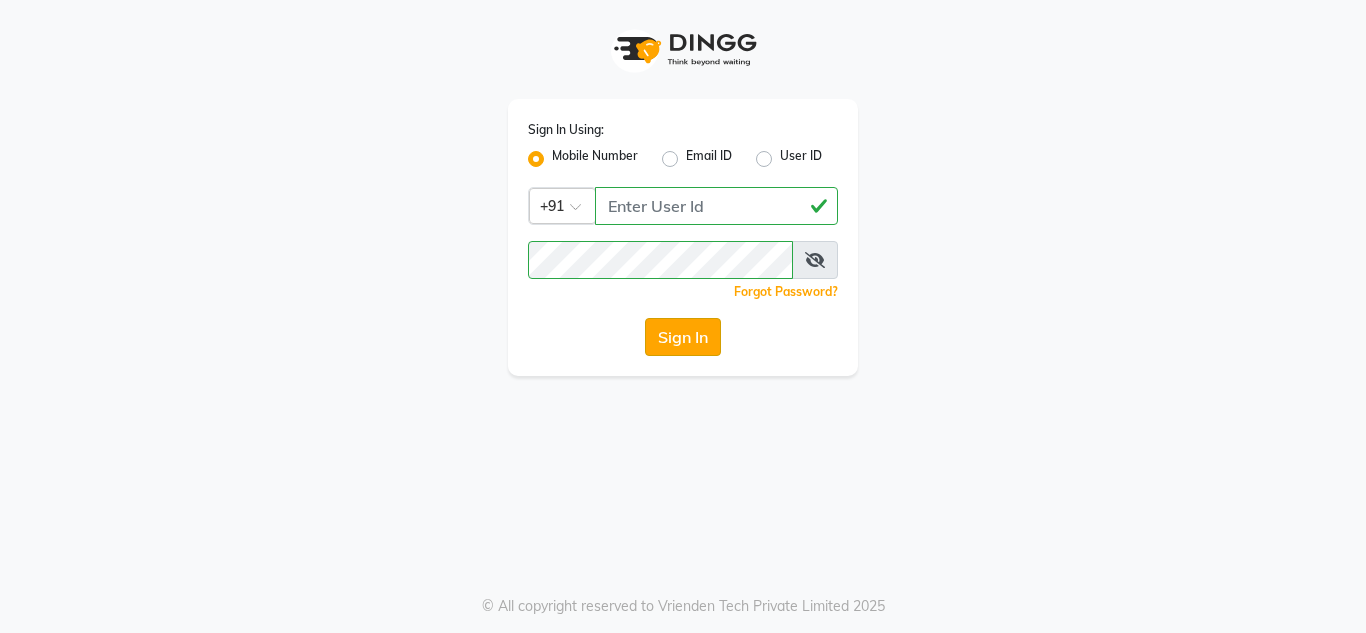 click on "Sign In" 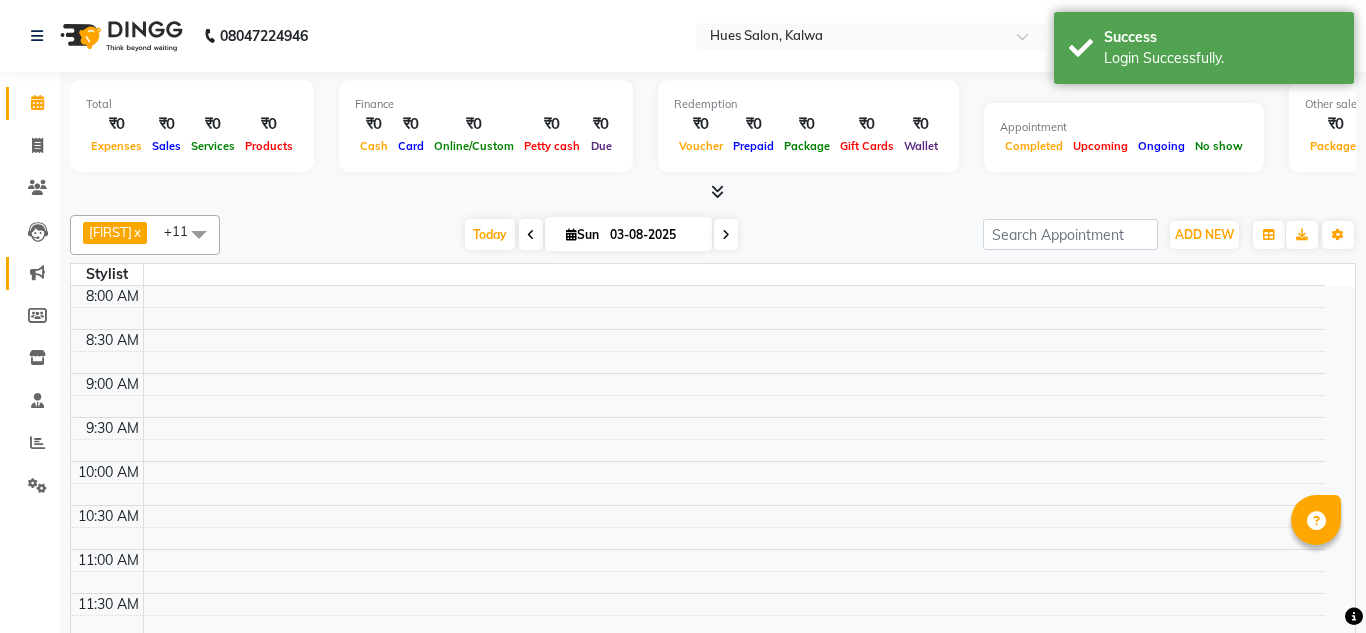 select on "en" 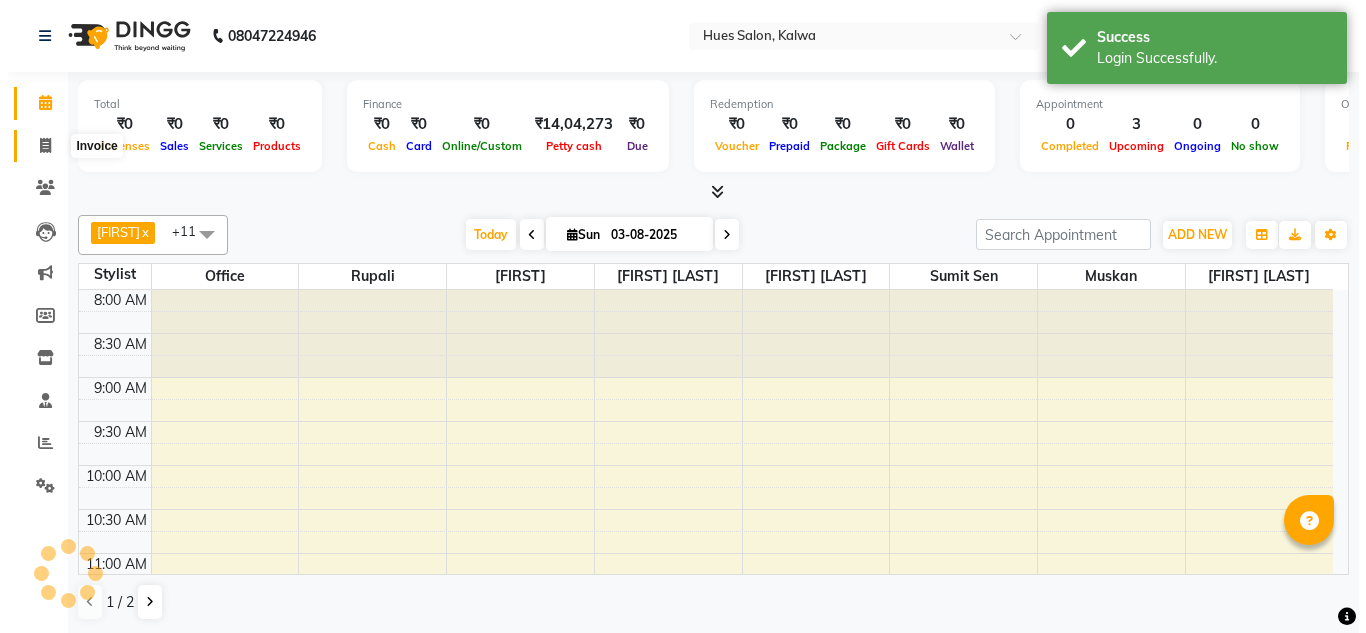 scroll, scrollTop: 0, scrollLeft: 0, axis: both 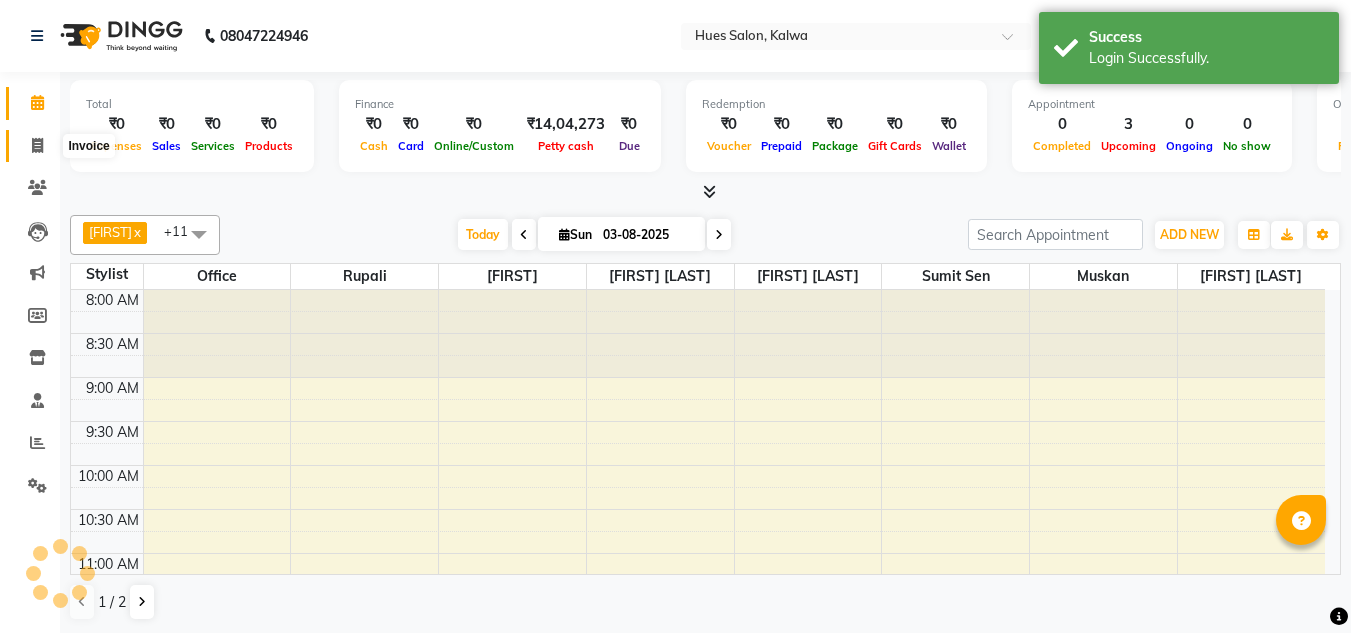 click 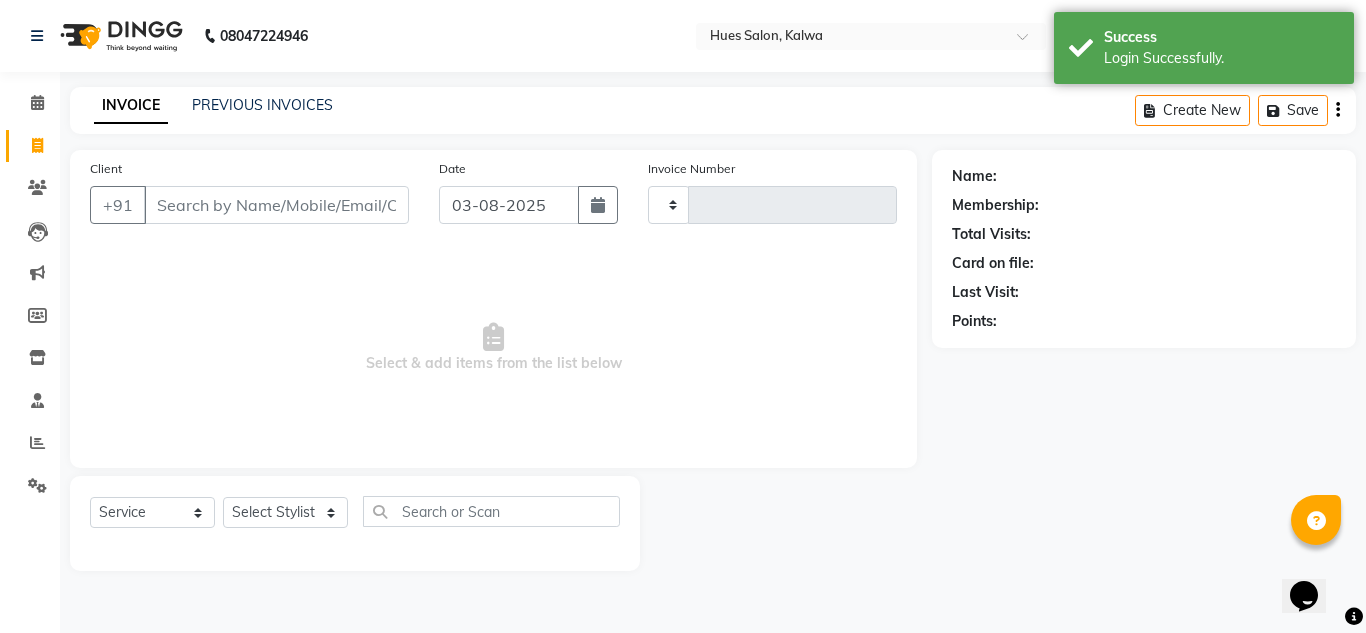 scroll, scrollTop: 0, scrollLeft: 0, axis: both 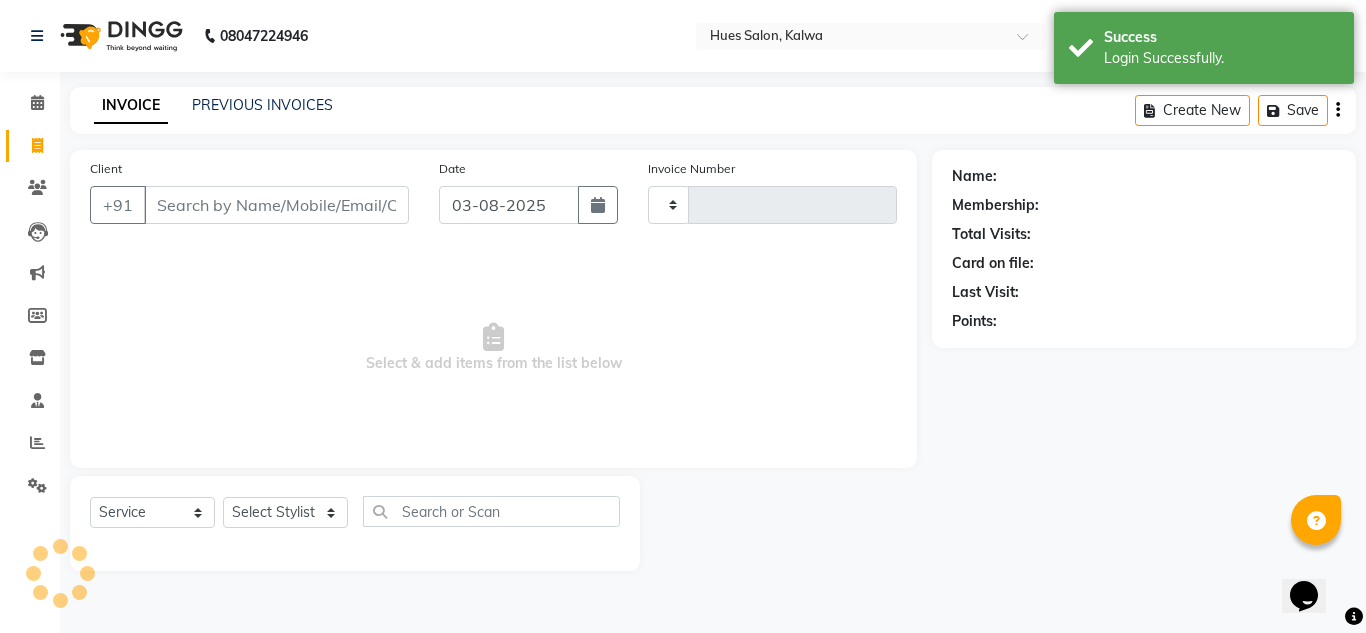 type on "0797" 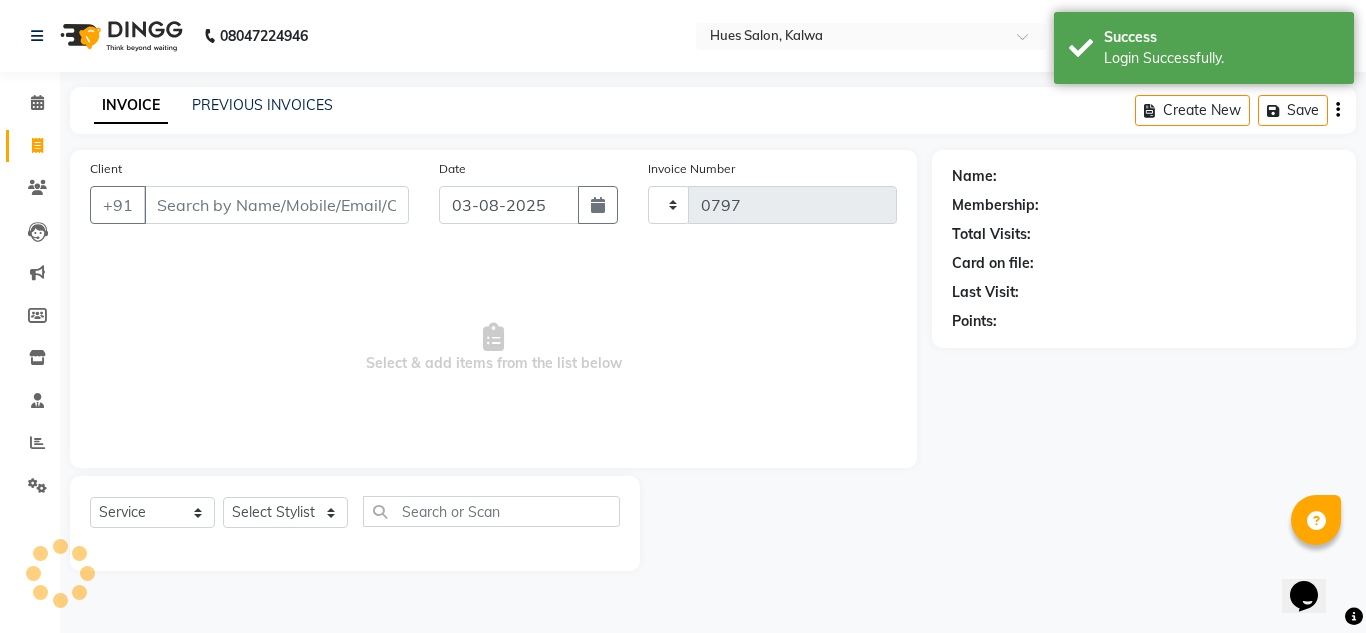 select on "3460" 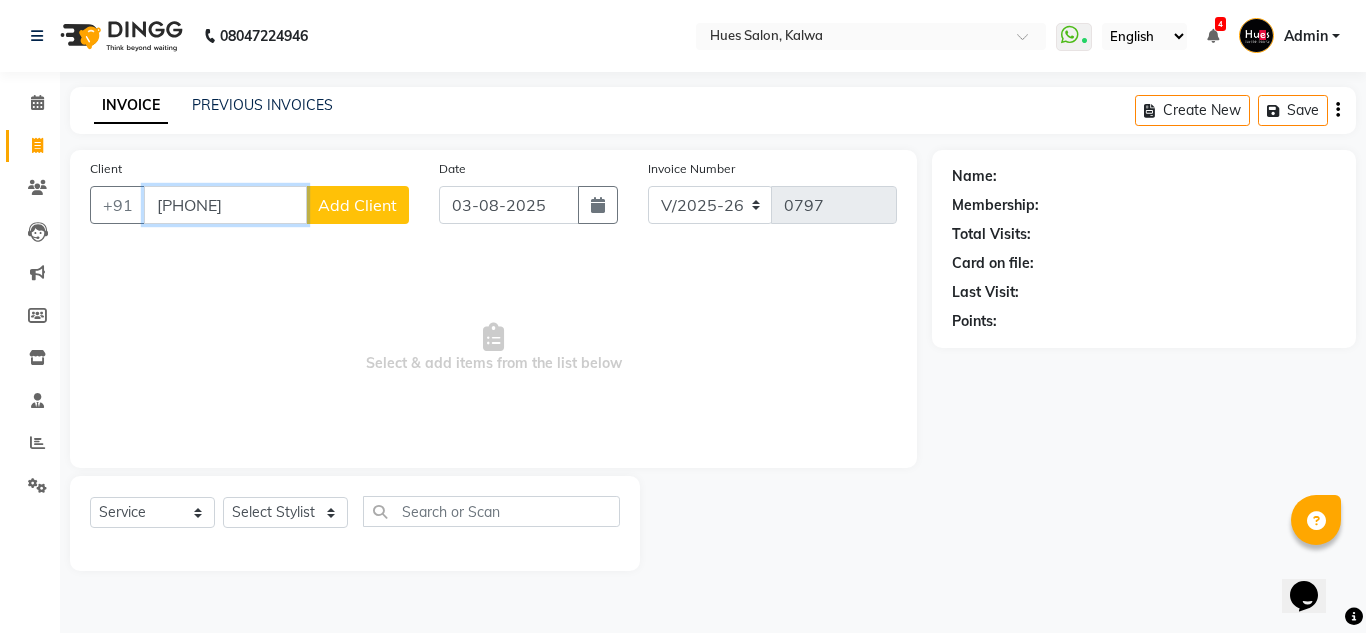 type on "[PHONE]" 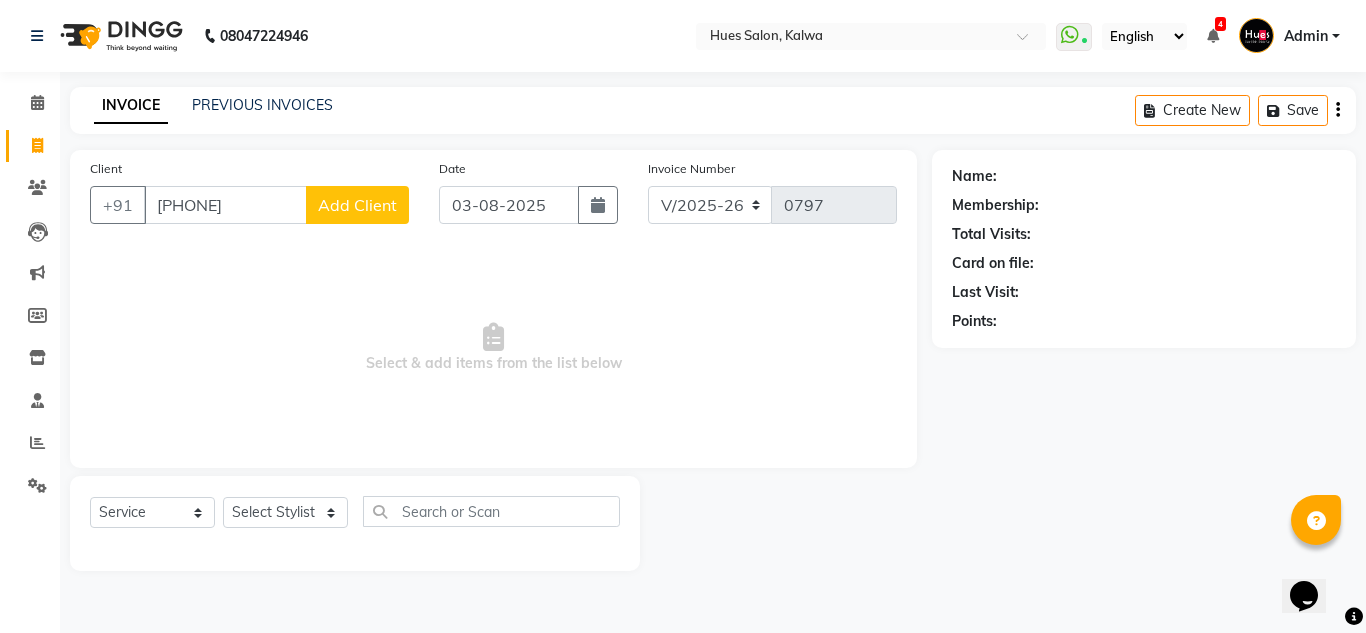 click on "Add Client" 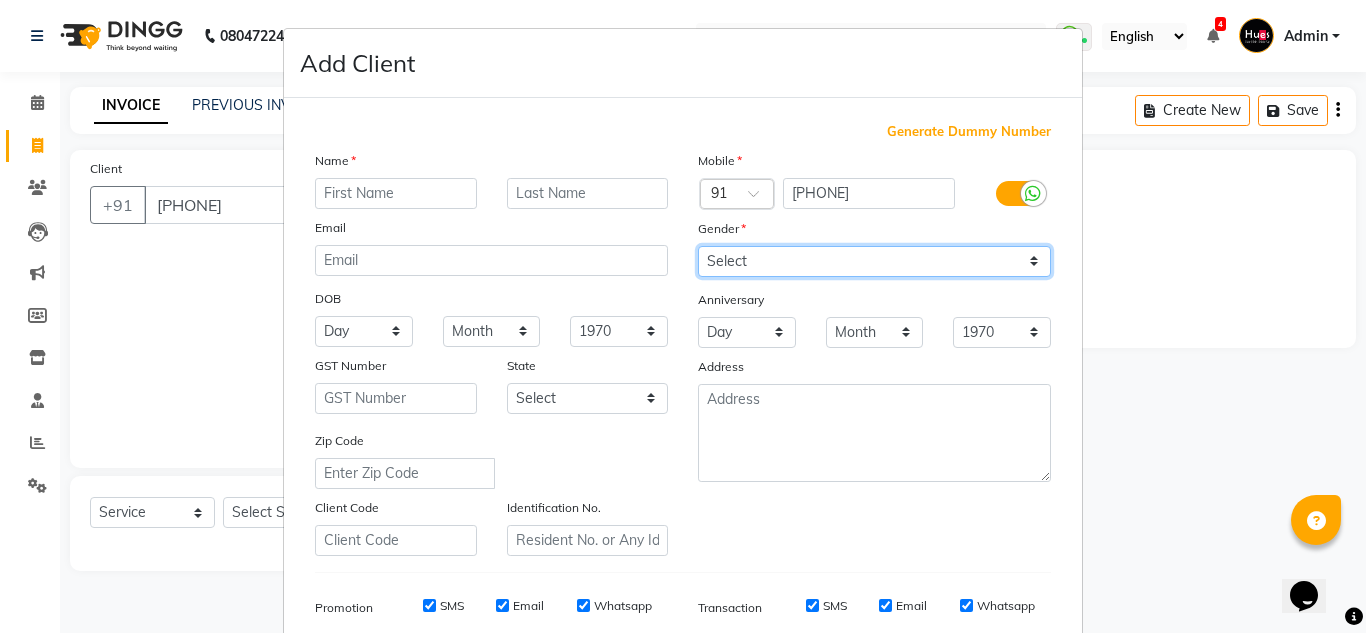 click on "Select Male Female Other Prefer Not To Say" at bounding box center [874, 261] 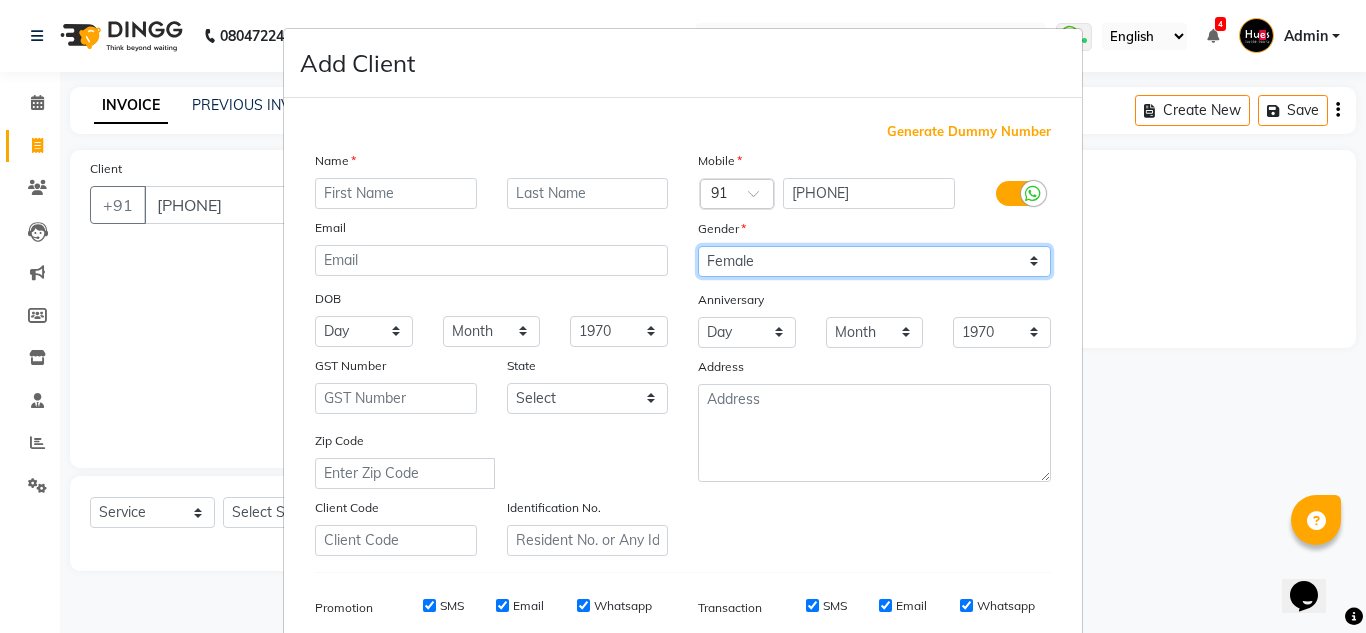 click on "Select Male Female Other Prefer Not To Say" at bounding box center (874, 261) 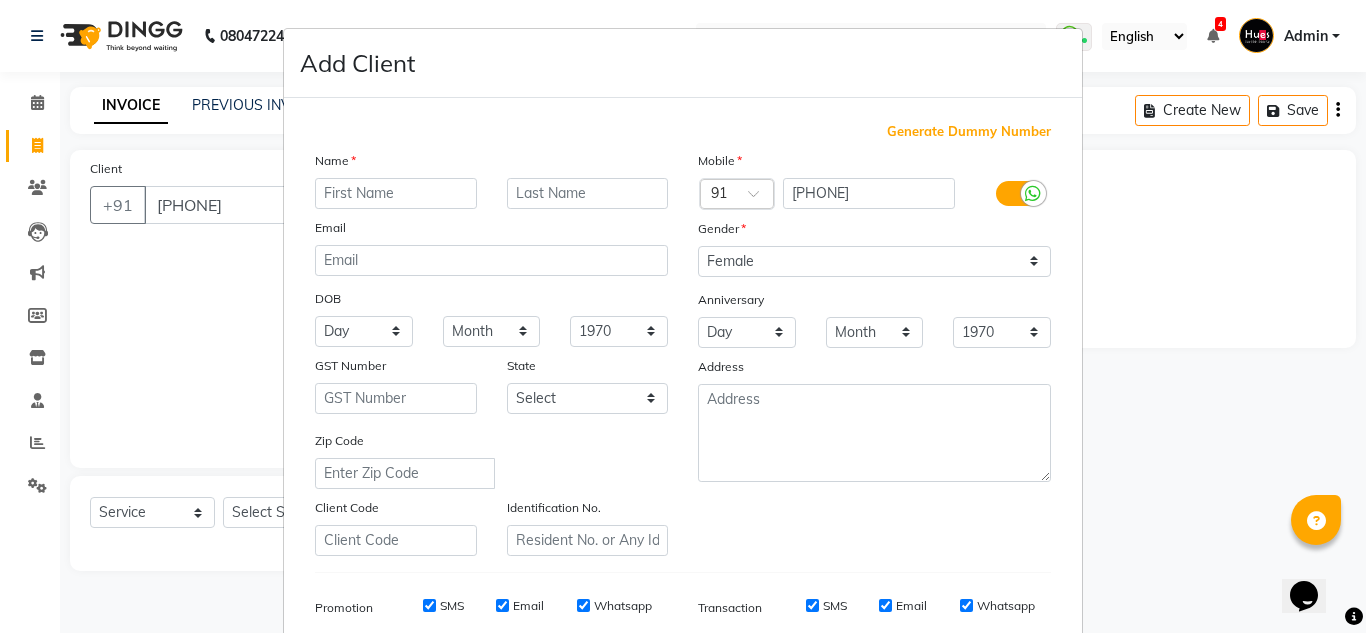 scroll, scrollTop: 290, scrollLeft: 0, axis: vertical 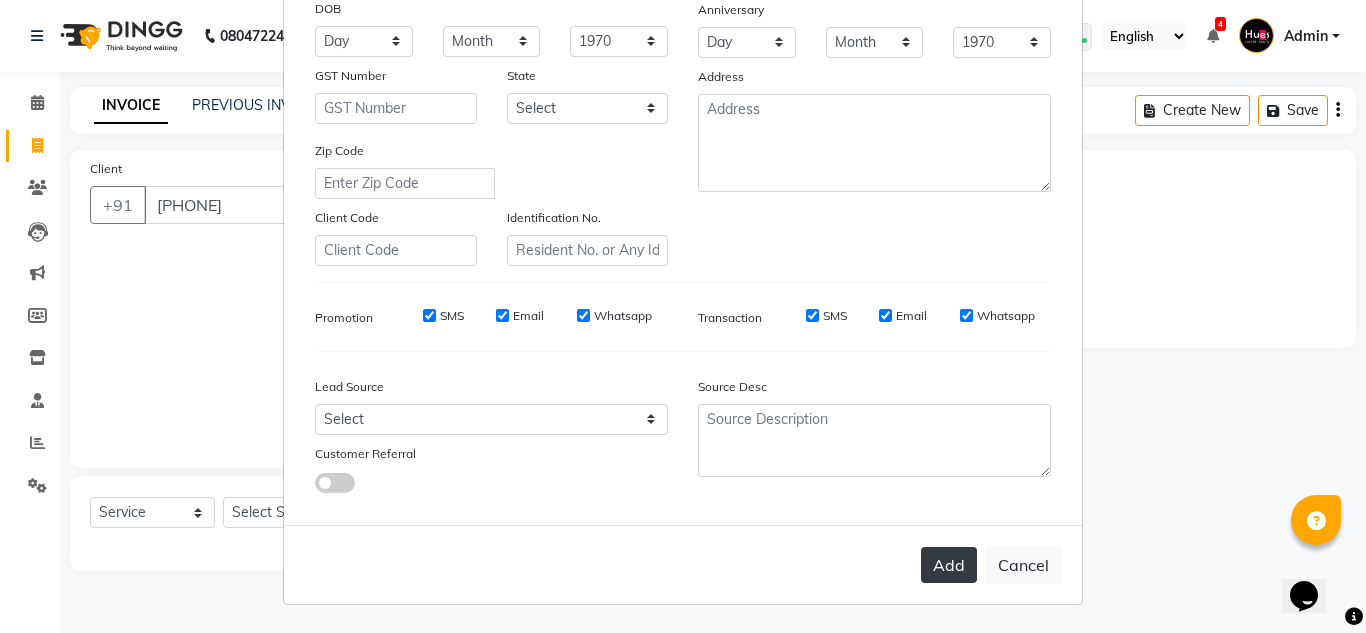 click on "Add" at bounding box center [949, 565] 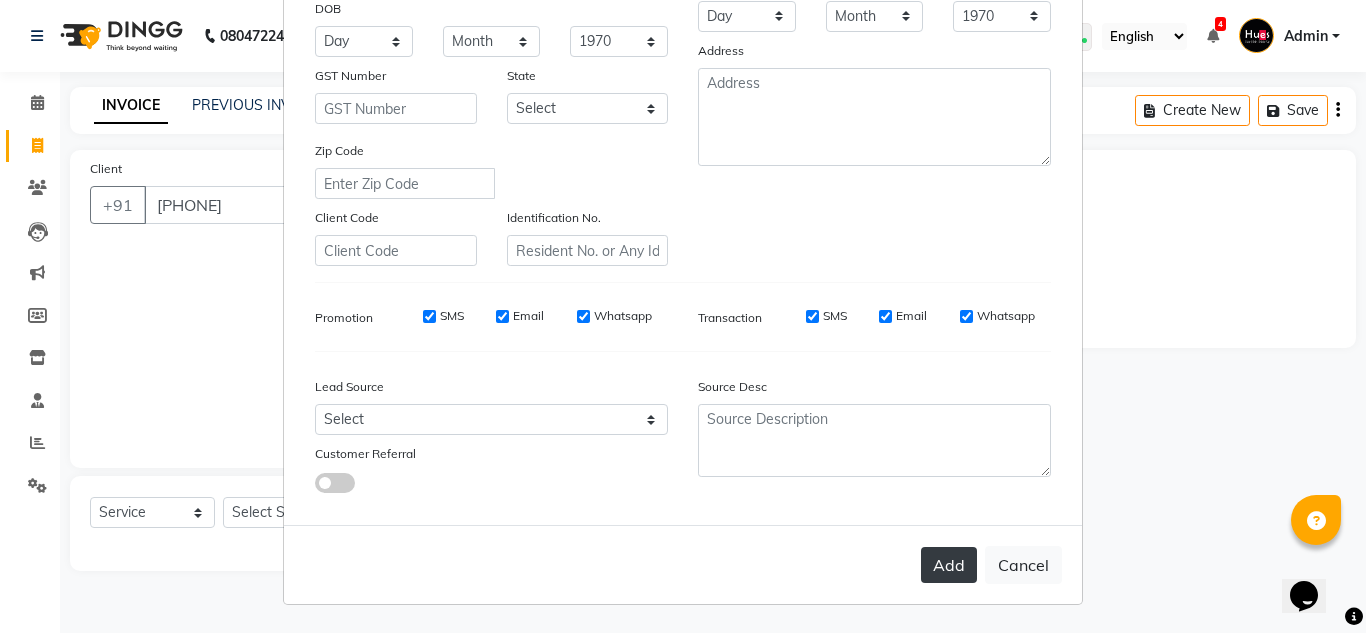 click on "Add" at bounding box center [949, 565] 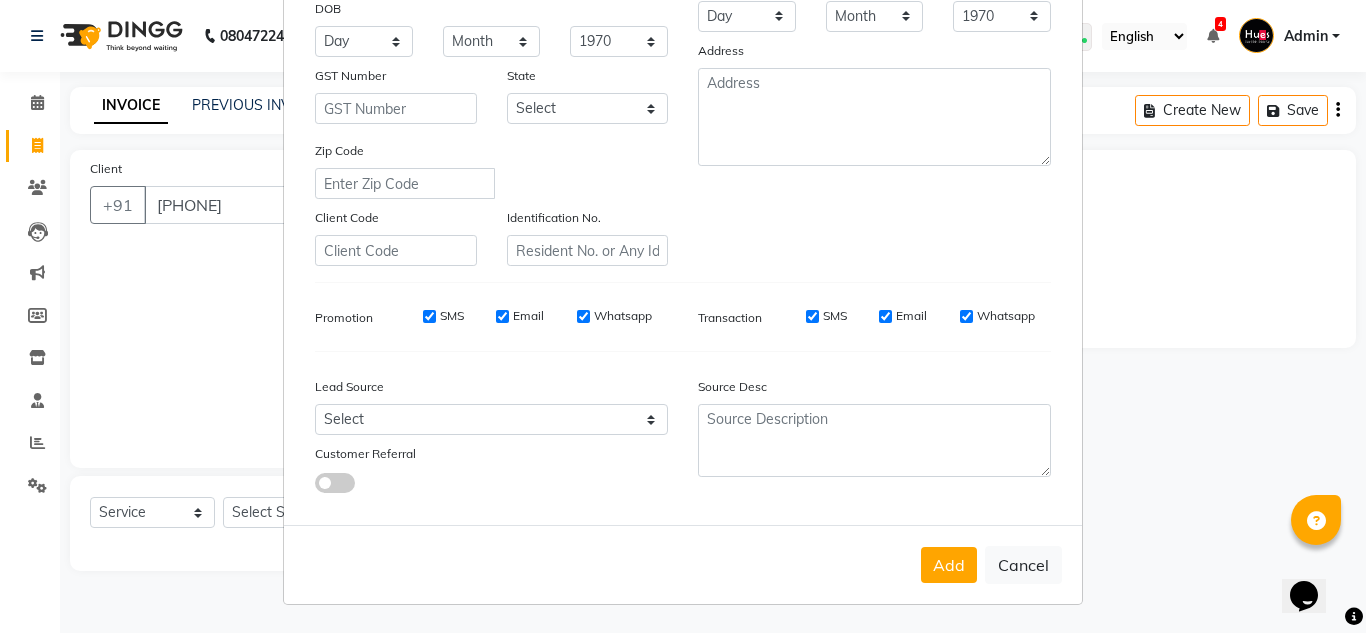 scroll, scrollTop: 0, scrollLeft: 0, axis: both 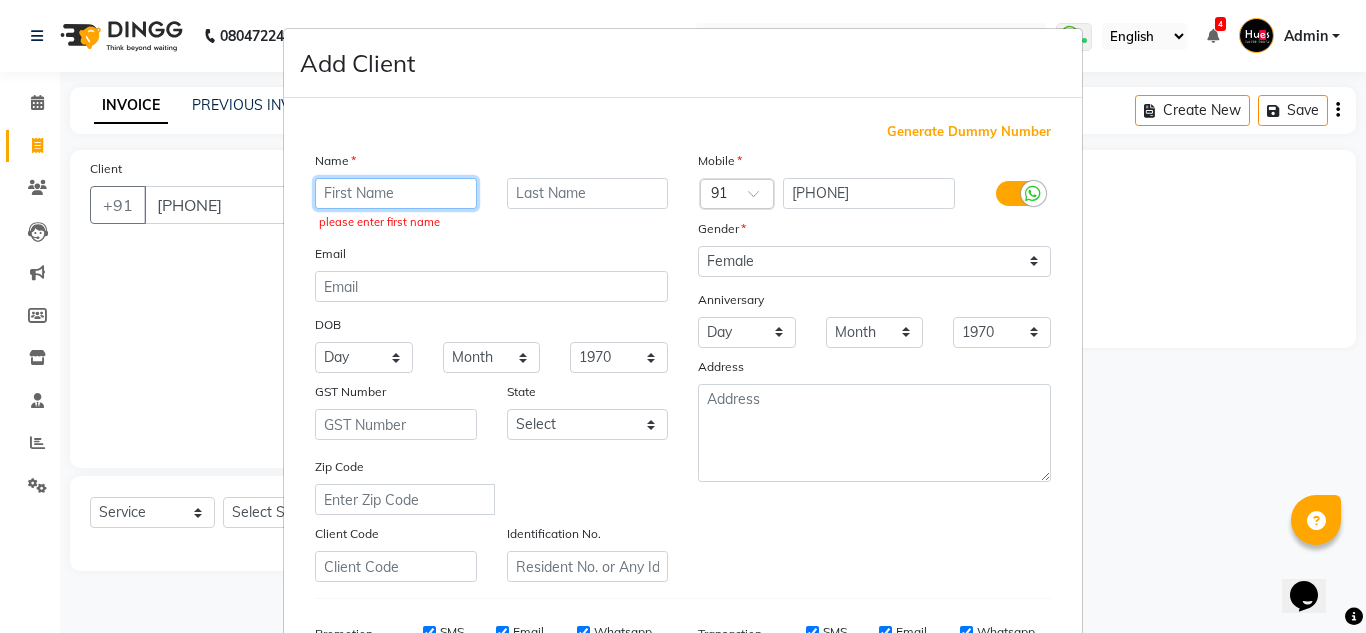 click at bounding box center [396, 193] 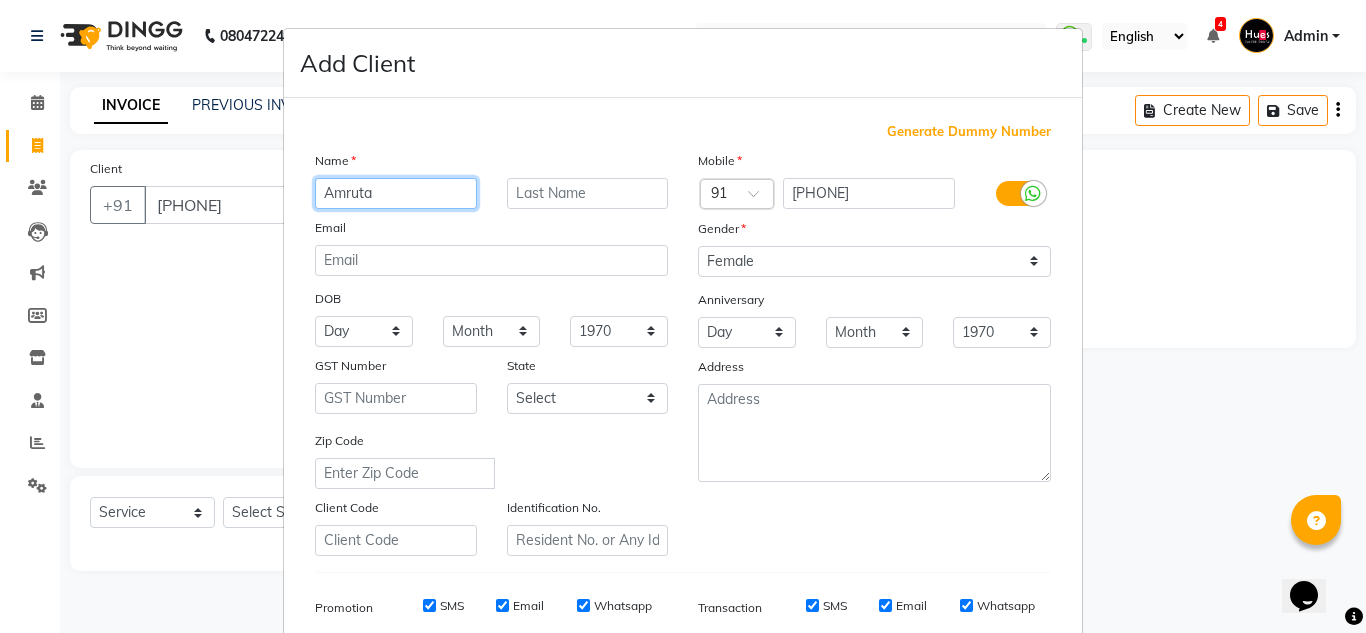 type on "Amruta" 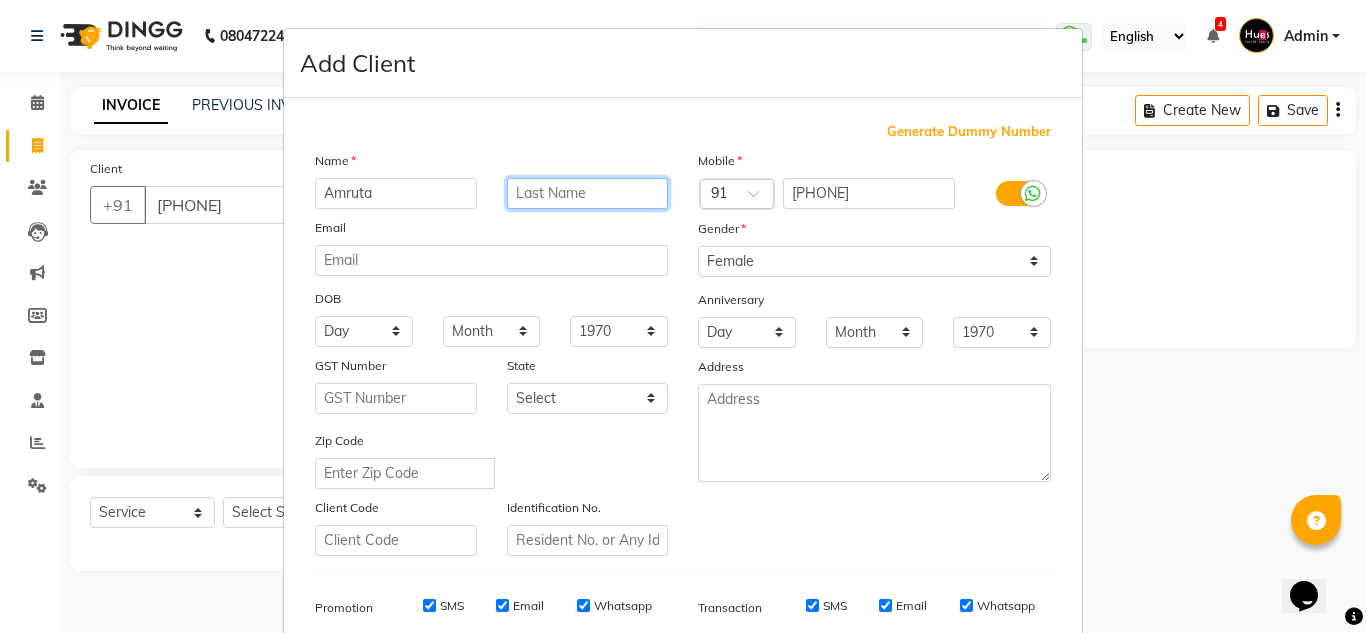 click at bounding box center [588, 193] 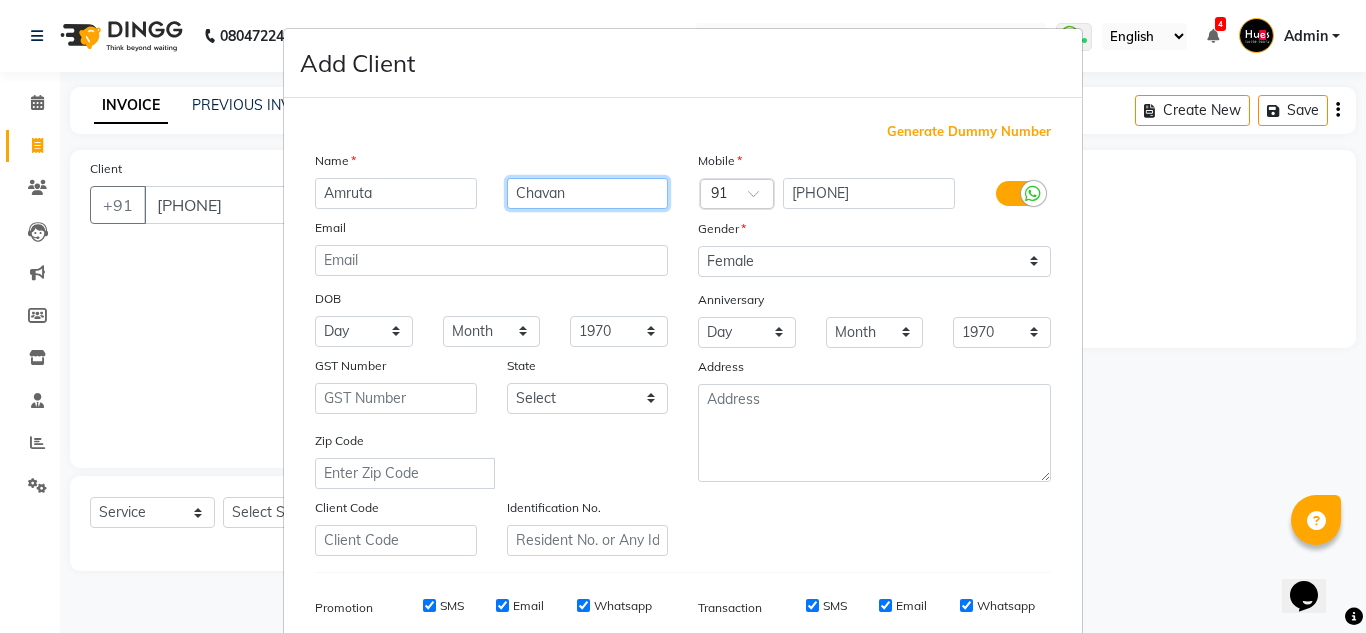 type on "Chavan" 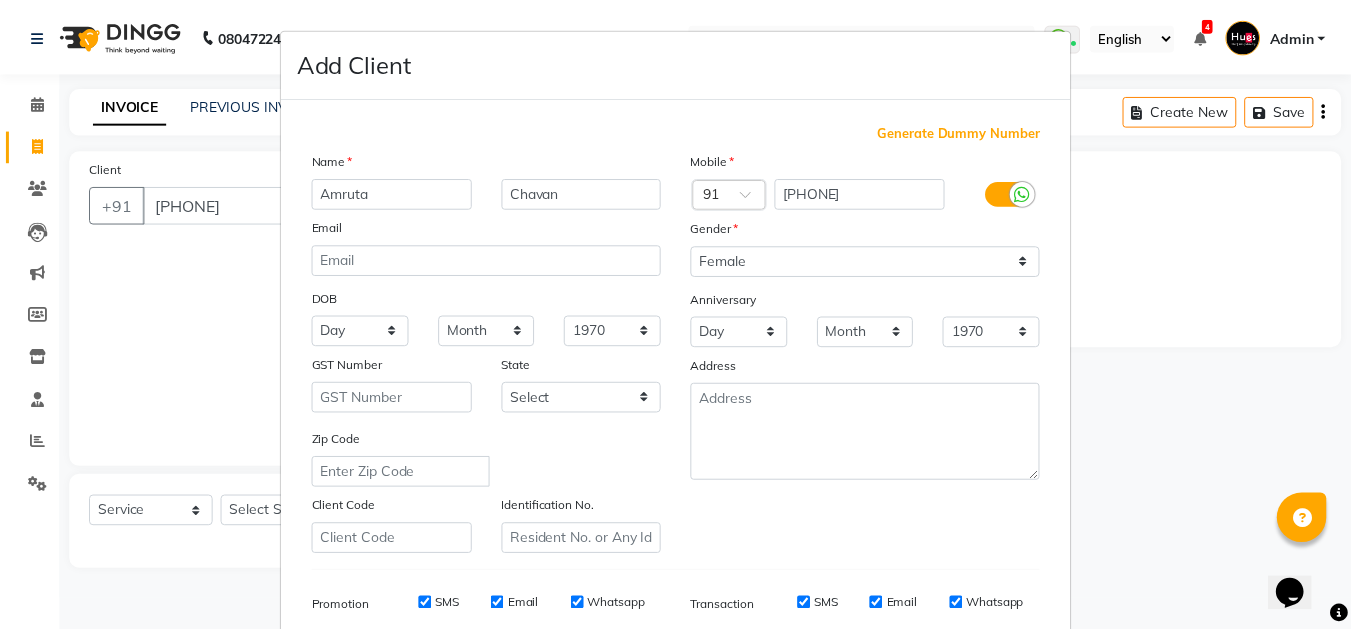 scroll, scrollTop: 290, scrollLeft: 0, axis: vertical 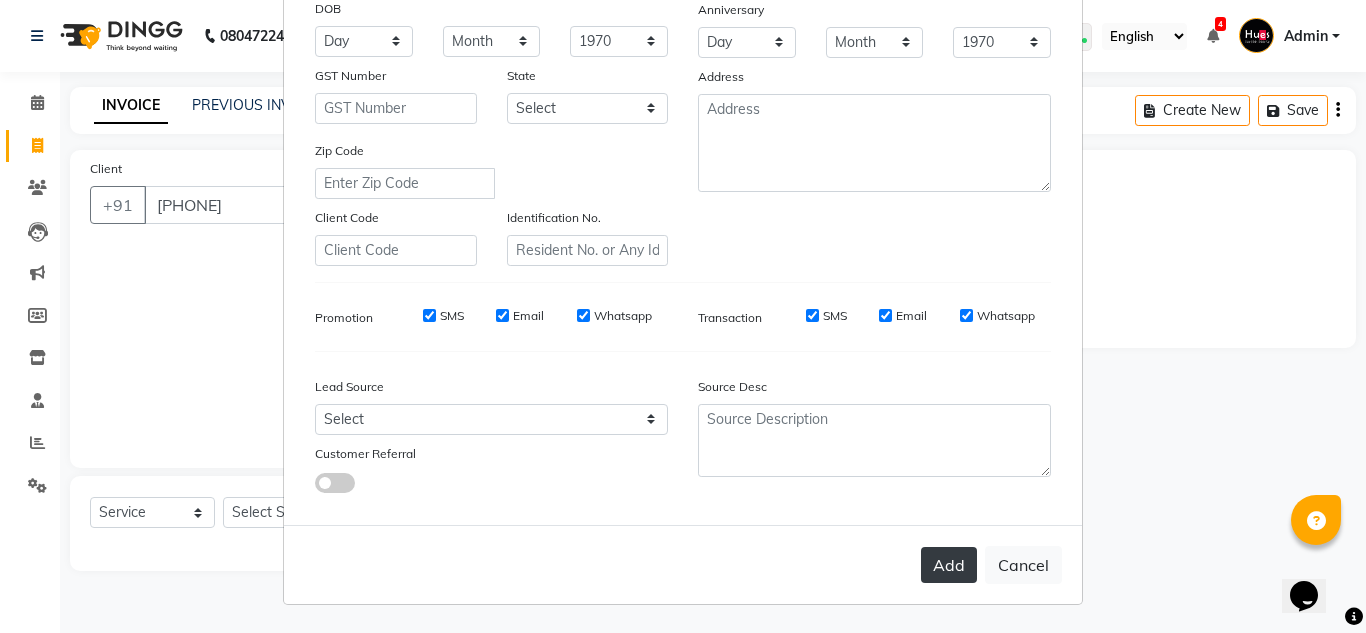 click on "Add" at bounding box center (949, 565) 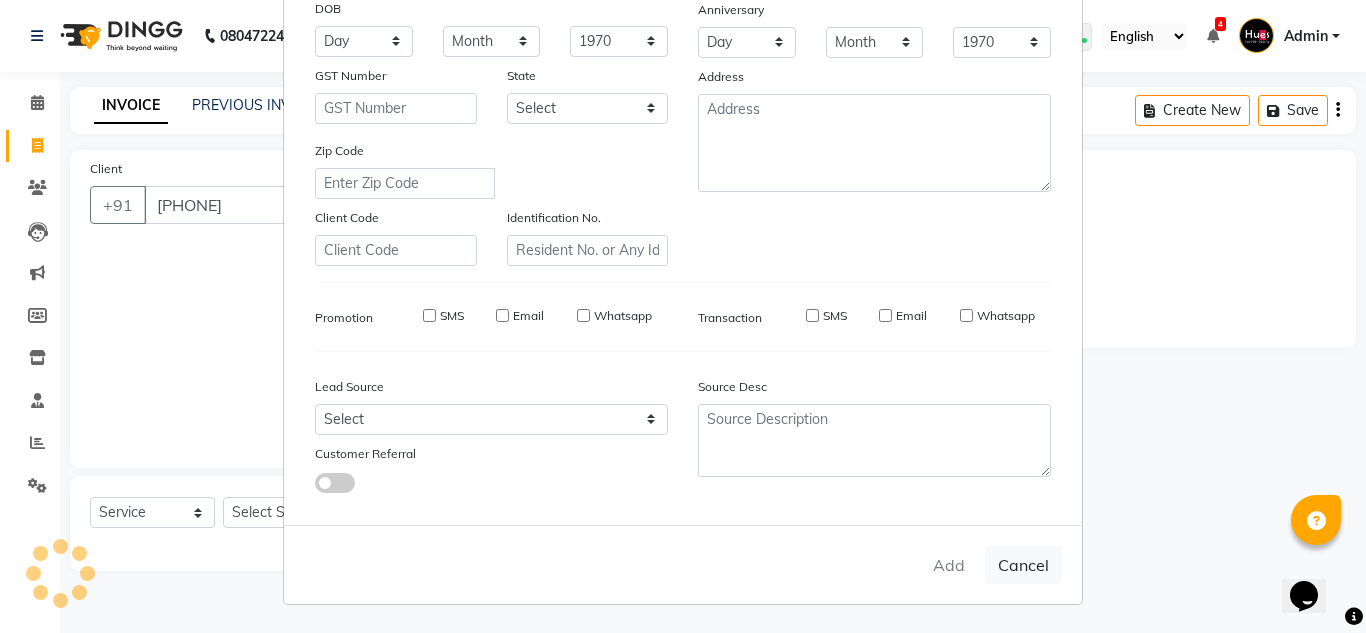 type 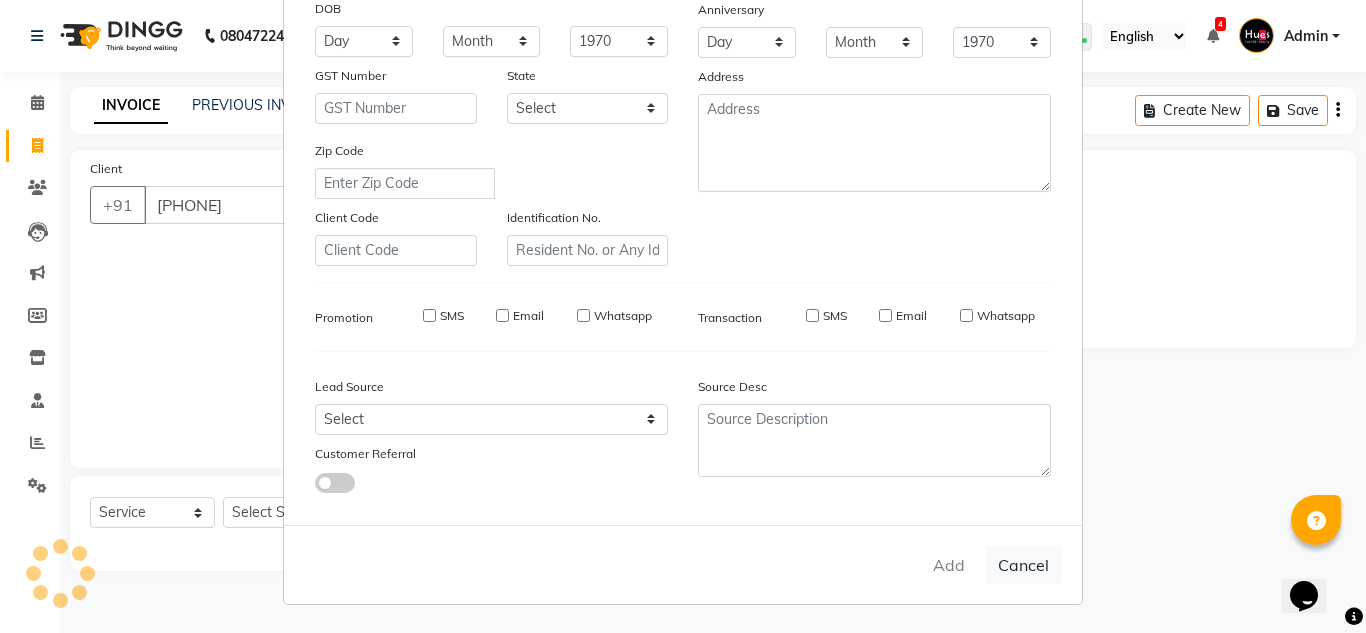type 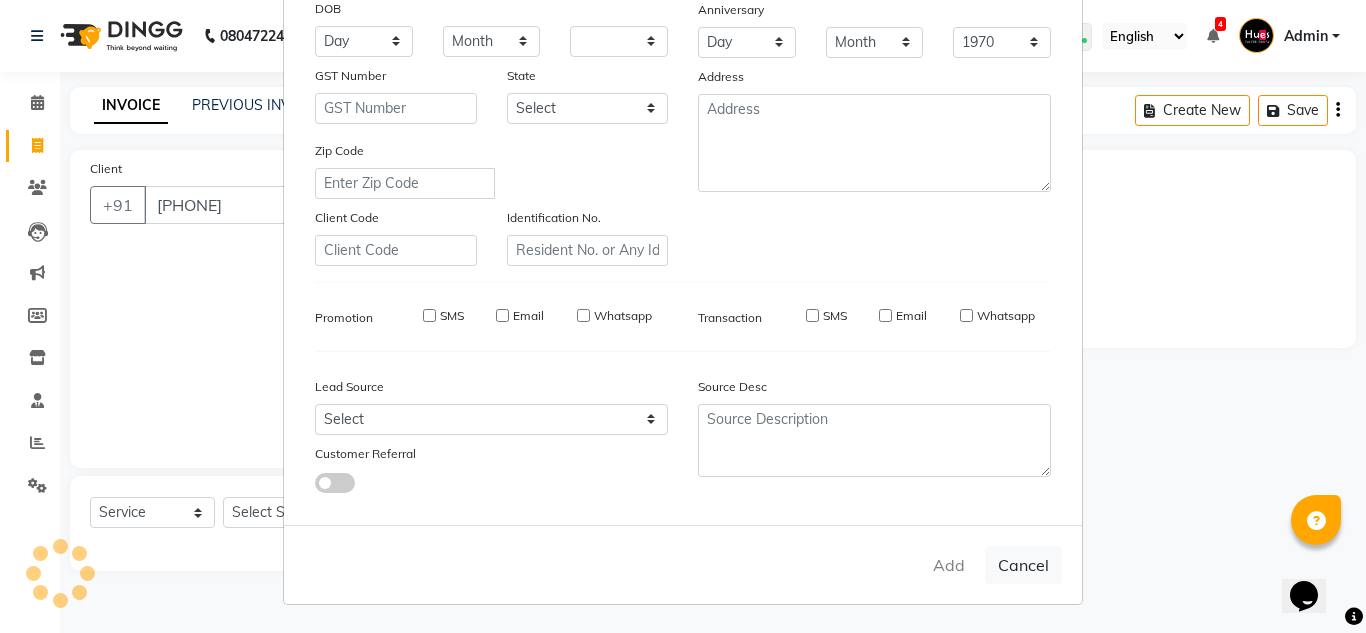 select 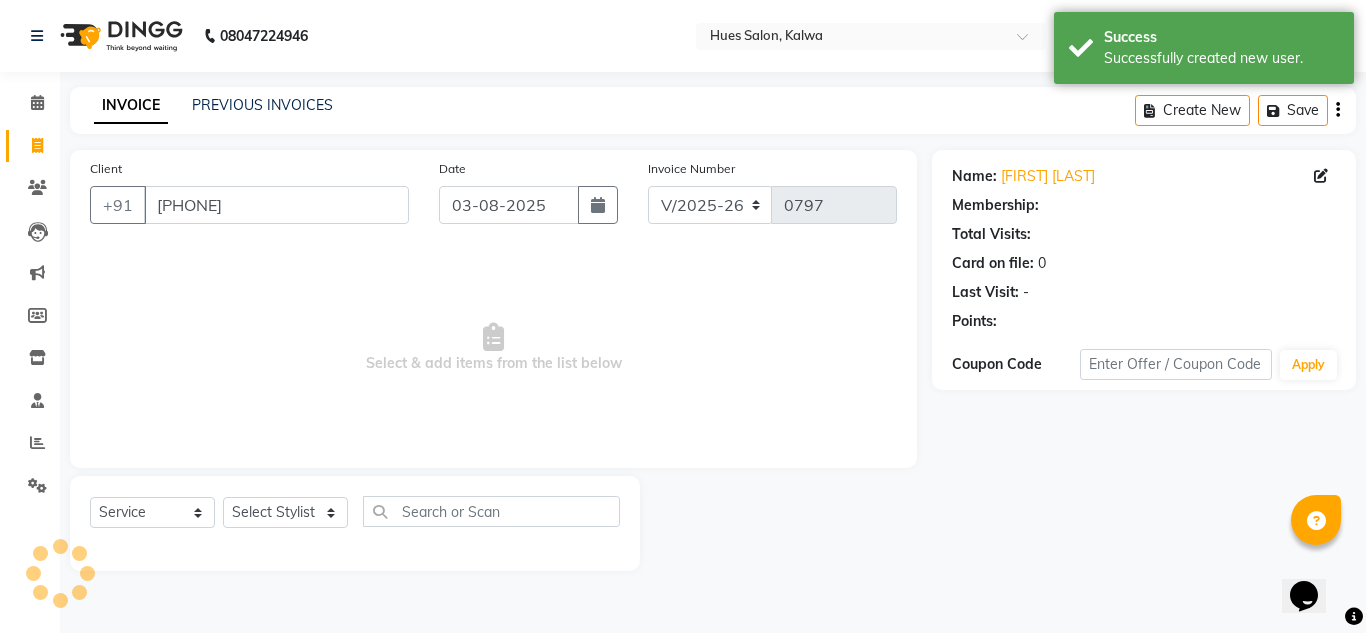 select on "1: Object" 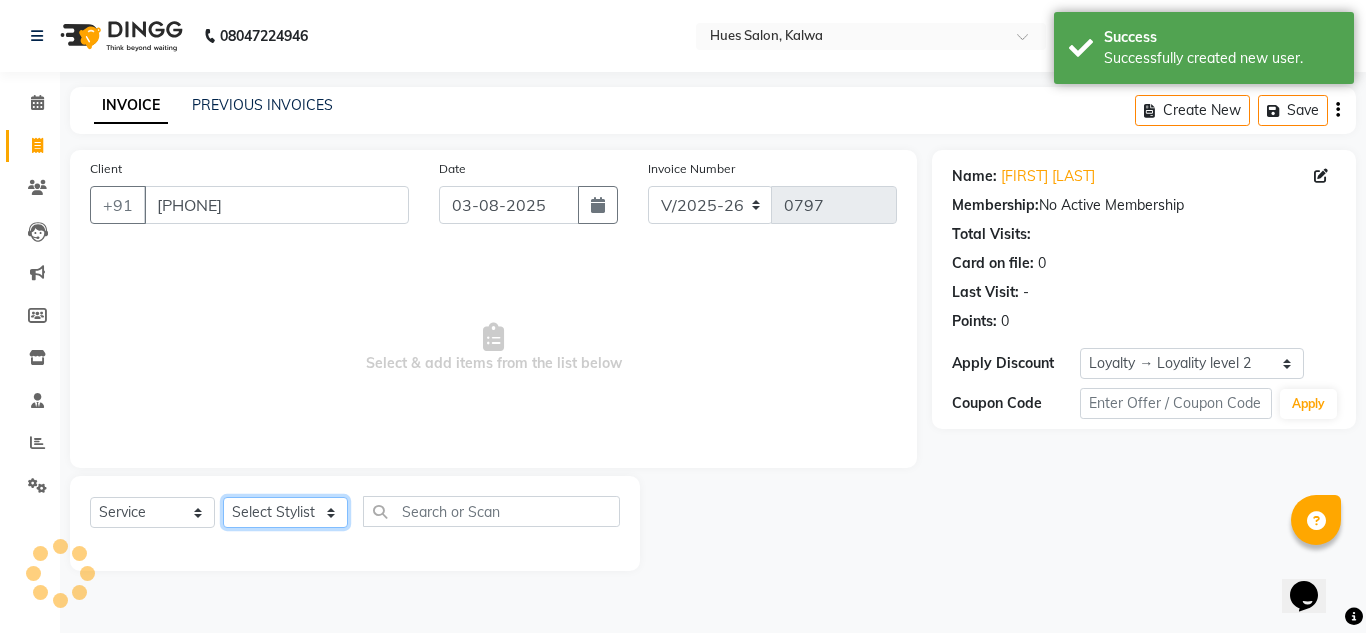 click on "Select Stylist [NAME] [NAME] [NAME] [NAME] [NAME] [NAME] [NAME] [NAME] [NAME] [NAME]" 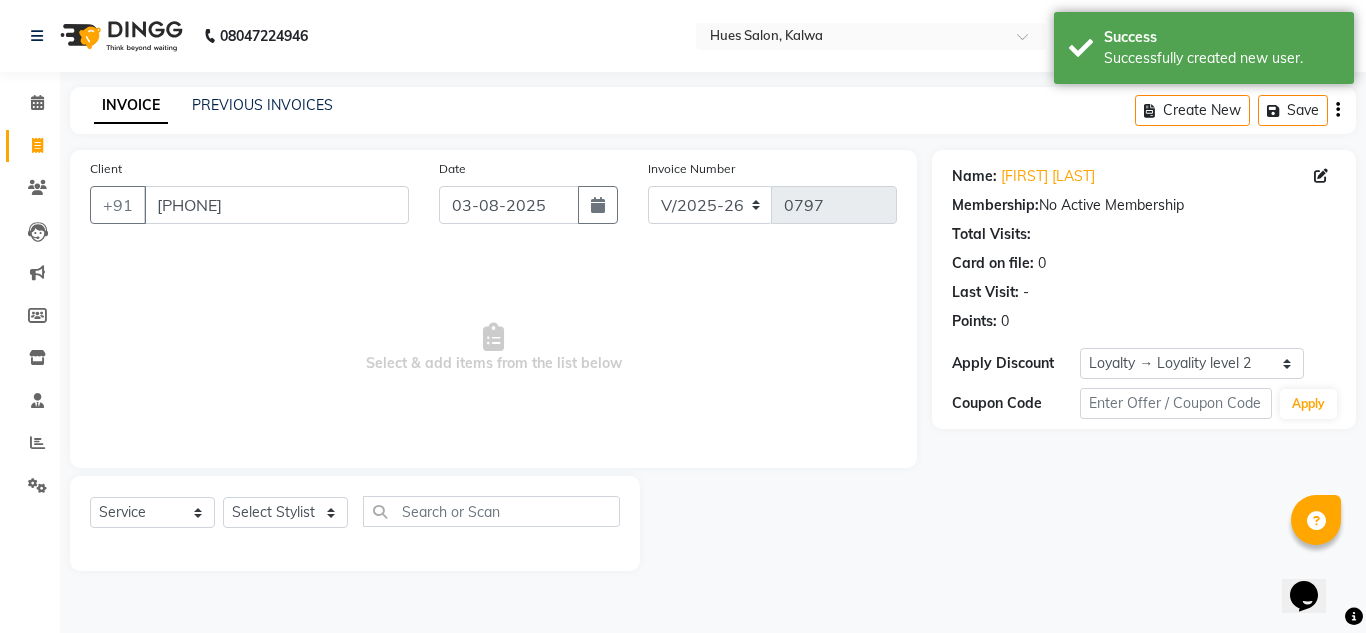 click on "Select & add items from the list below" at bounding box center [493, 348] 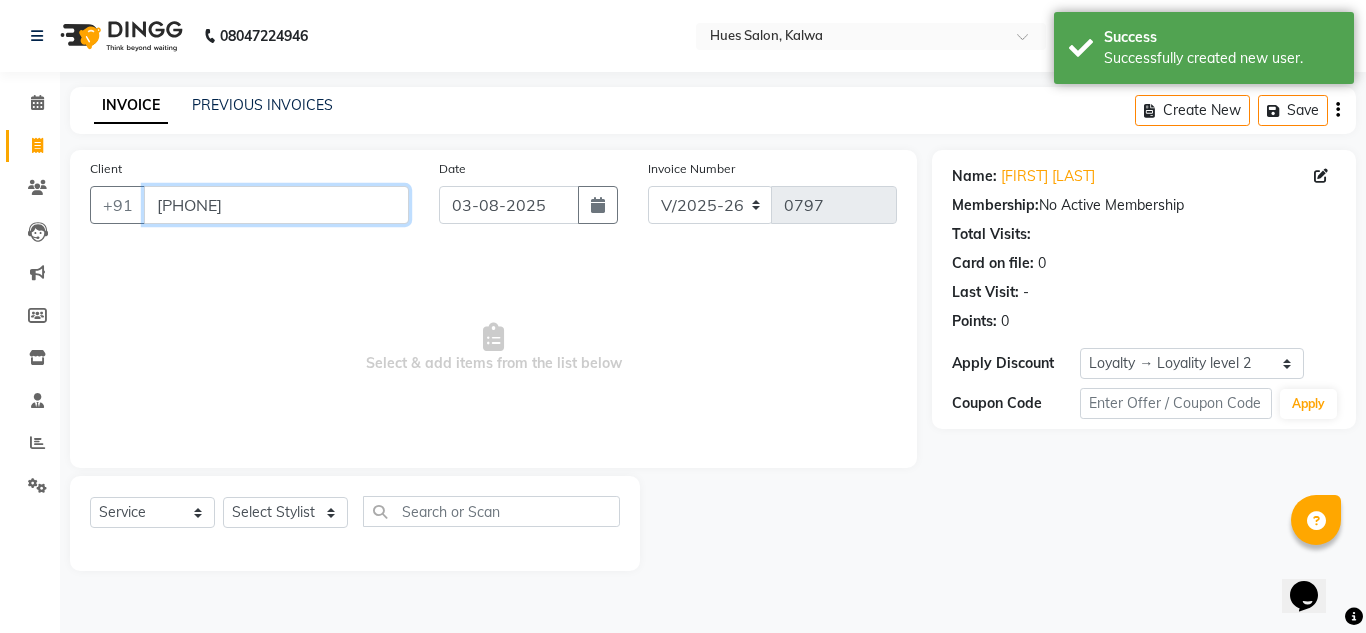 click on "[PHONE]" at bounding box center (276, 205) 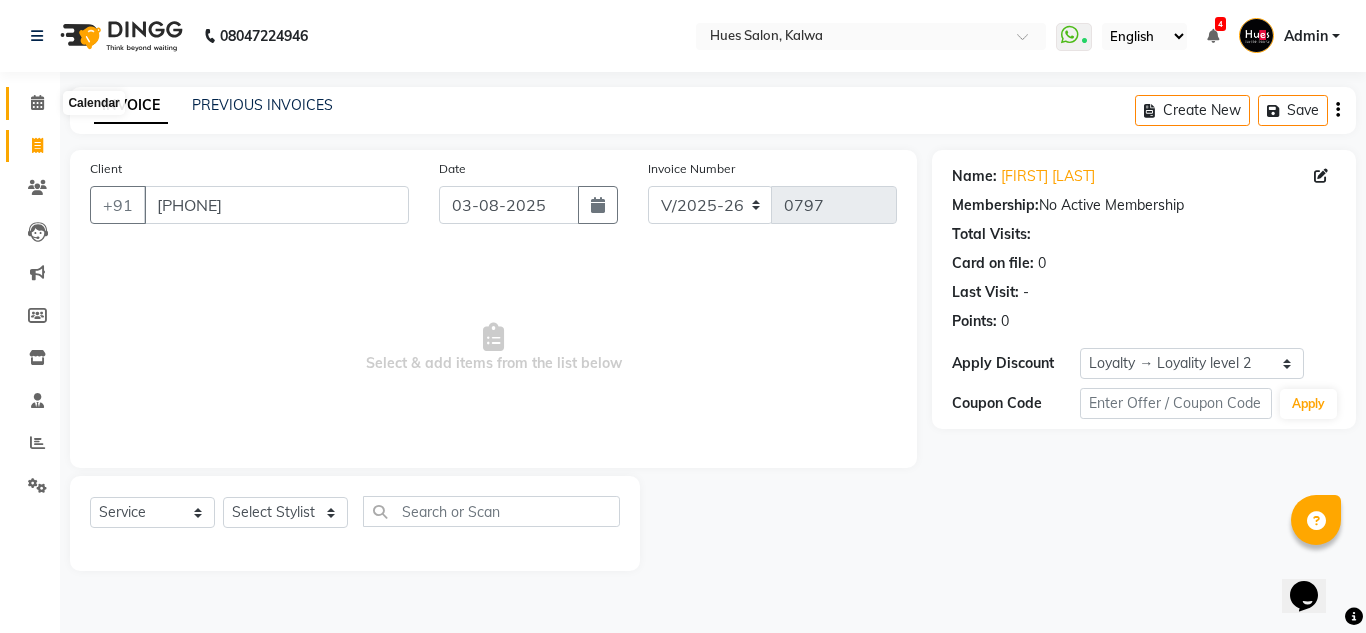 click 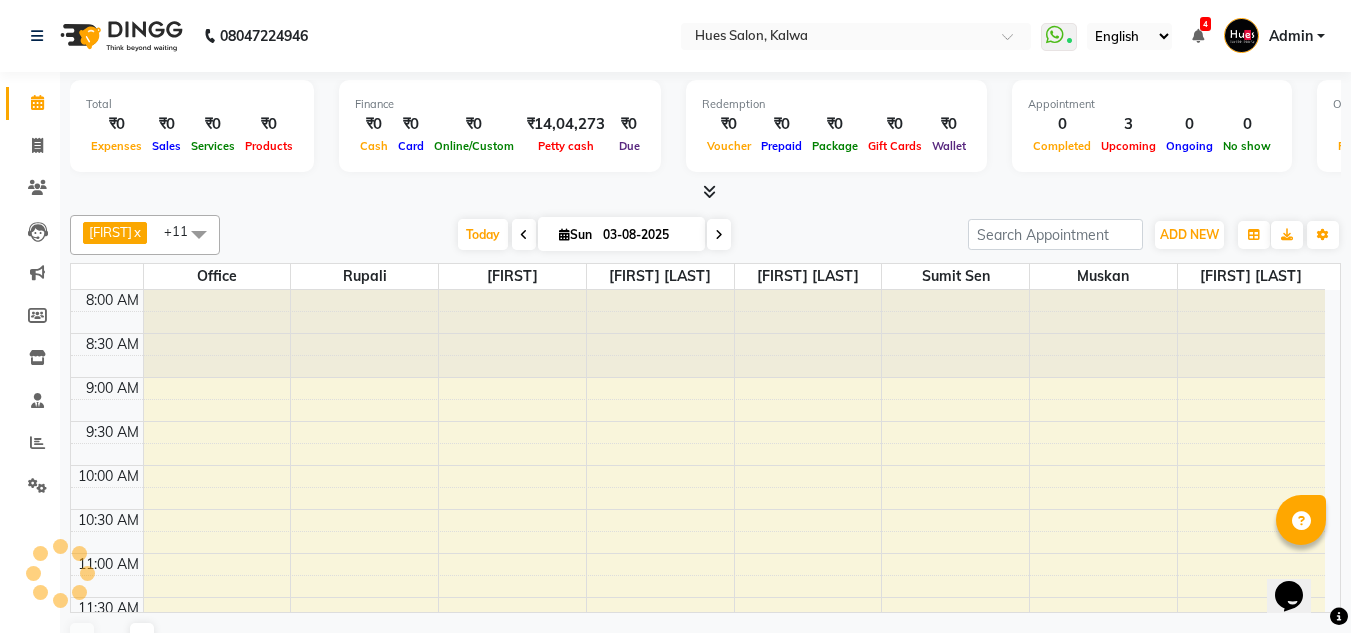 scroll, scrollTop: 0, scrollLeft: 0, axis: both 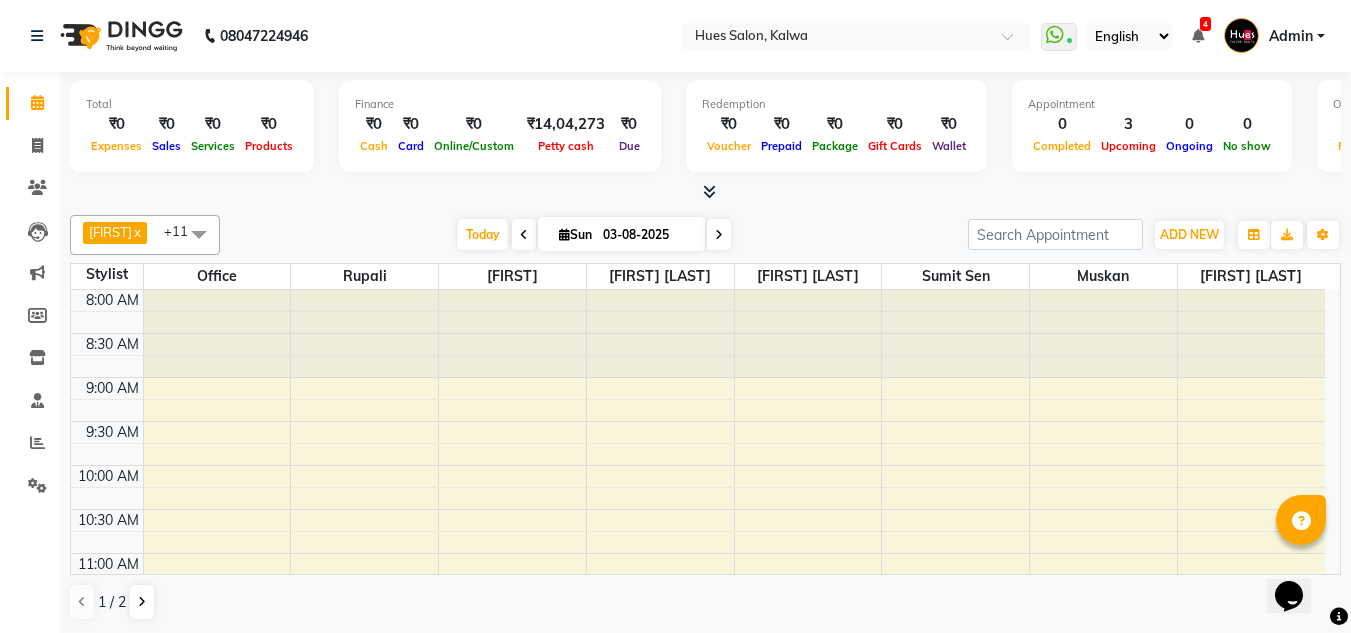click on "Today  Sun 03-08-2025" at bounding box center (594, 235) 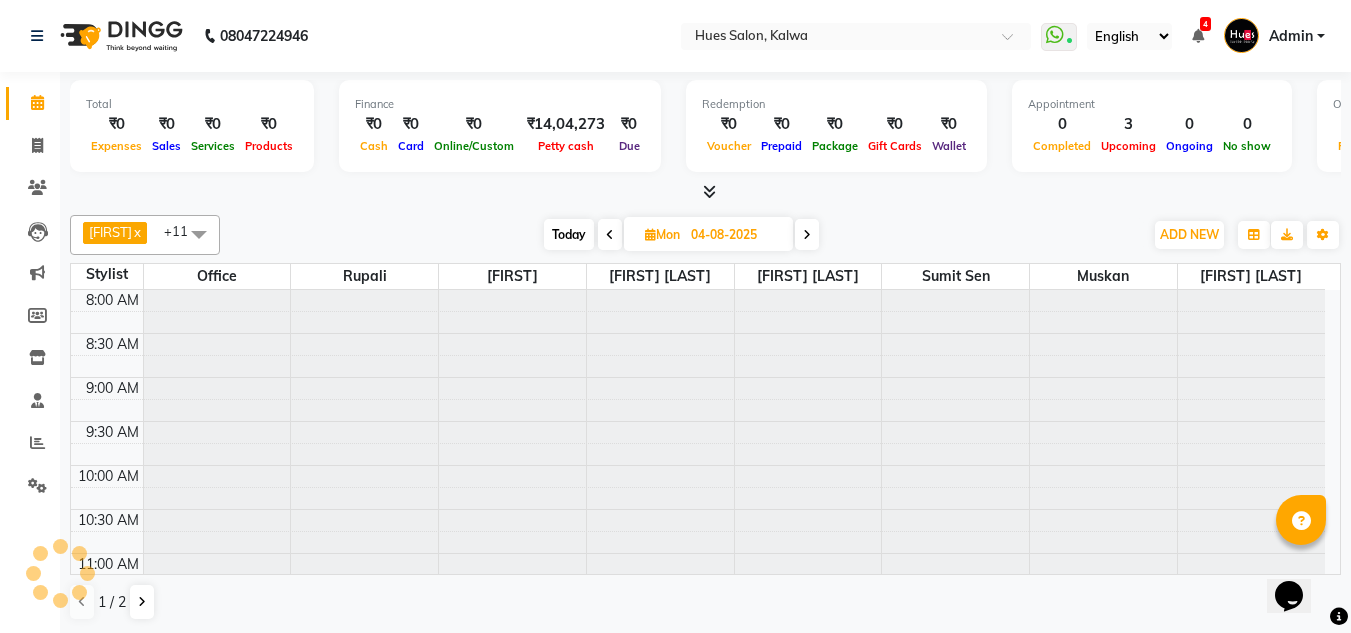 scroll, scrollTop: 353, scrollLeft: 0, axis: vertical 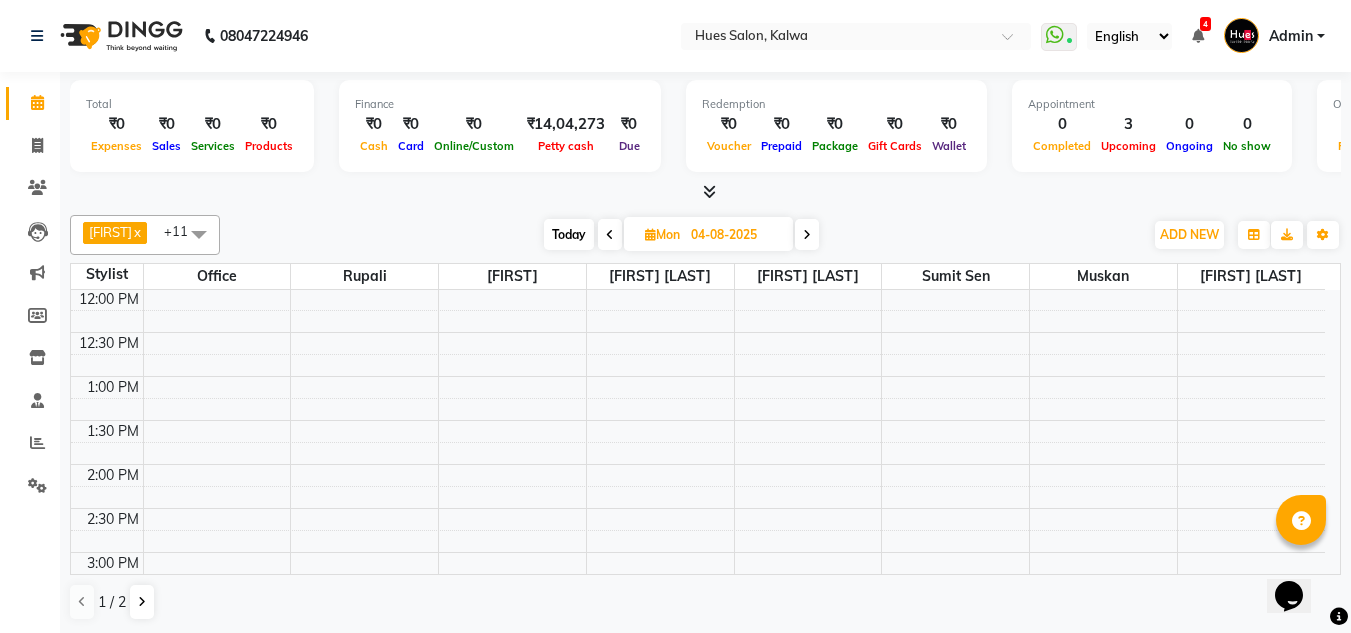 click at bounding box center (807, 235) 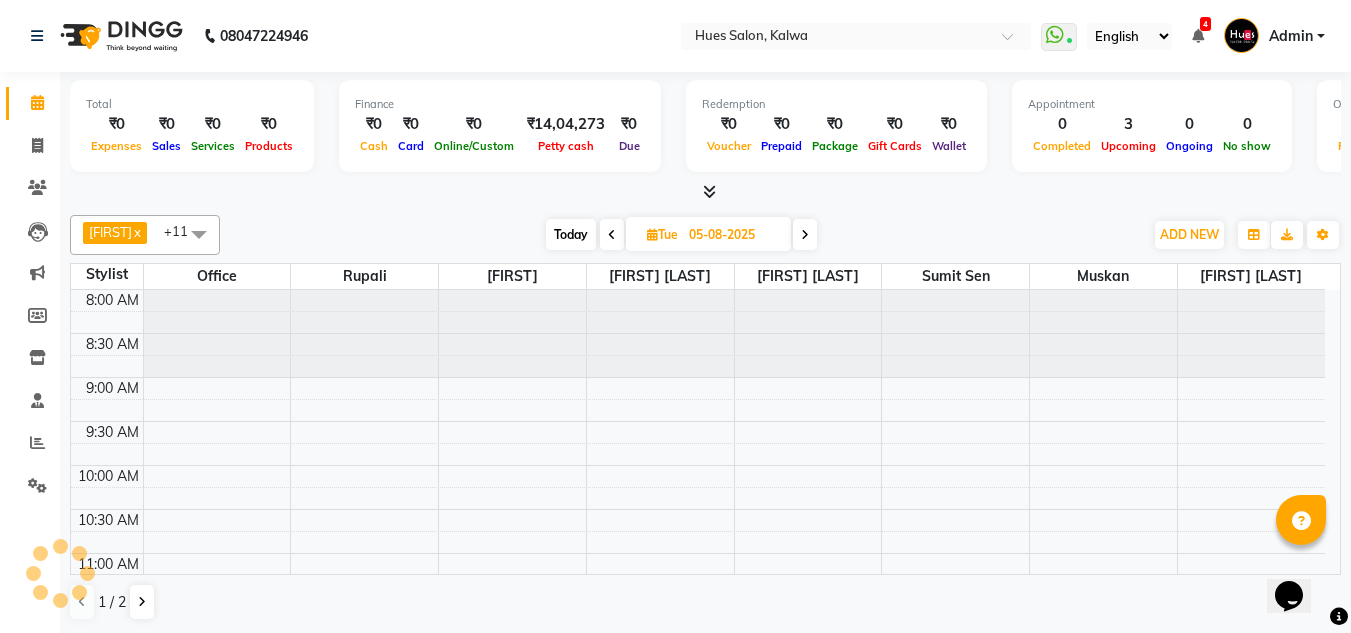 scroll, scrollTop: 353, scrollLeft: 0, axis: vertical 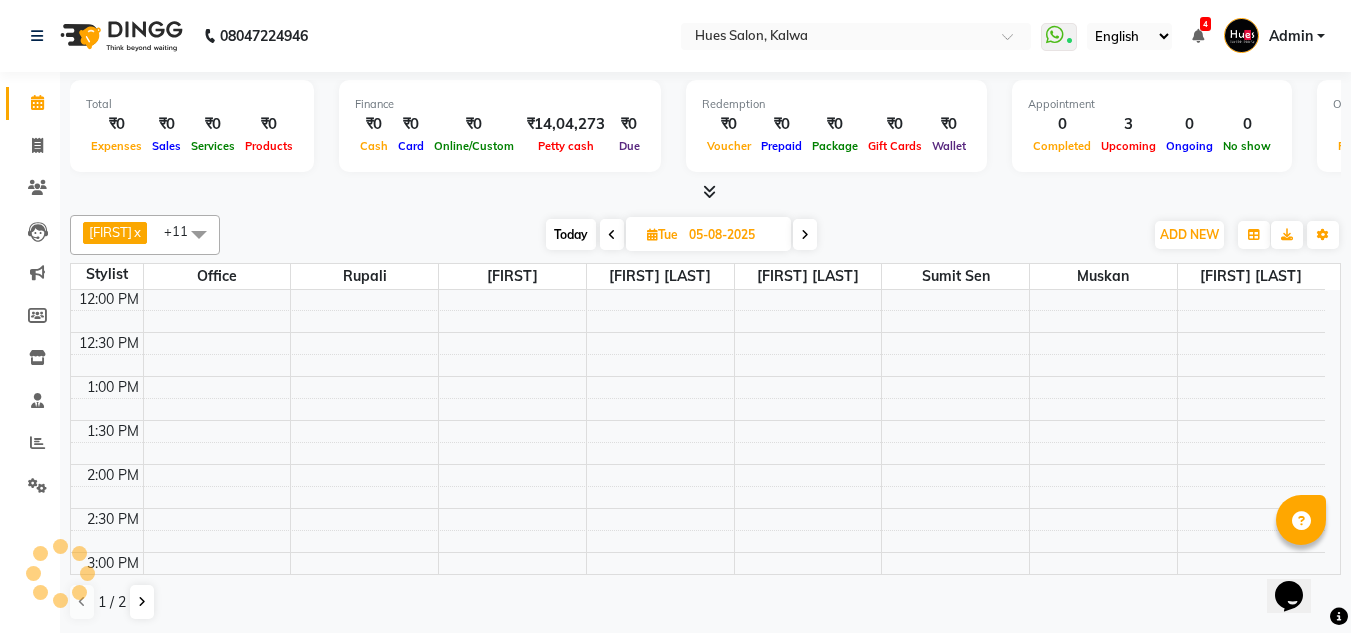 click at bounding box center [805, 235] 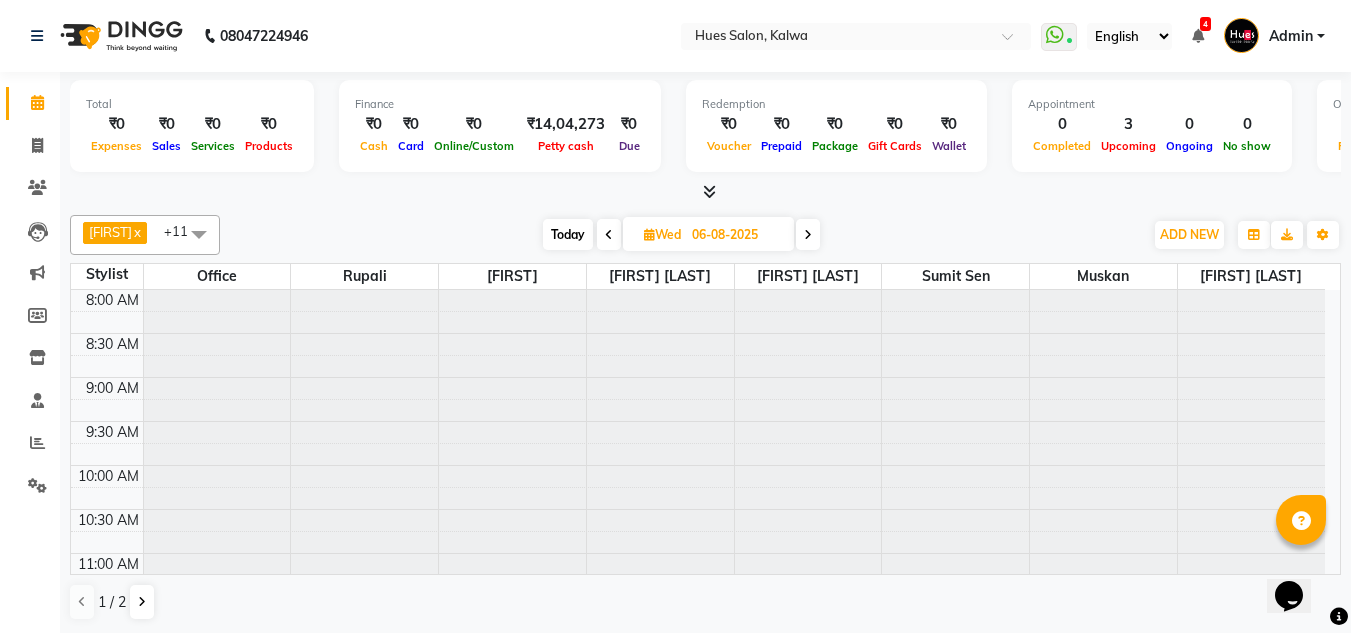 scroll, scrollTop: 353, scrollLeft: 0, axis: vertical 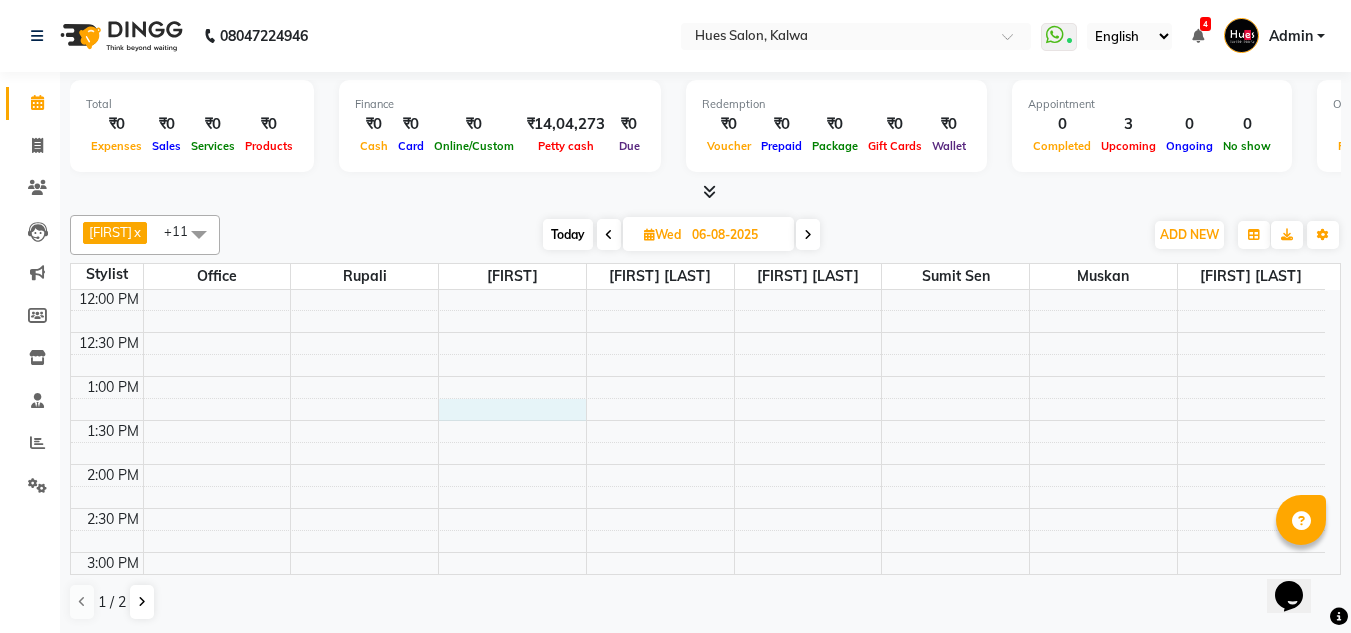 click on "8:00 AM 8:30 AM 9:00 AM 9:30 AM 10:00 AM 10:30 AM 11:00 AM 11:30 AM 12:00 PM 12:30 PM 1:00 PM 1:30 PM 2:00 PM 2:30 PM 3:00 PM 3:30 PM 4:00 PM 4:30 PM 5:00 PM 5:30 PM 6:00 PM 6:30 PM 7:00 PM 7:30 PM 8:00 PM 8:30 PM" at bounding box center (698, 508) 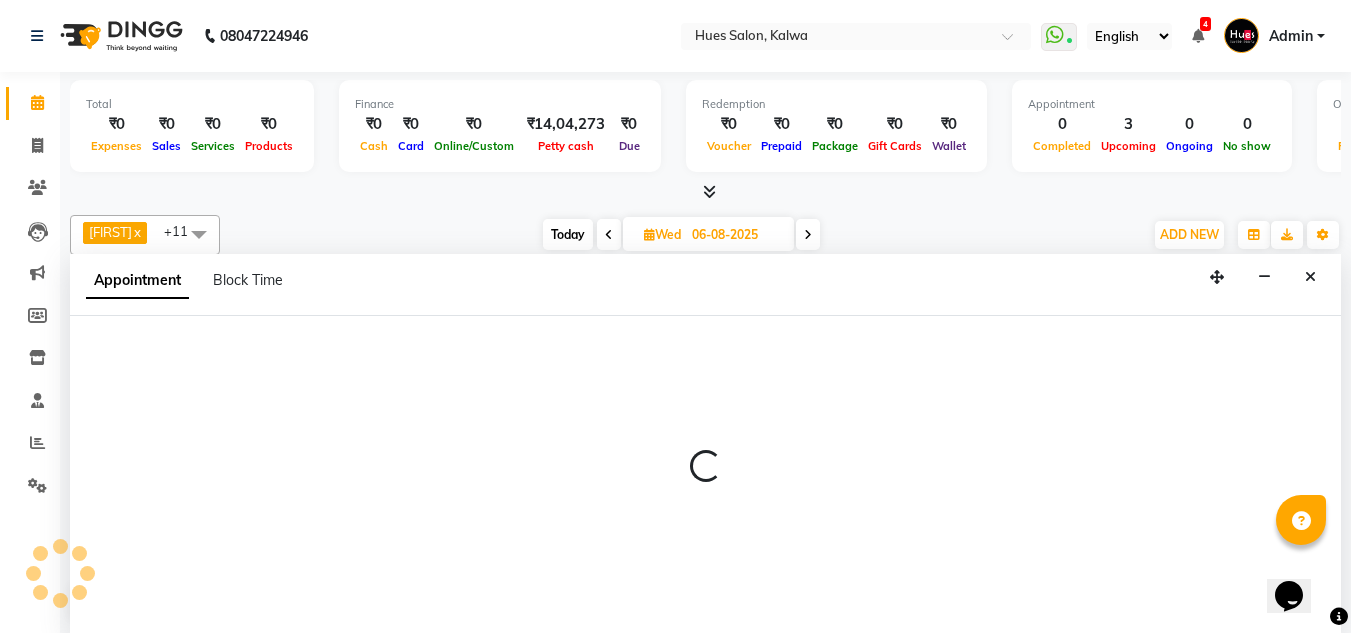 scroll, scrollTop: 1, scrollLeft: 0, axis: vertical 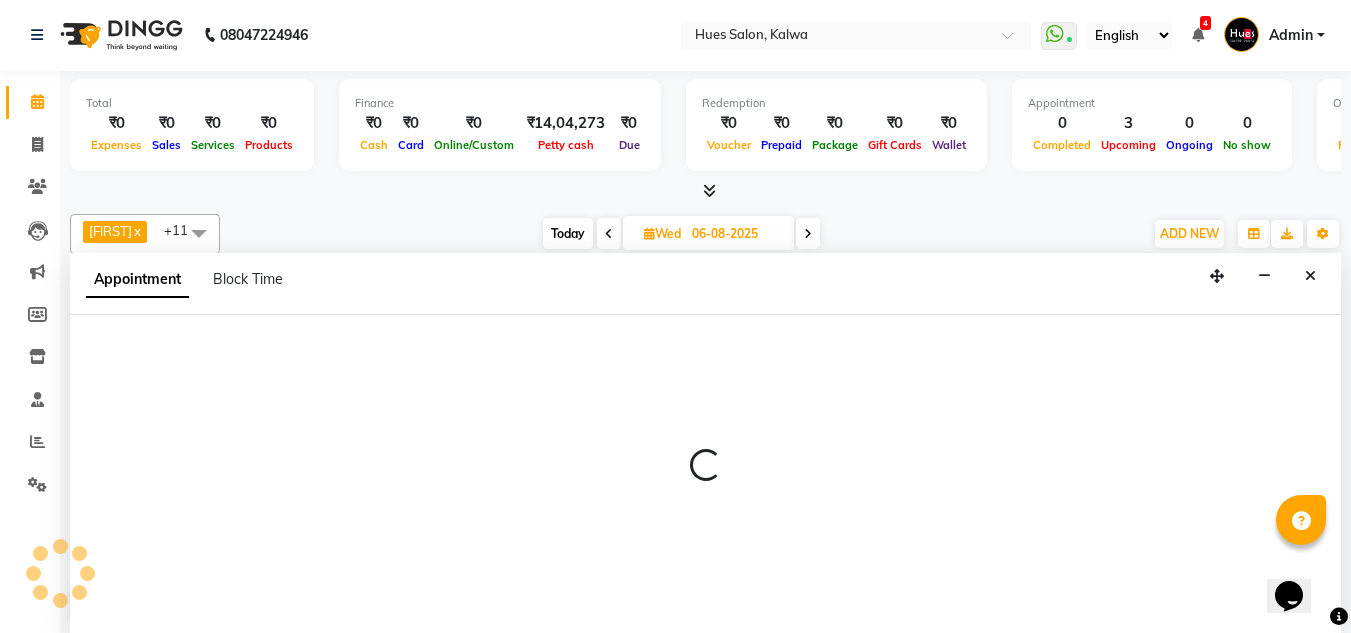 select on "50867" 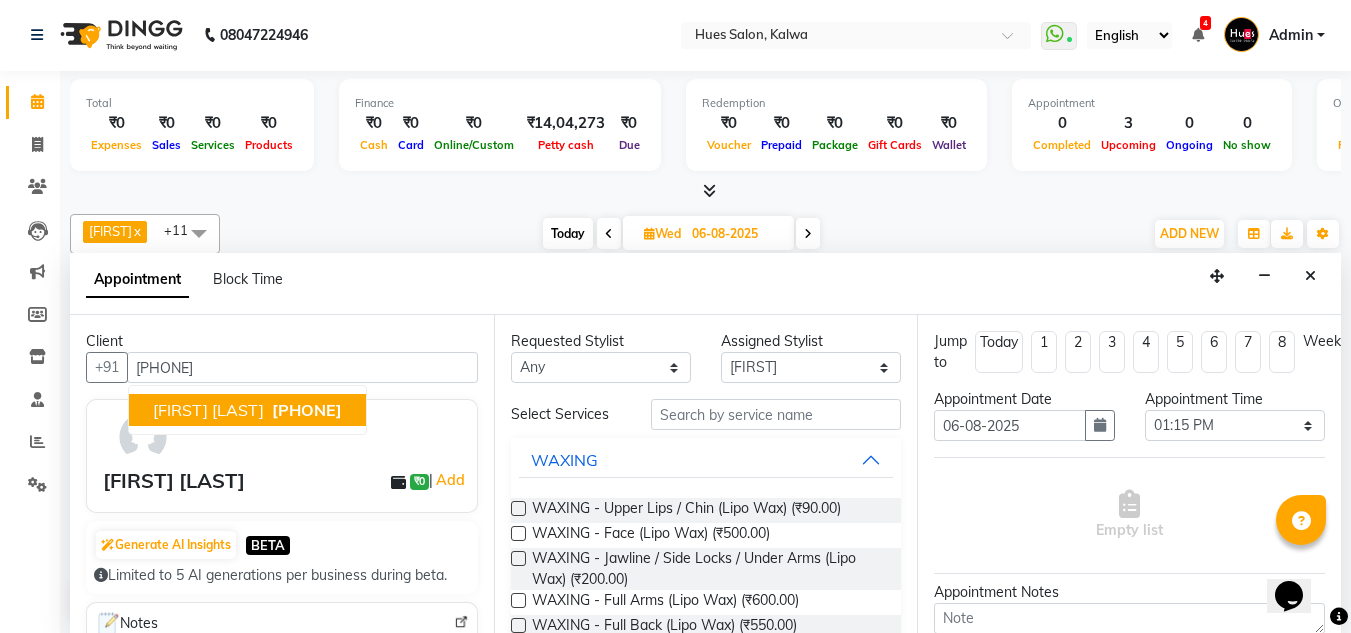 click on "[FIRST] [LAST]" at bounding box center (208, 410) 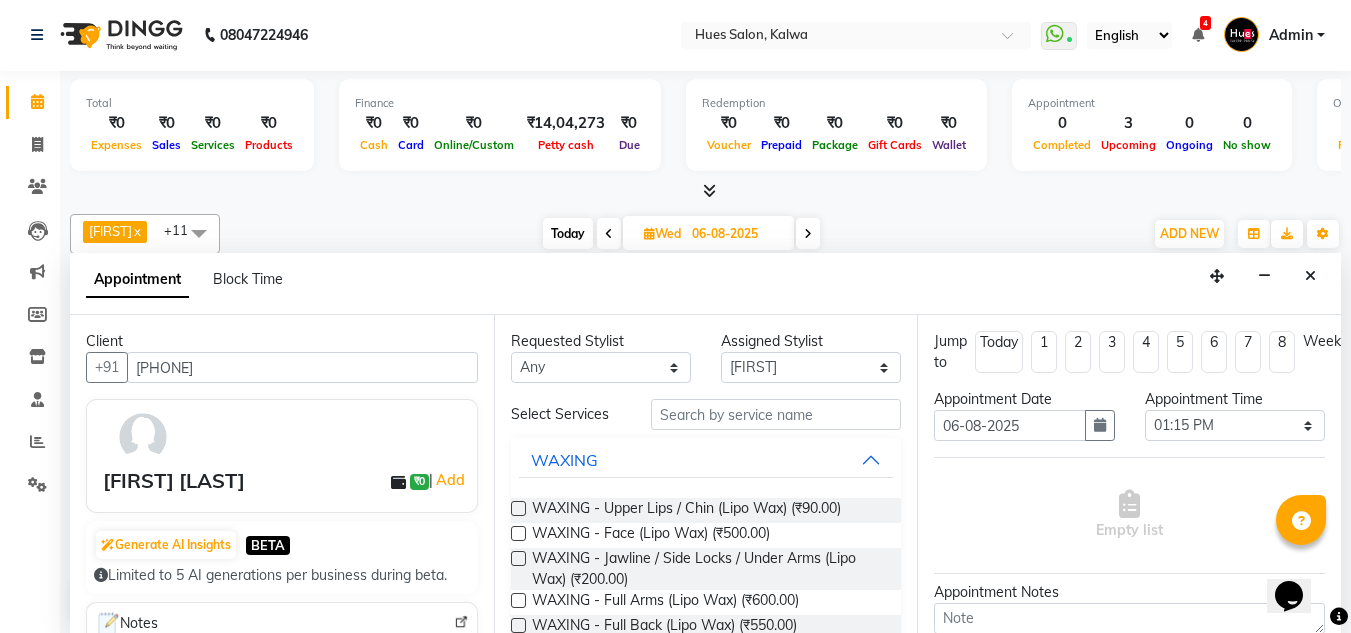 type on "[PHONE]" 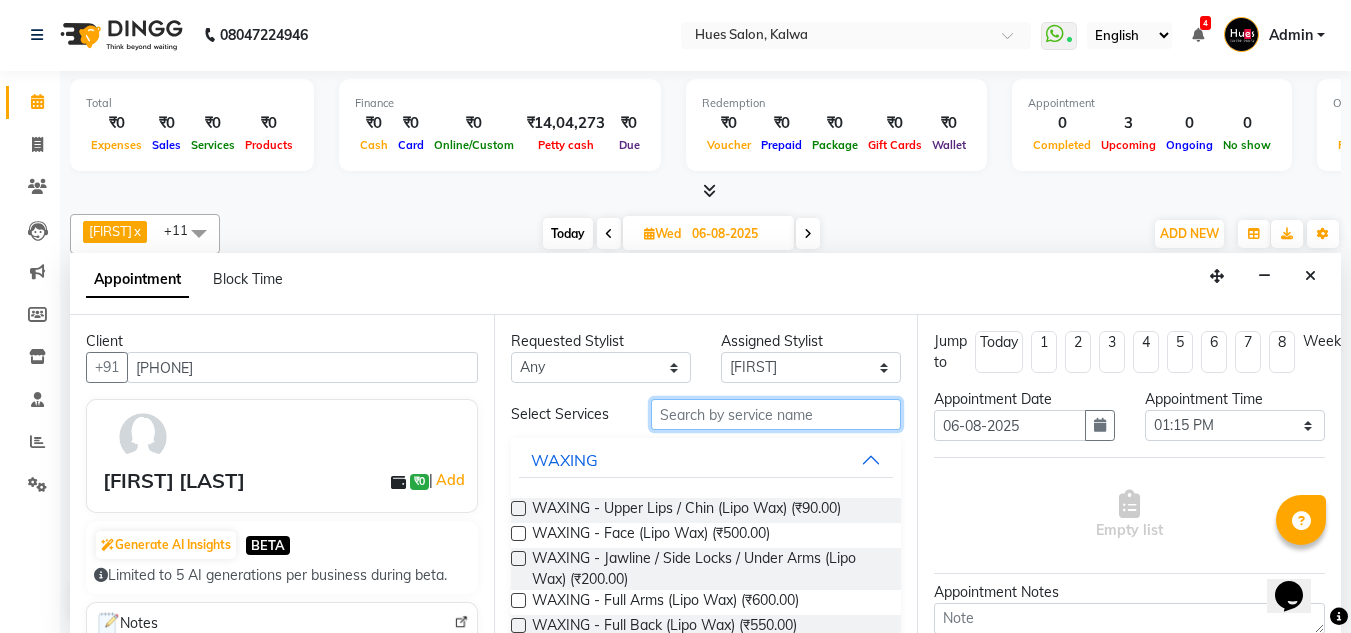 click at bounding box center (776, 414) 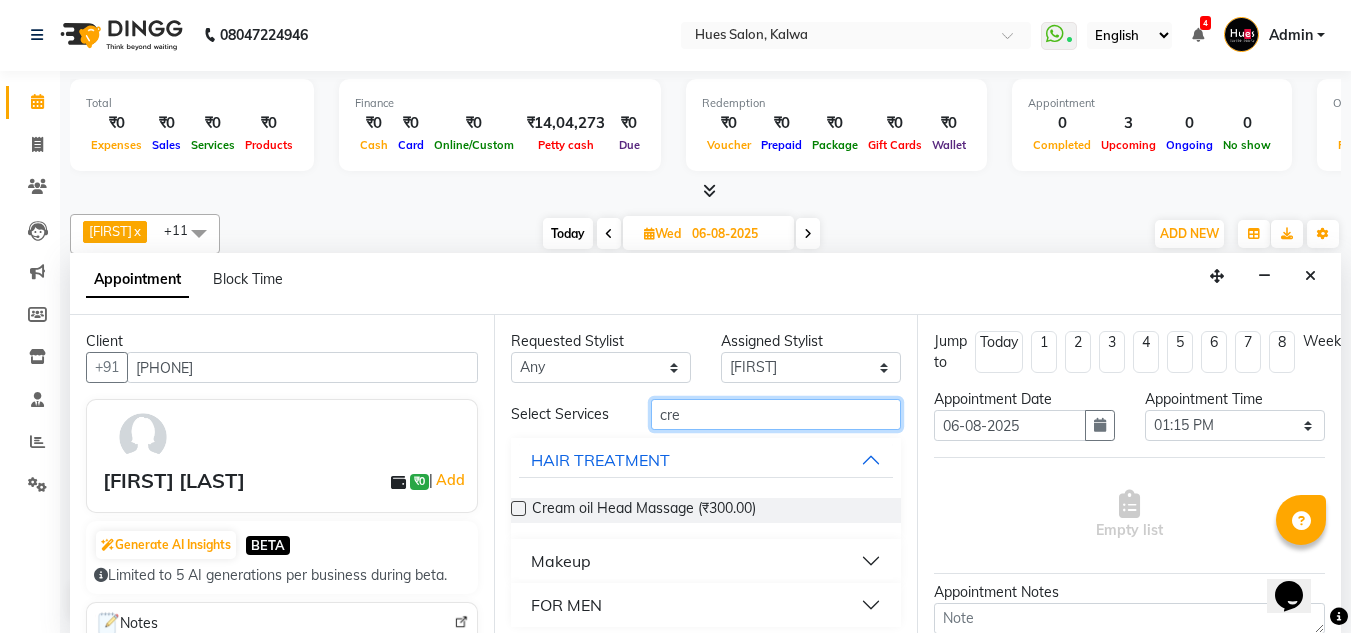 drag, startPoint x: 733, startPoint y: 405, endPoint x: 472, endPoint y: 442, distance: 263.60956 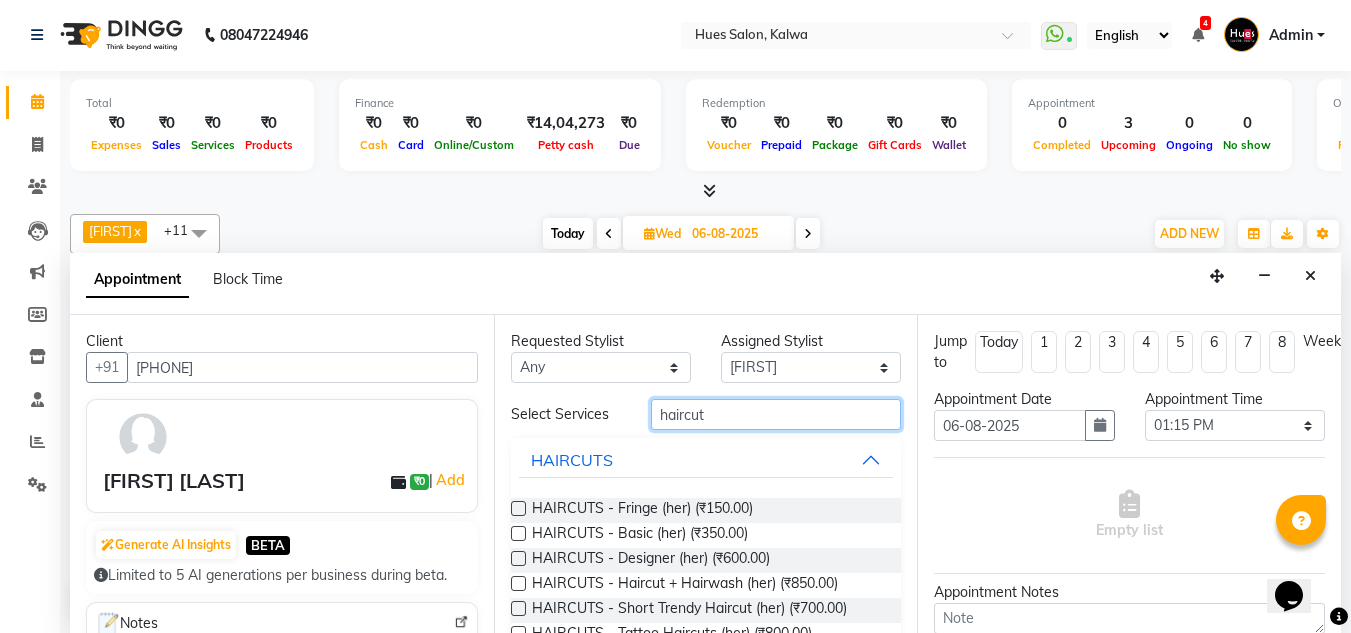 type on "haircut" 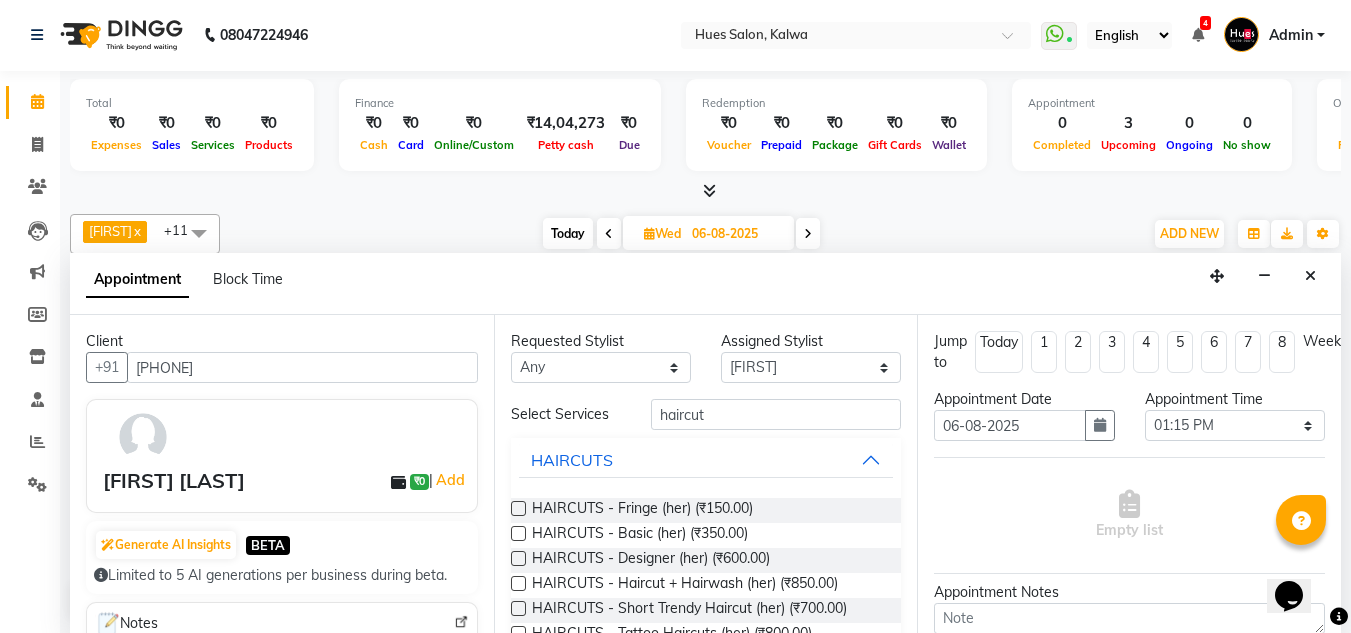 click at bounding box center (518, 558) 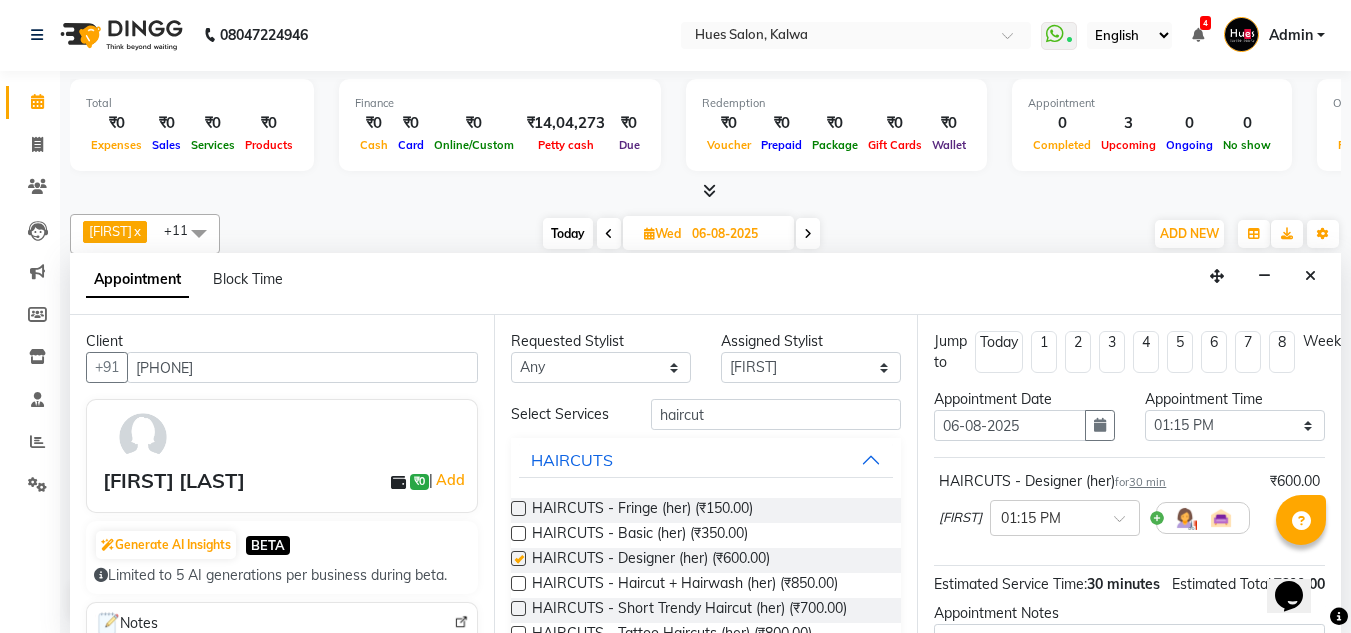 checkbox on "false" 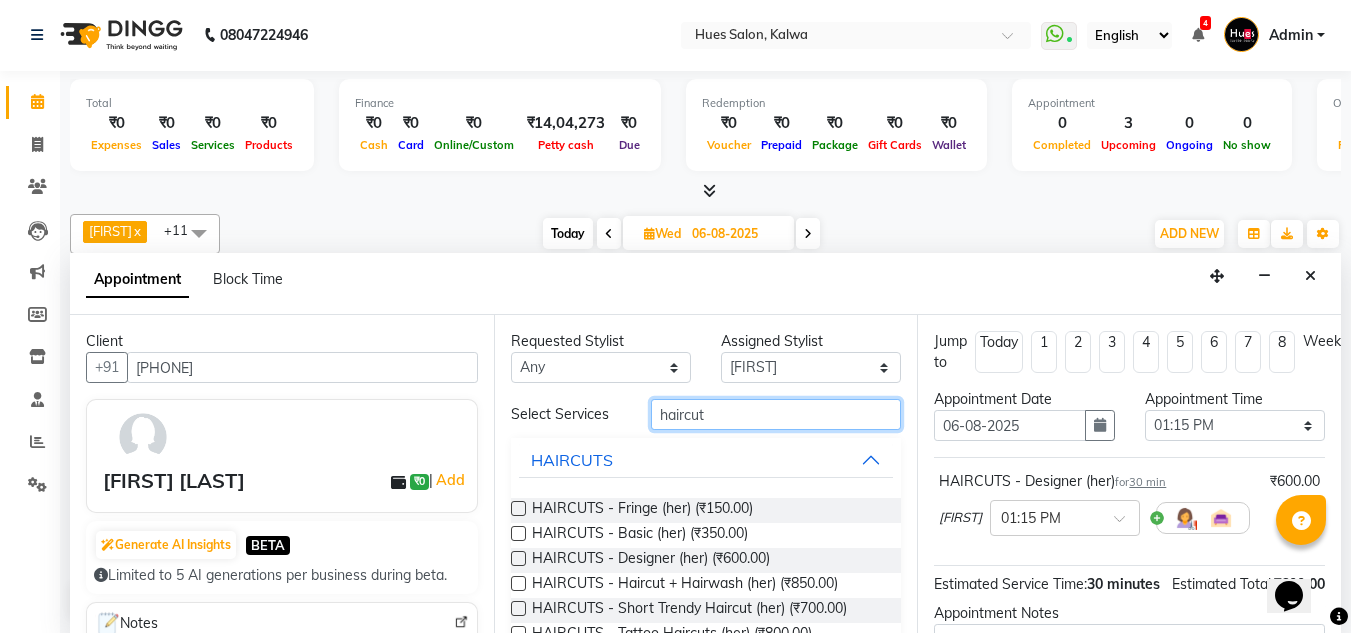 drag, startPoint x: 722, startPoint y: 421, endPoint x: 409, endPoint y: 377, distance: 316.0775 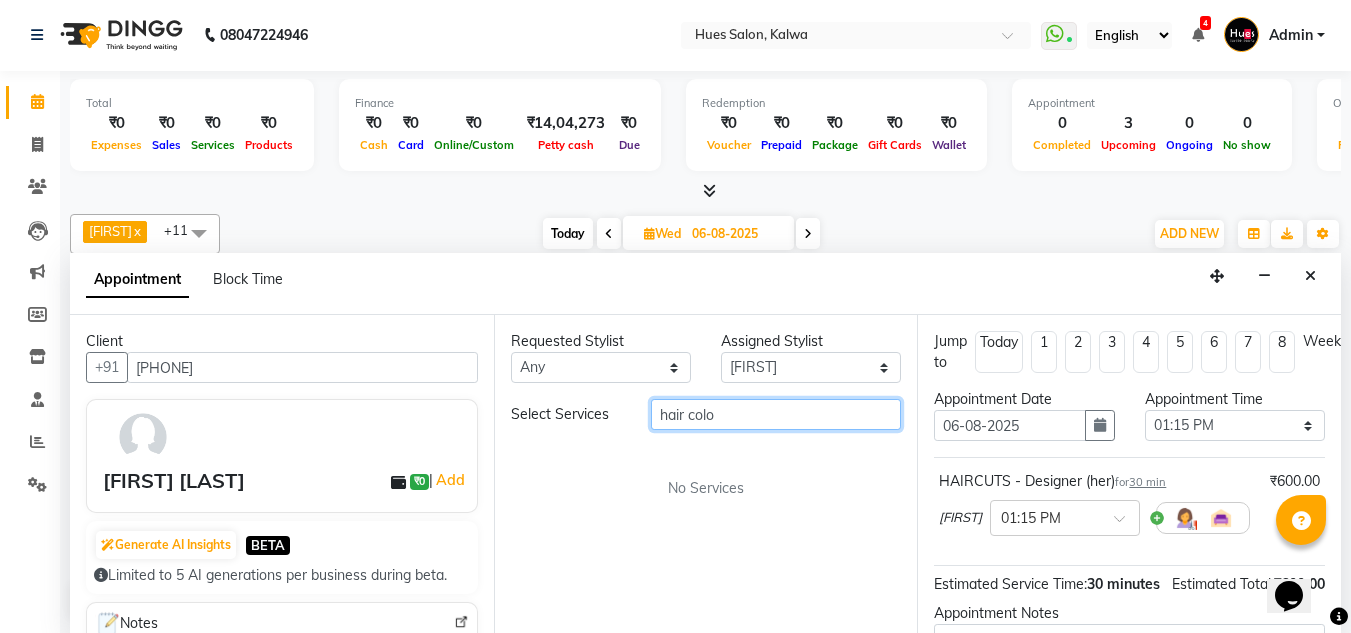 click on "hair colo" at bounding box center [776, 414] 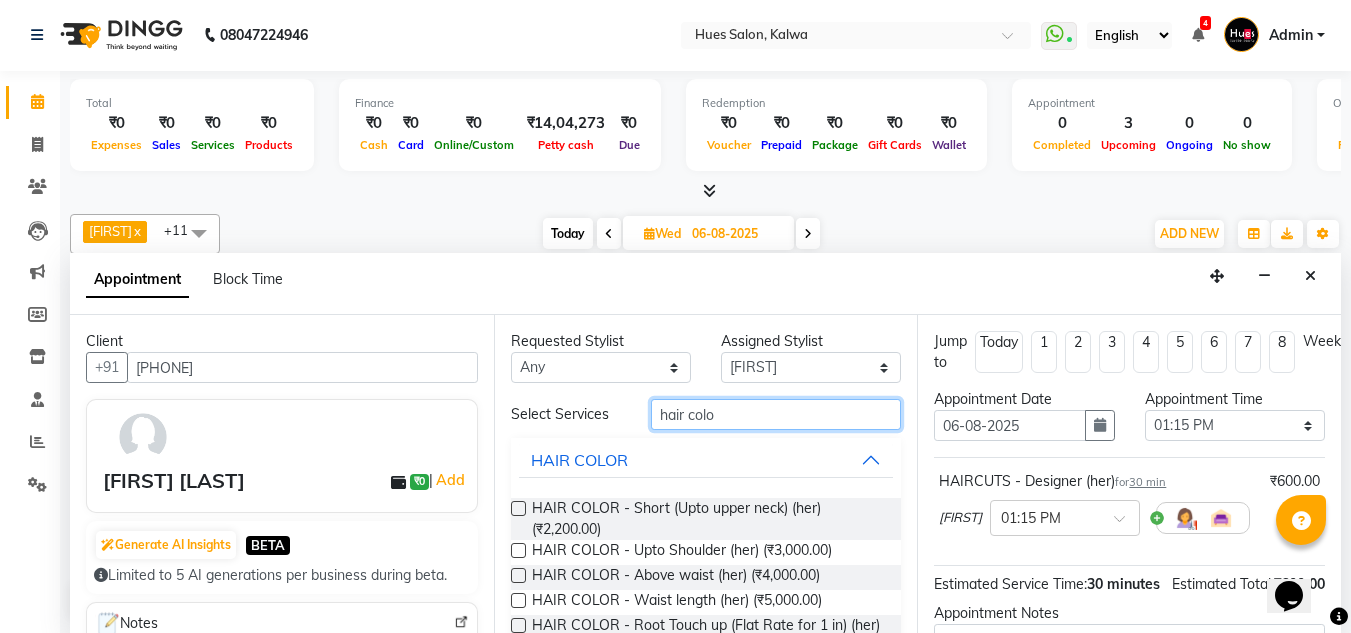 type on "hair colo" 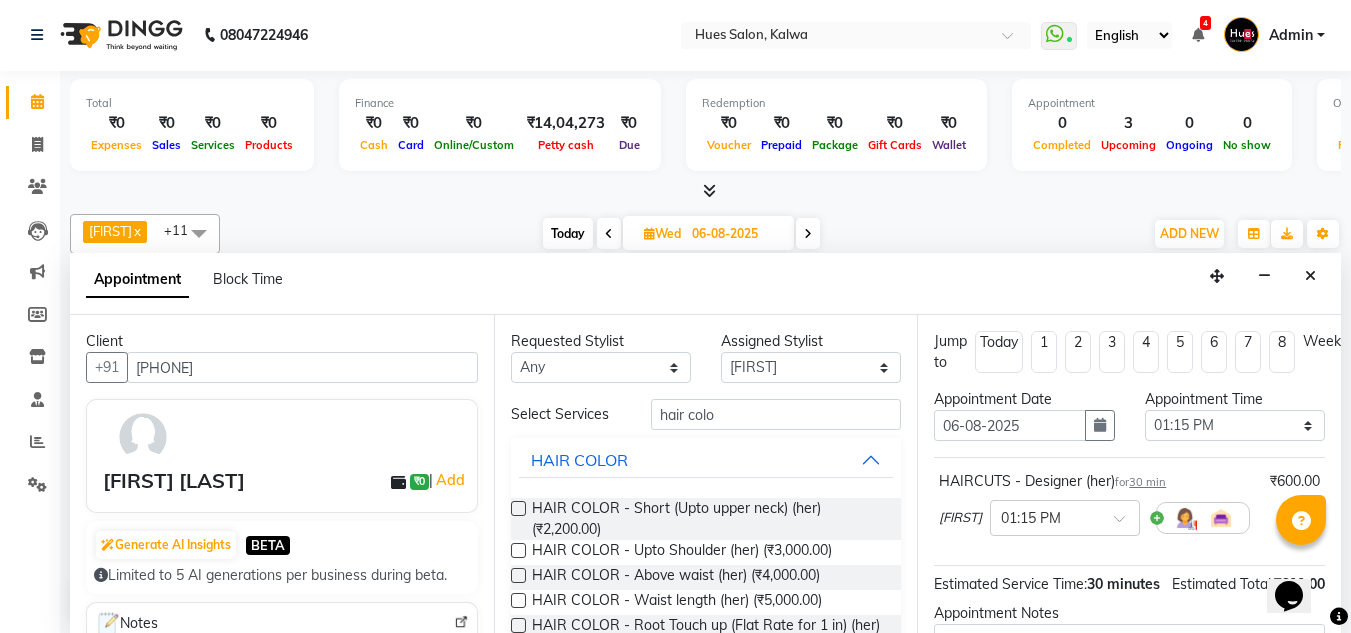 click at bounding box center (518, 550) 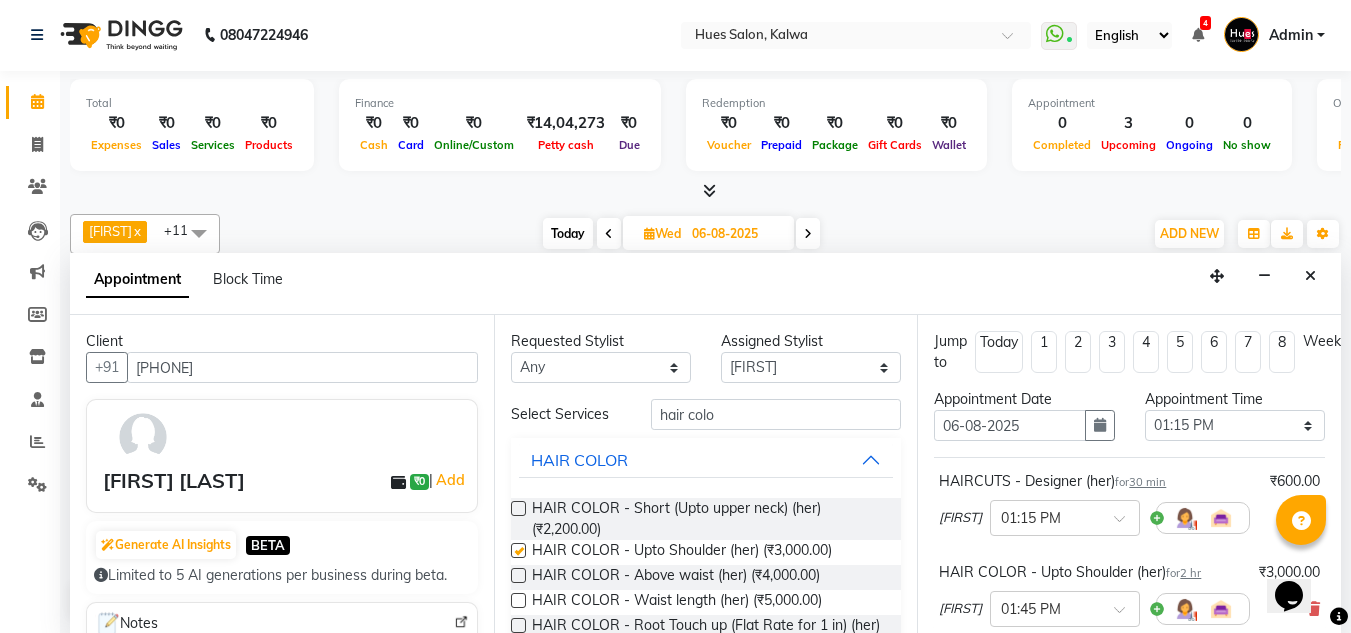 checkbox on "false" 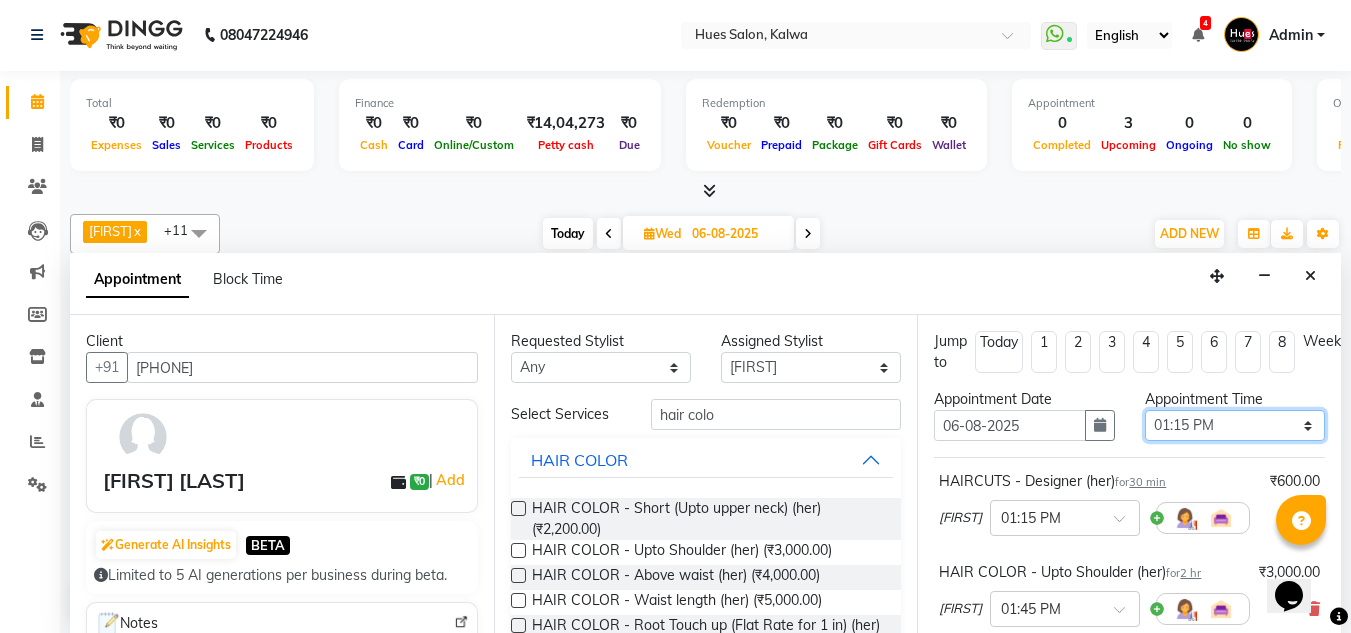 click on "Select 09:00 AM 09:15 AM 09:30 AM 09:45 AM 10:00 AM 10:15 AM 10:30 AM 10:45 AM 11:00 AM 11:15 AM 11:30 AM 11:45 AM 12:00 PM 12:15 PM 12:30 PM 12:45 PM 01:00 PM 01:15 PM 01:30 PM 01:45 PM 02:00 PM 02:15 PM 02:30 PM 02:45 PM 03:00 PM 03:15 PM 03:30 PM 03:45 PM 04:00 PM 04:15 PM 04:30 PM 04:45 PM 05:00 PM 05:15 PM 05:30 PM 05:45 PM 06:00 PM 06:15 PM 06:30 PM 06:45 PM 07:00 PM 07:15 PM 07:30 PM 07:45 PM 08:00 PM" at bounding box center [1235, 425] 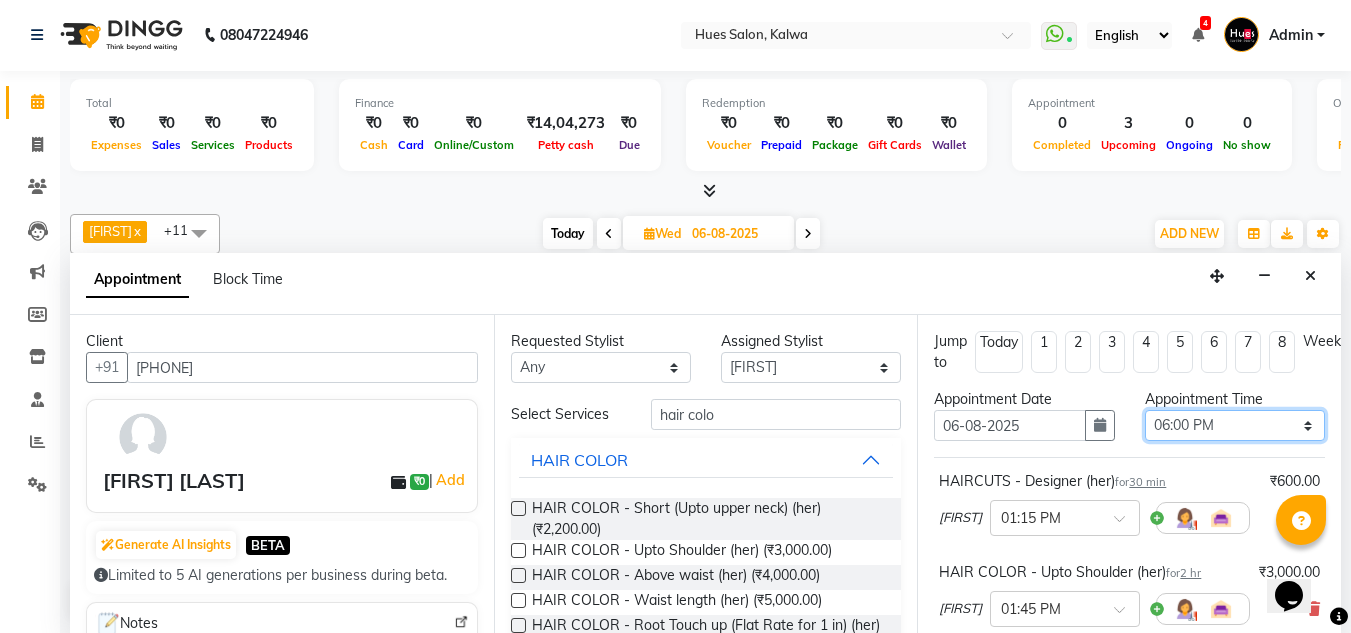 click on "Select 09:00 AM 09:15 AM 09:30 AM 09:45 AM 10:00 AM 10:15 AM 10:30 AM 10:45 AM 11:00 AM 11:15 AM 11:30 AM 11:45 AM 12:00 PM 12:15 PM 12:30 PM 12:45 PM 01:00 PM 01:15 PM 01:30 PM 01:45 PM 02:00 PM 02:15 PM 02:30 PM 02:45 PM 03:00 PM 03:15 PM 03:30 PM 03:45 PM 04:00 PM 04:15 PM 04:30 PM 04:45 PM 05:00 PM 05:15 PM 05:30 PM 05:45 PM 06:00 PM 06:15 PM 06:30 PM 06:45 PM 07:00 PM 07:15 PM 07:30 PM 07:45 PM 08:00 PM" at bounding box center (1235, 425) 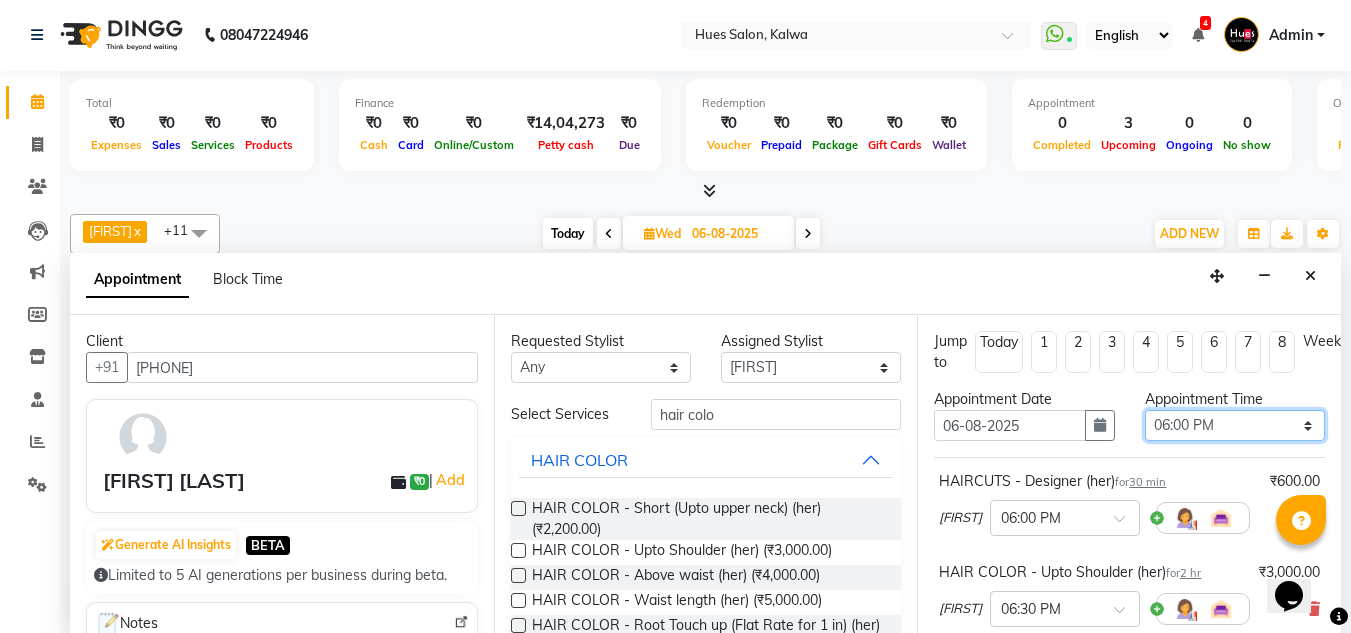 scroll, scrollTop: 302, scrollLeft: 0, axis: vertical 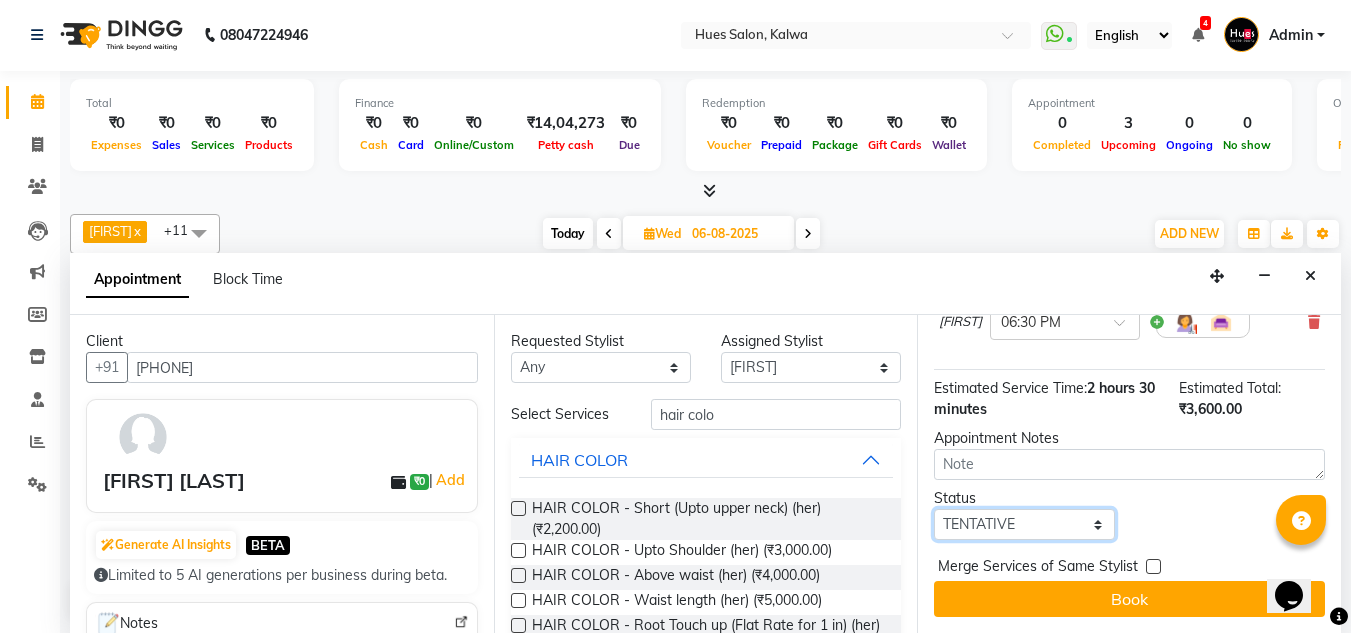 click on "Select TENTATIVE CONFIRM UPCOMING" at bounding box center (1024, 524) 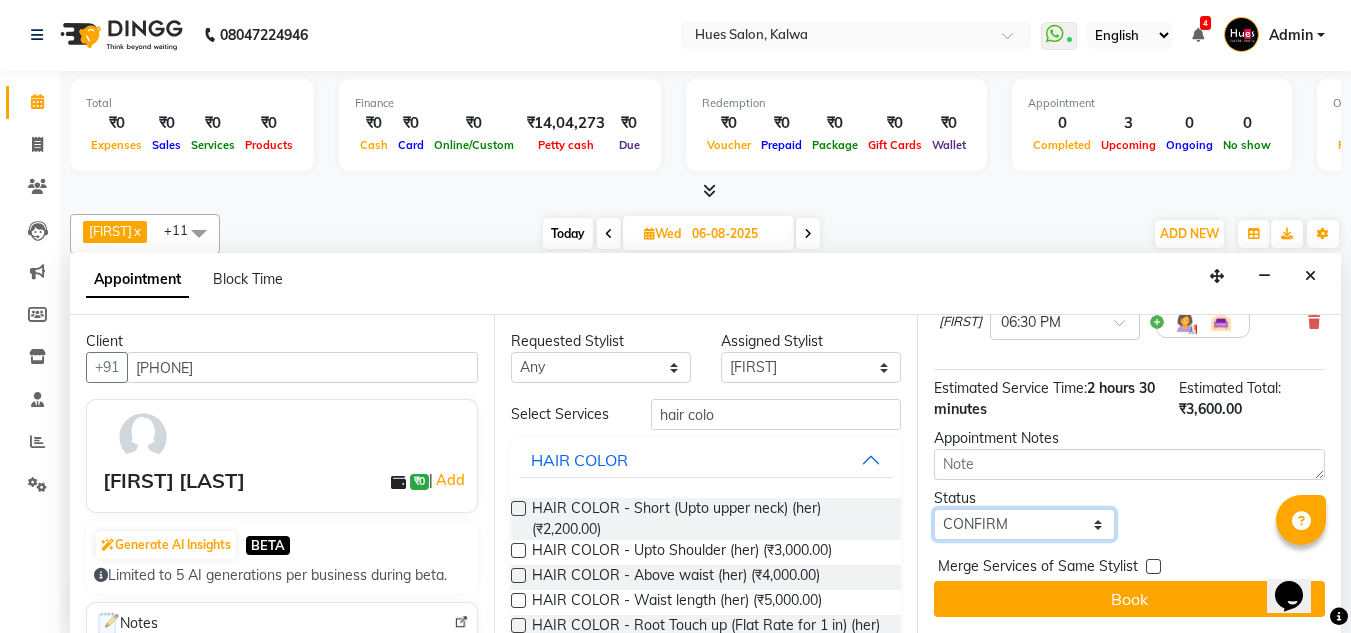 click on "Select TENTATIVE CONFIRM UPCOMING" at bounding box center (1024, 524) 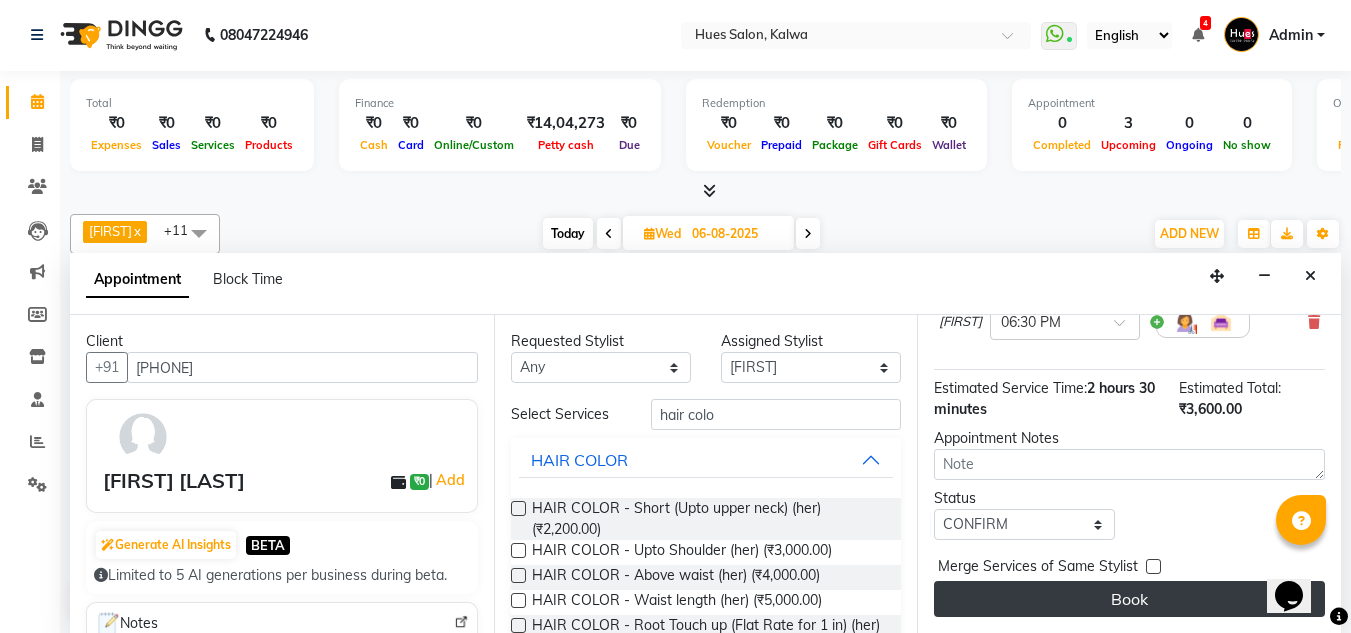 click on "Book" at bounding box center [1129, 599] 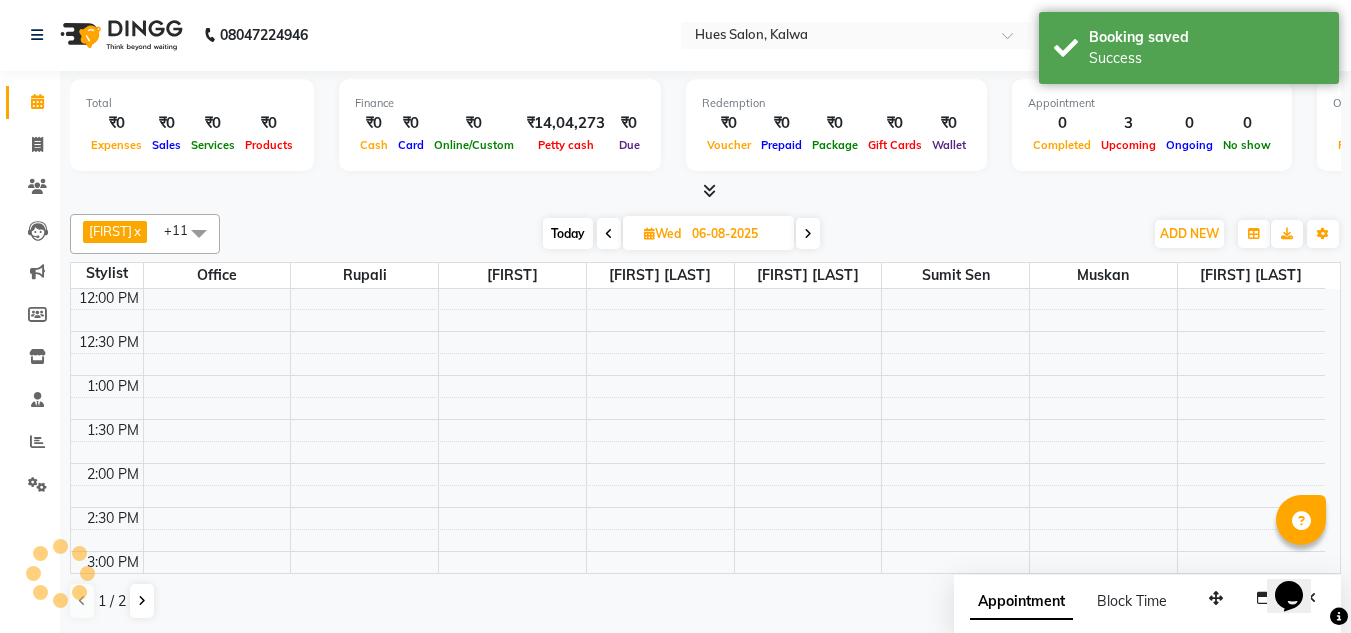 scroll, scrollTop: 0, scrollLeft: 0, axis: both 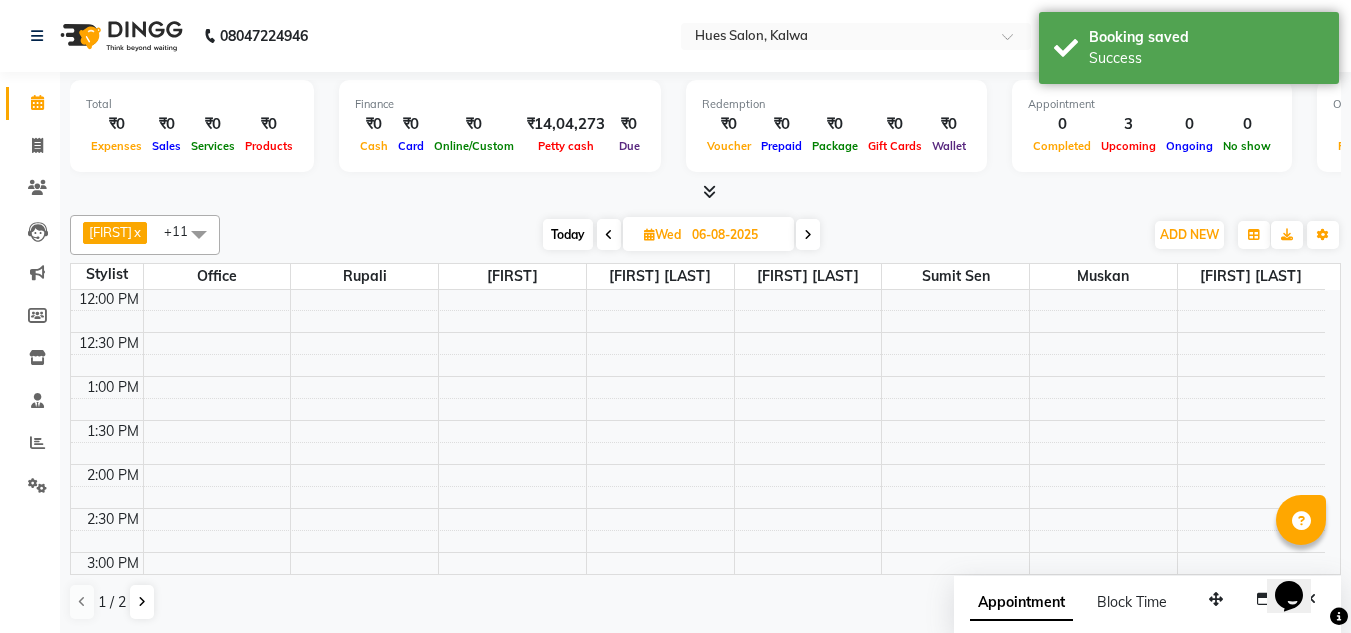 click at bounding box center [808, 234] 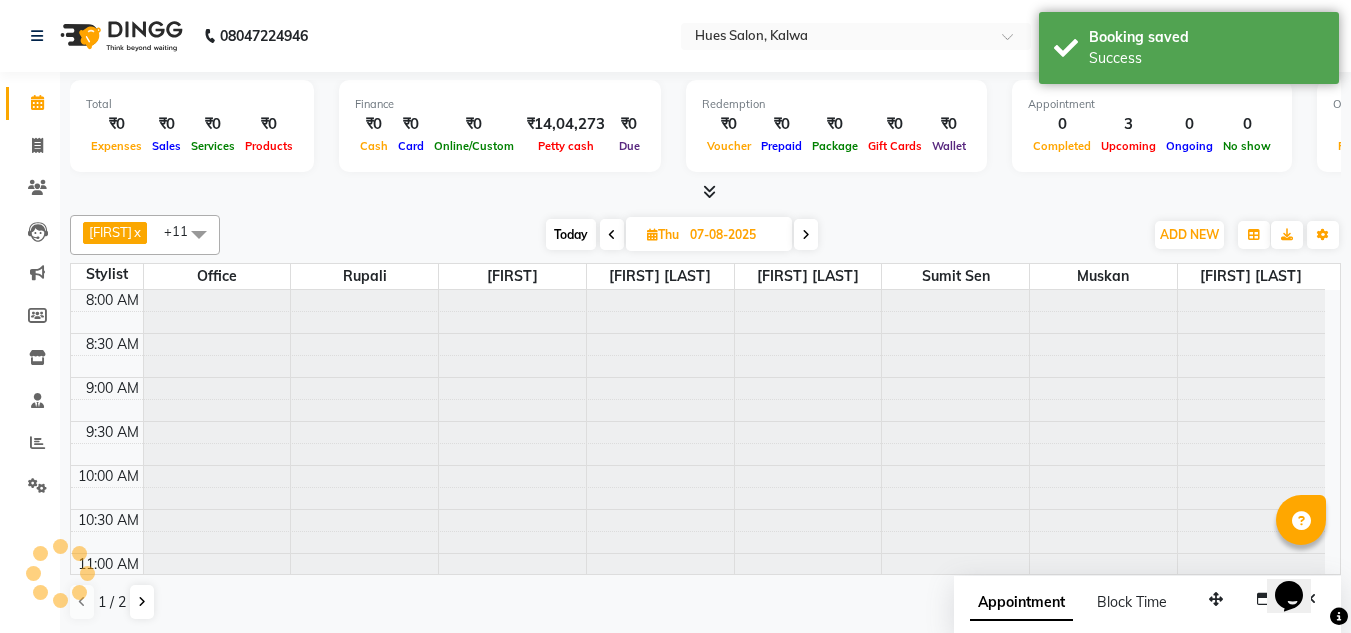 scroll, scrollTop: 353, scrollLeft: 0, axis: vertical 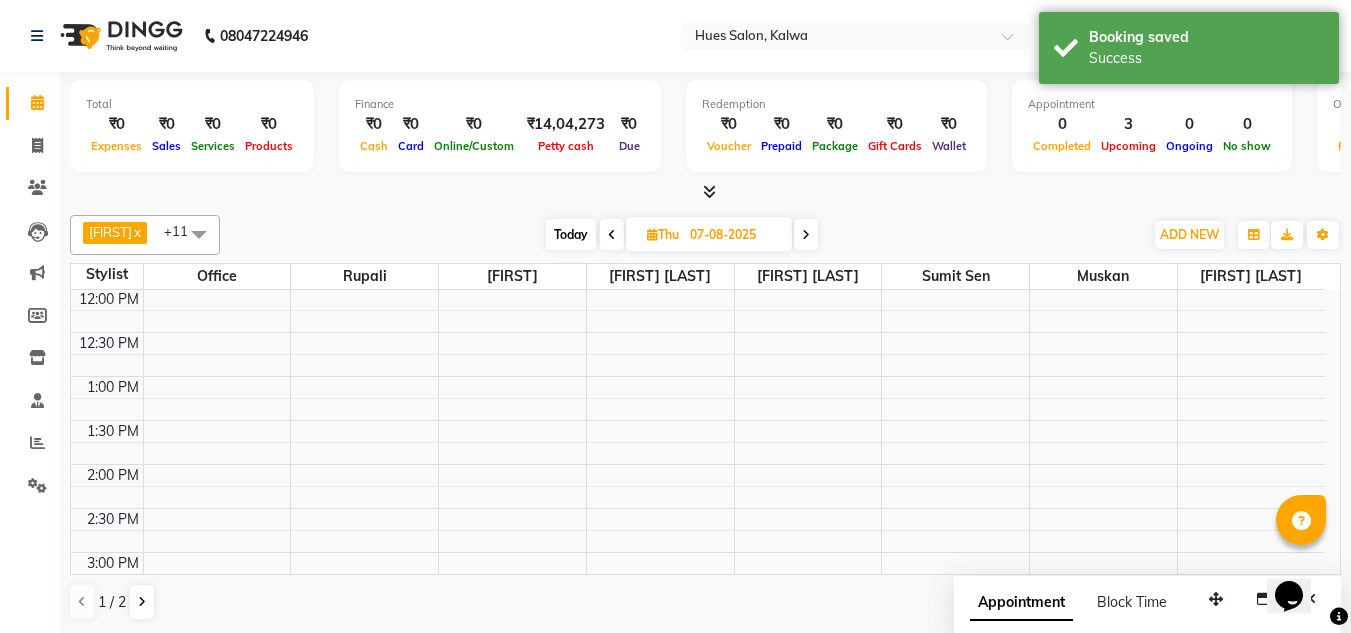 click at bounding box center (806, 235) 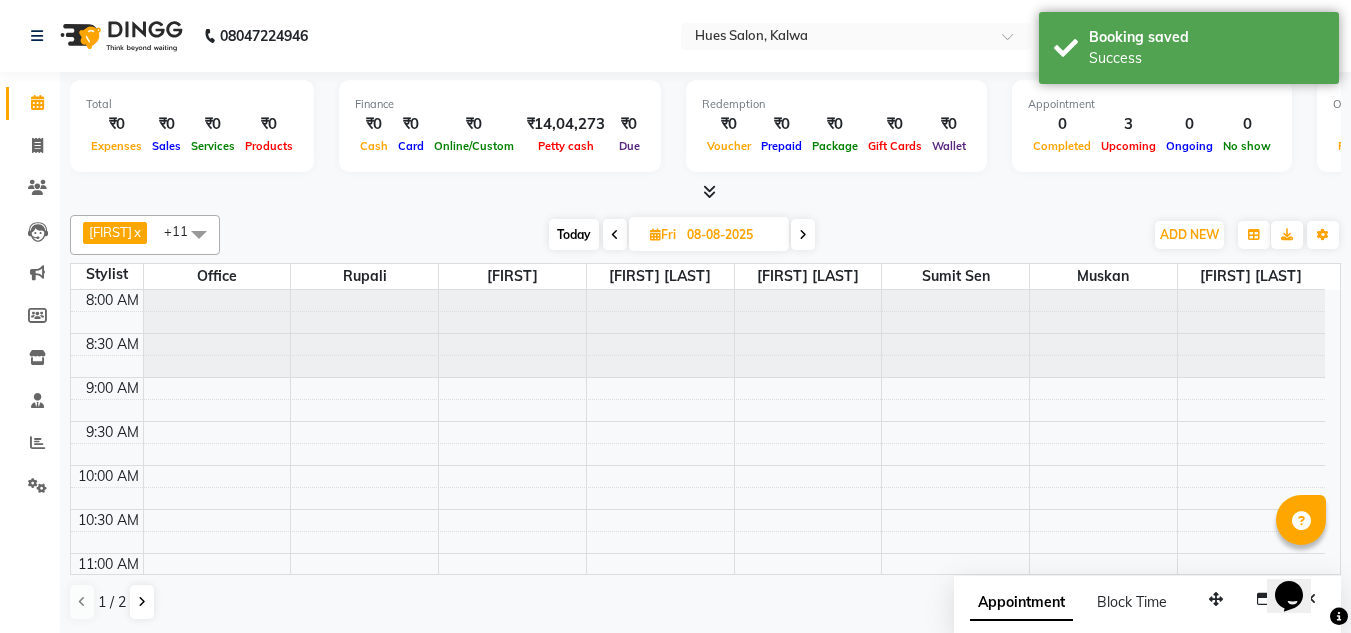scroll, scrollTop: 353, scrollLeft: 0, axis: vertical 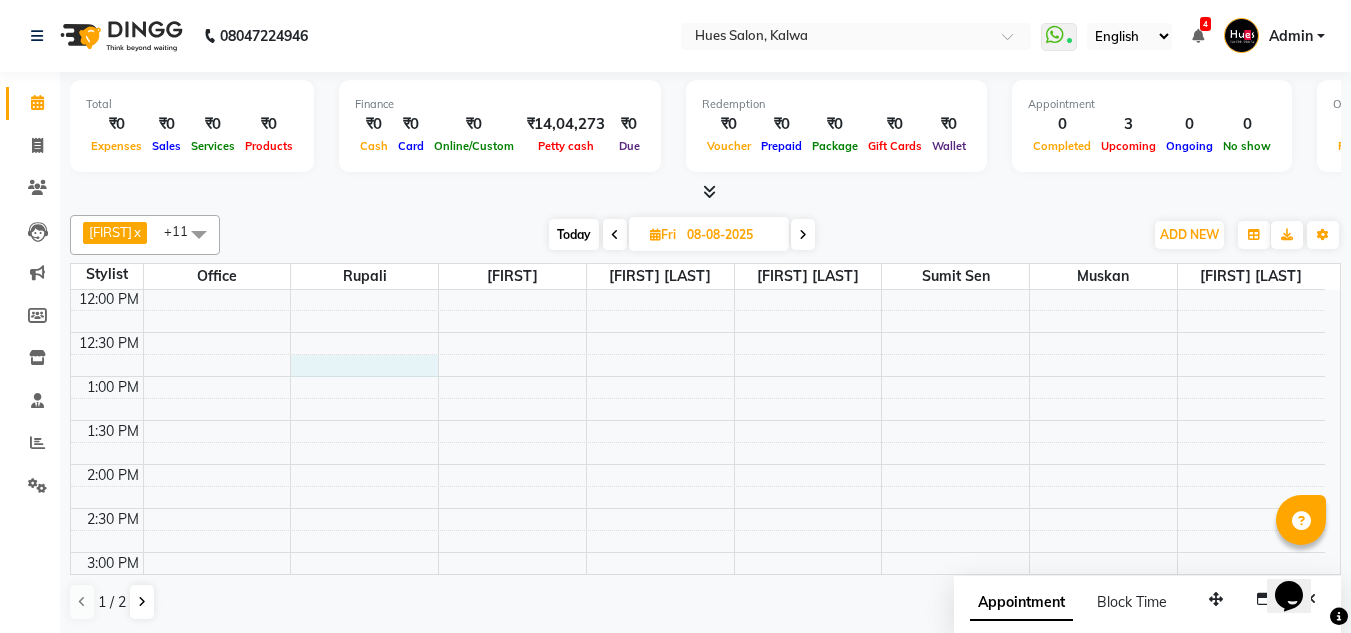 click on "8:00 AM 8:30 AM 9:00 AM 9:30 AM 10:00 AM 10:30 AM 11:00 AM 11:30 AM 12:00 PM 12:30 PM 1:00 PM 1:30 PM 2:00 PM 2:30 PM 3:00 PM 3:30 PM 4:00 PM 4:30 PM 5:00 PM 5:30 PM 6:00 PM 6:30 PM 7:00 PM 7:30 PM 8:00 PM 8:30 PM" at bounding box center (698, 508) 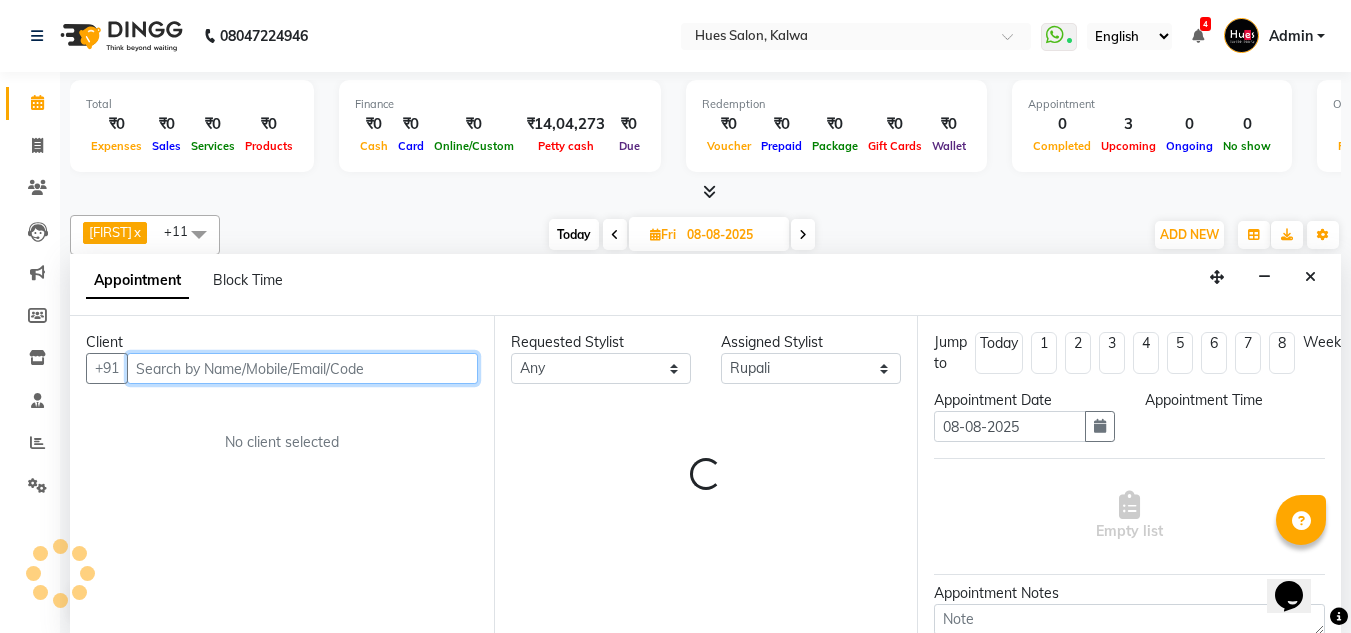 select on "765" 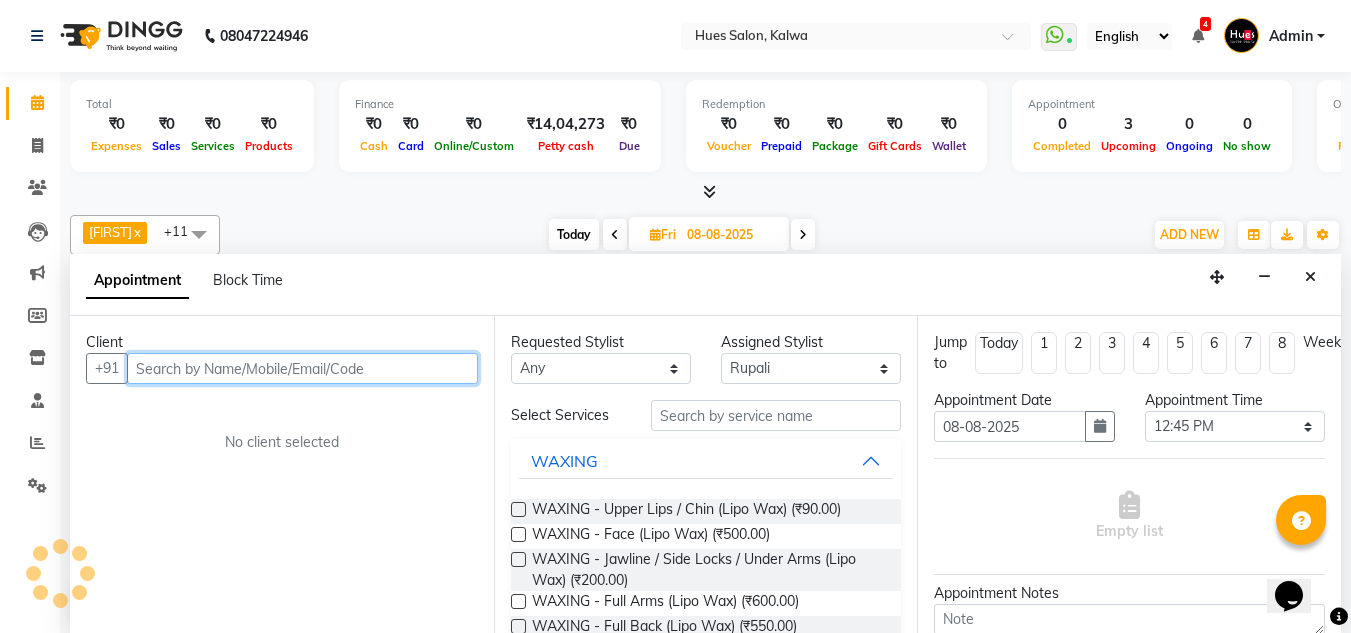 scroll, scrollTop: 1, scrollLeft: 0, axis: vertical 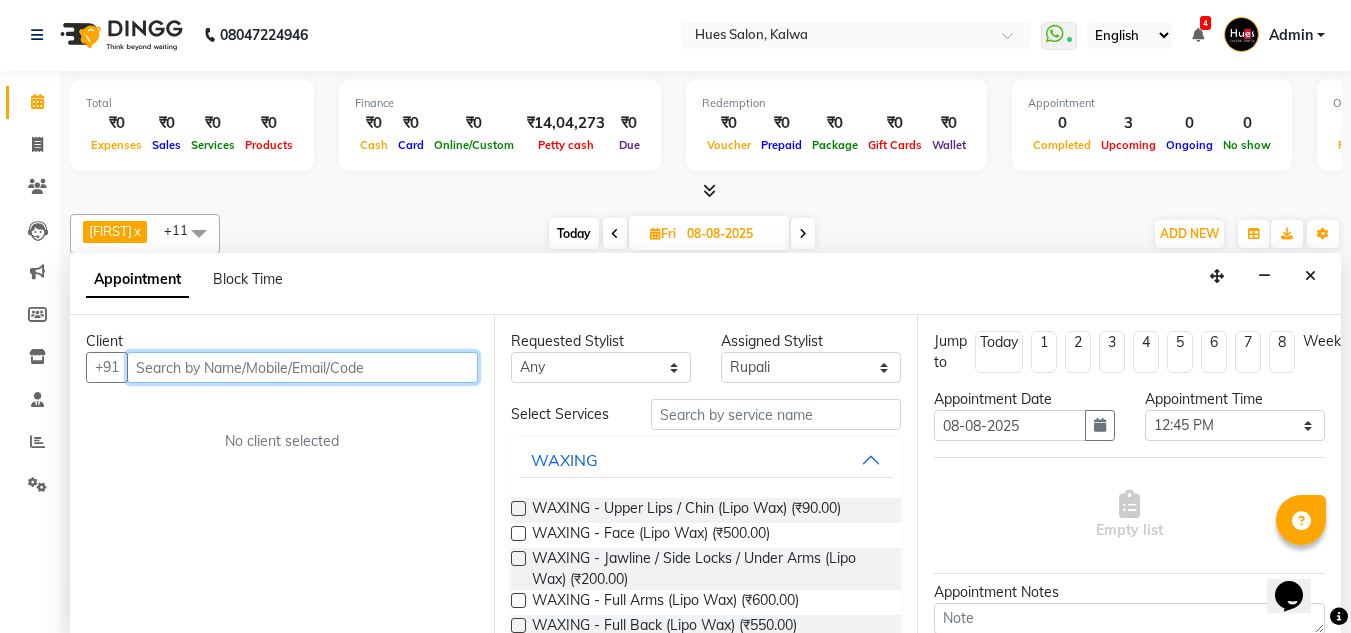 click at bounding box center [302, 367] 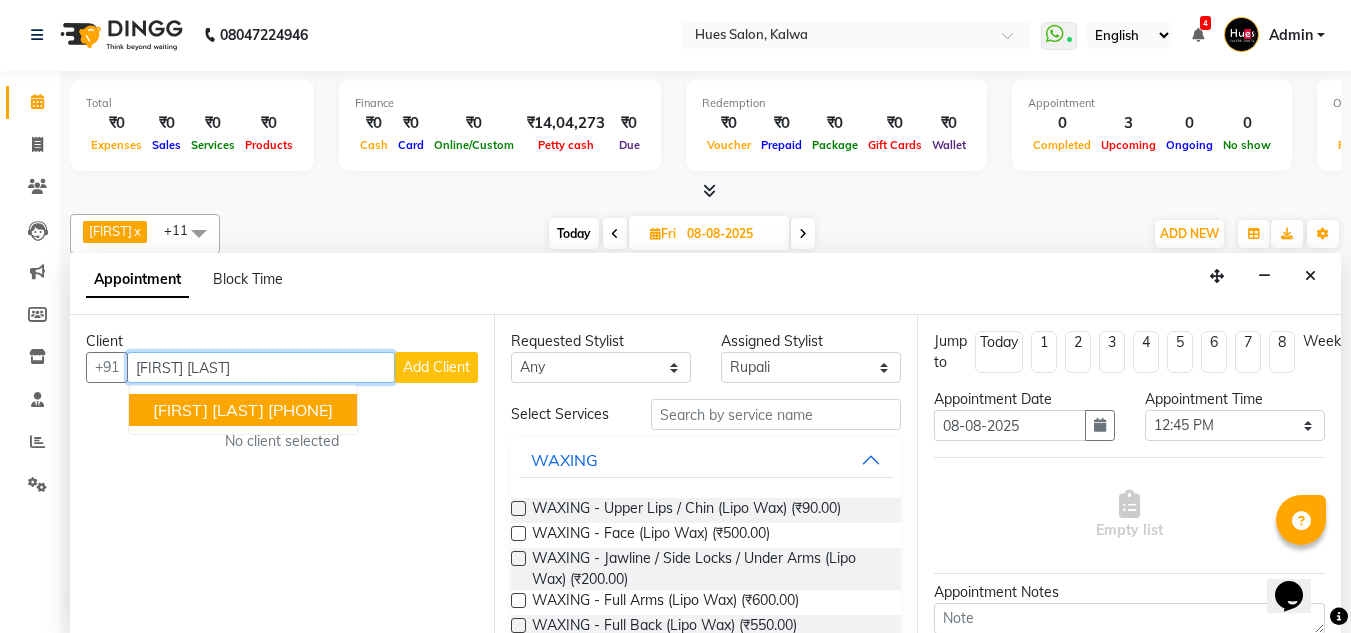 click on "[PHONE]" at bounding box center [300, 410] 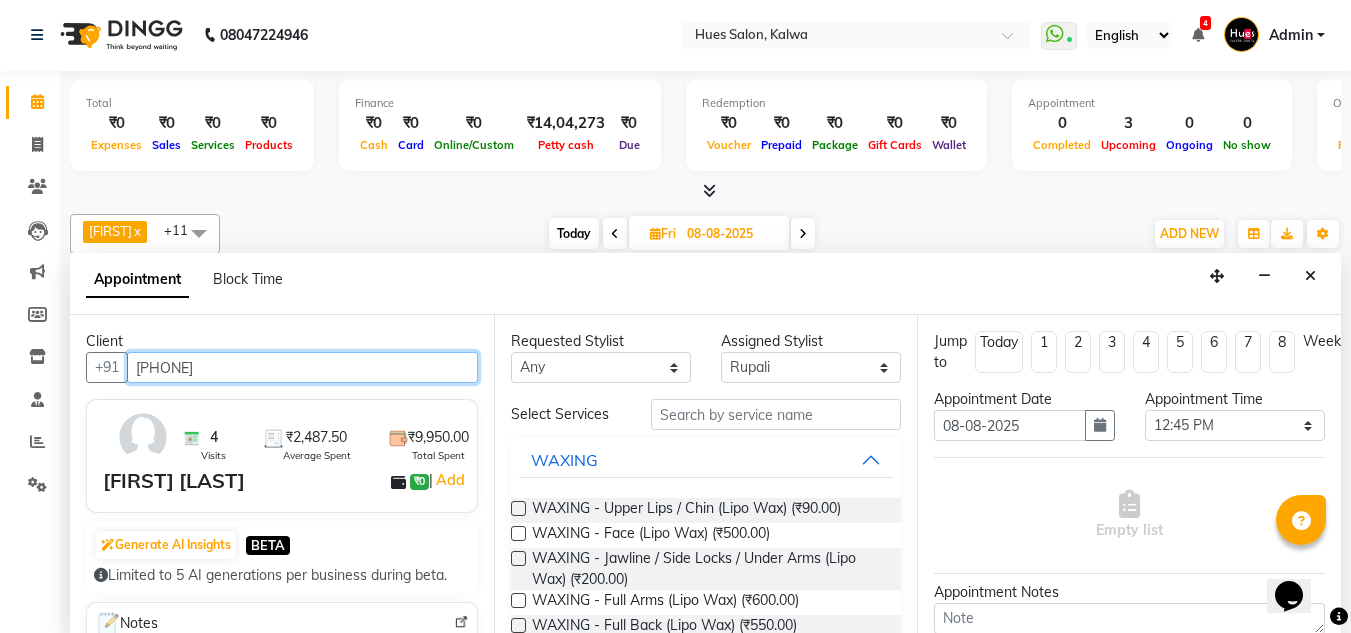 type on "[PHONE]" 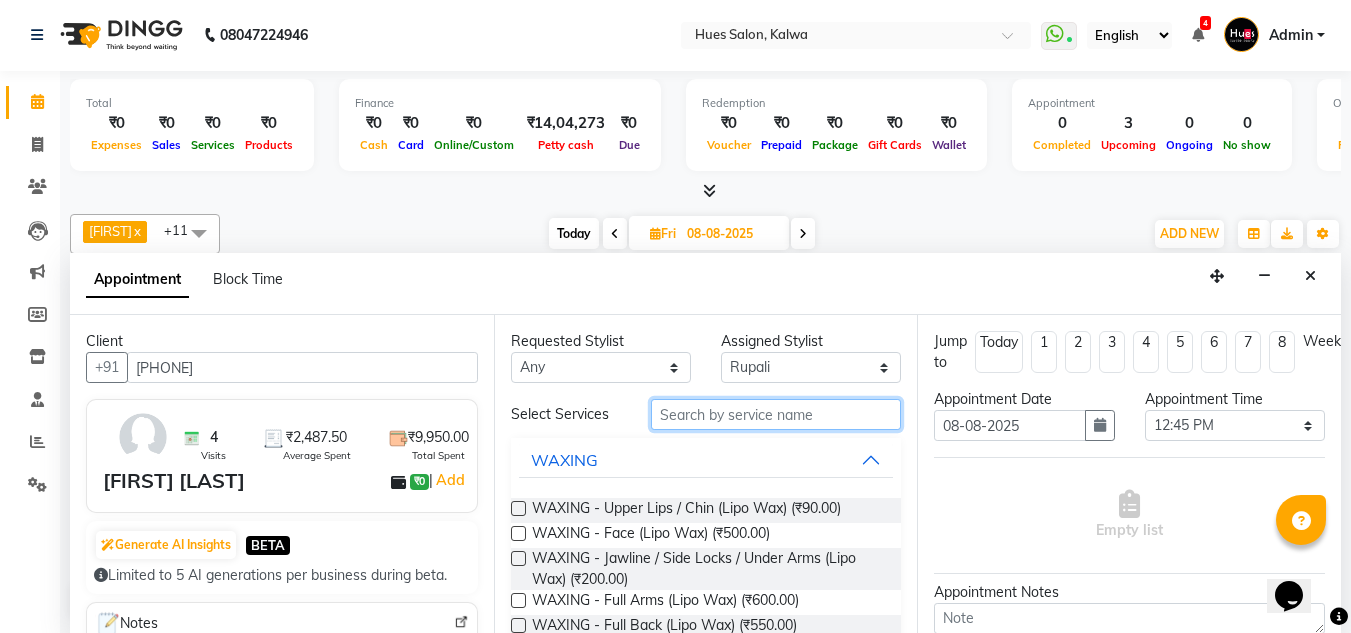 click at bounding box center [776, 414] 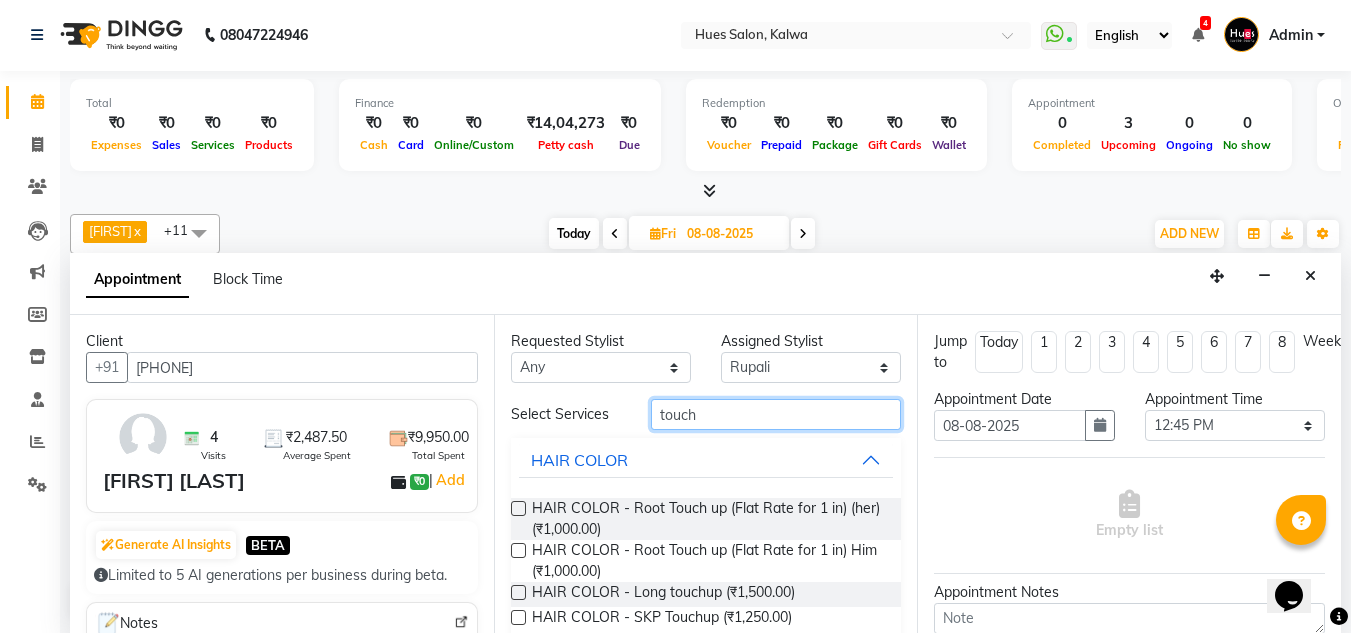 type on "touch" 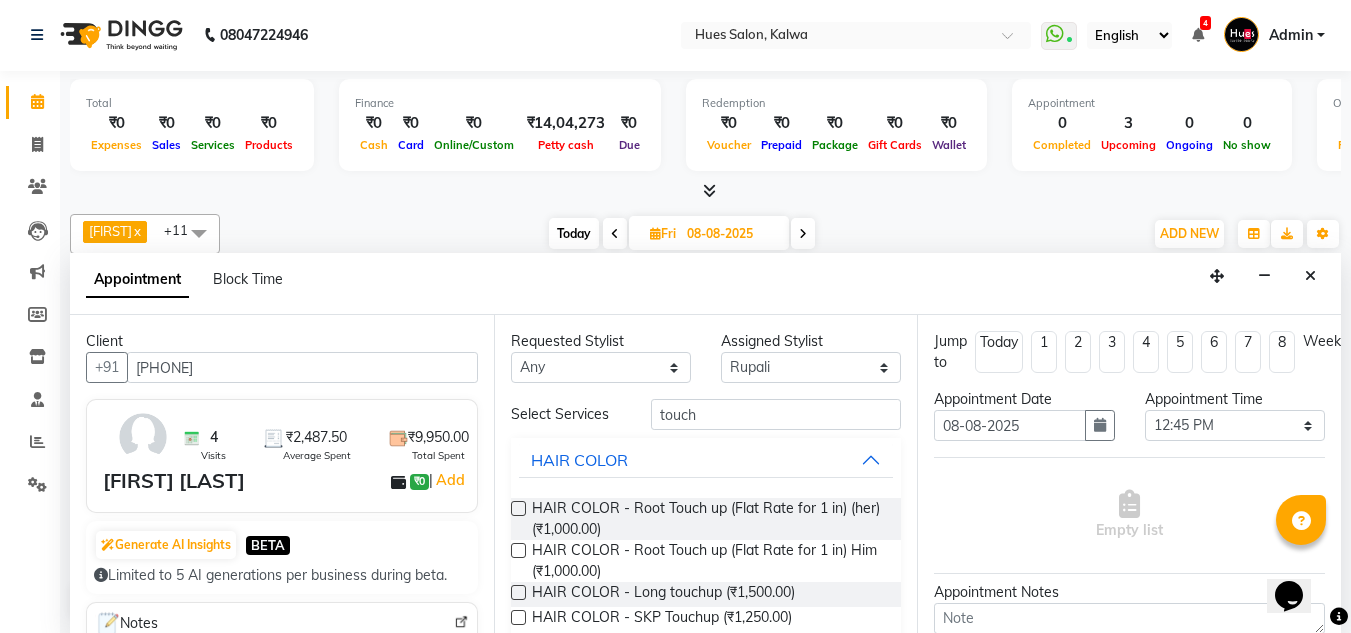 click at bounding box center (518, 508) 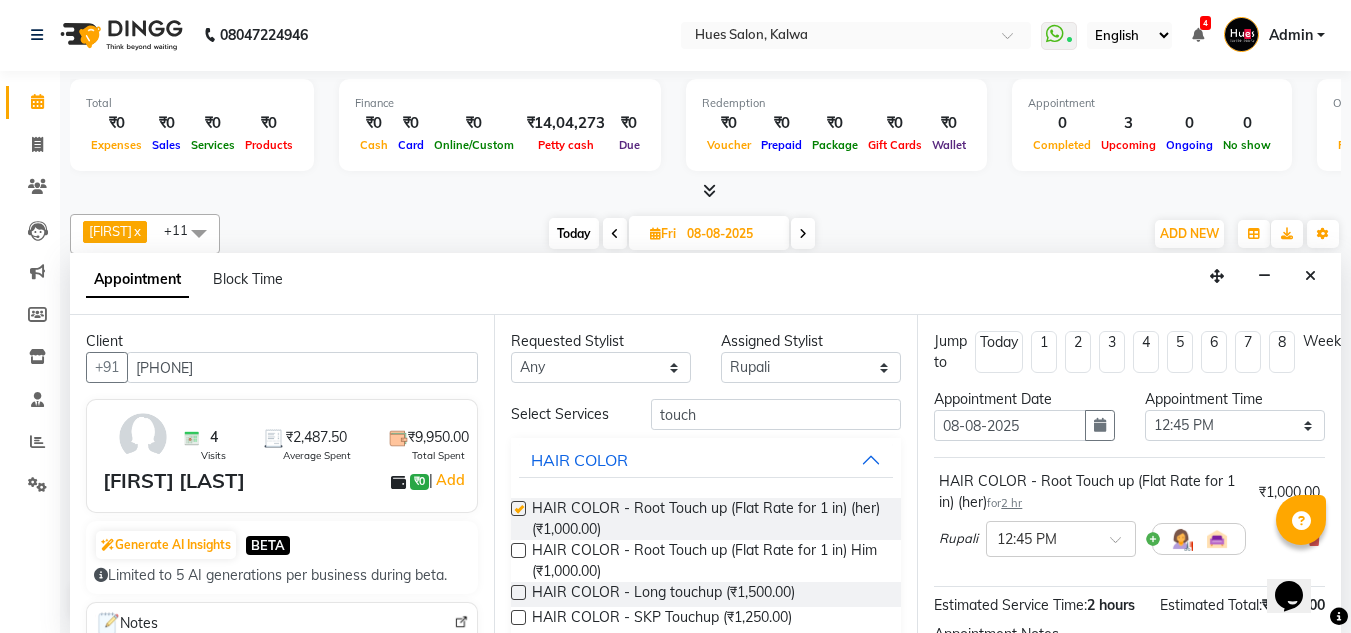 checkbox on "false" 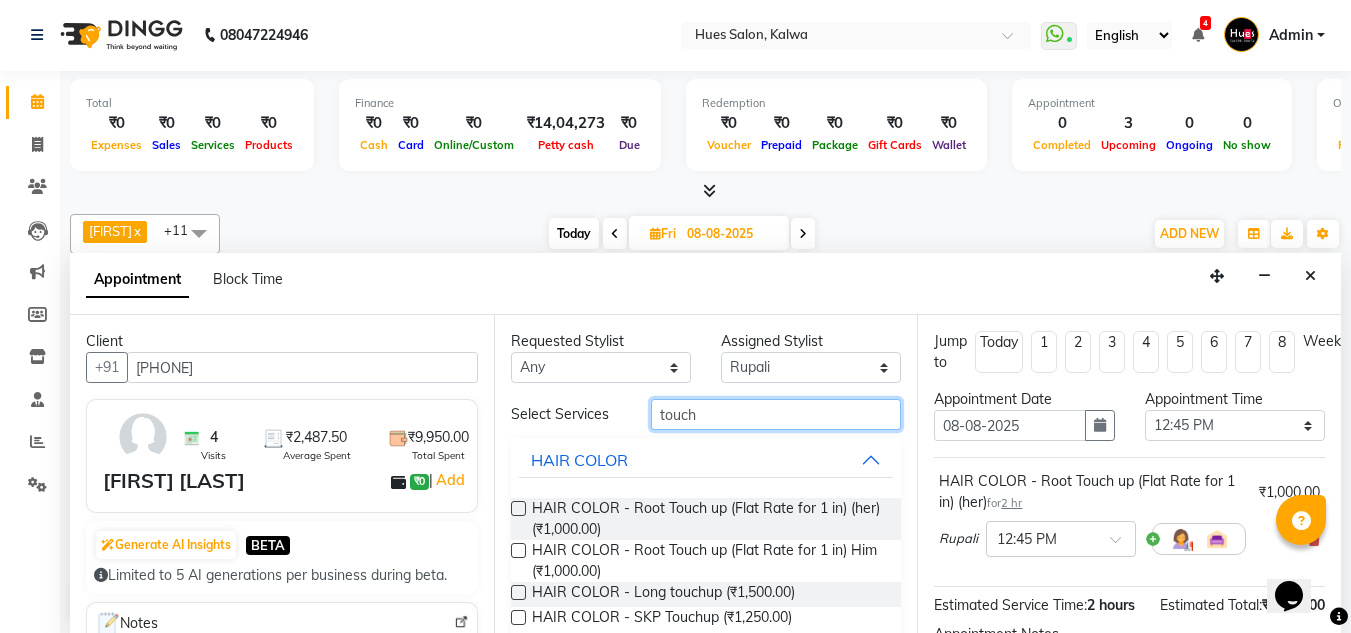 drag, startPoint x: 783, startPoint y: 415, endPoint x: 10, endPoint y: 527, distance: 781.0717 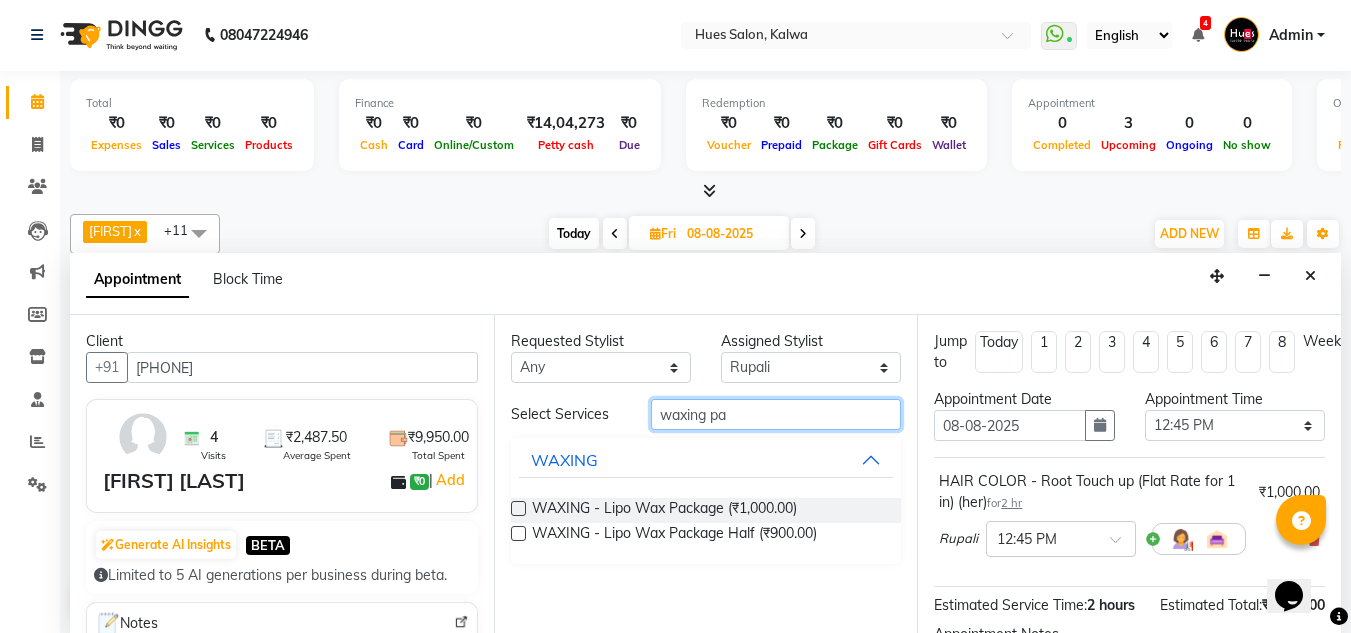 type on "waxing pa" 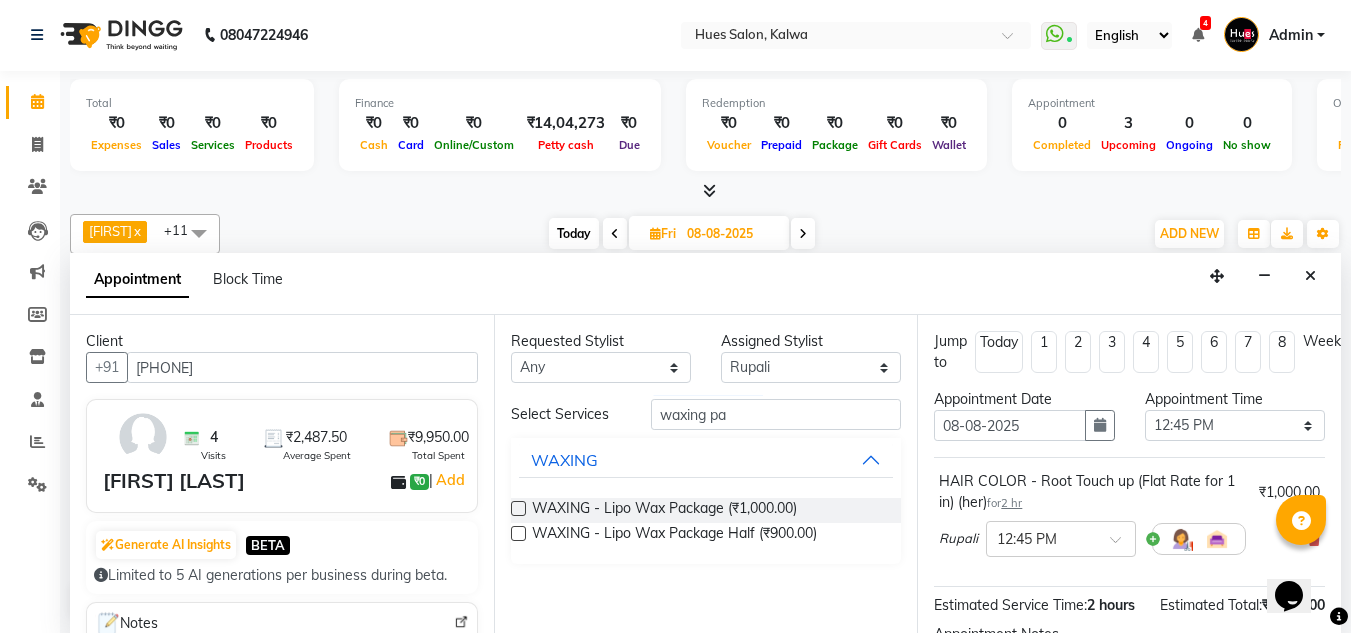 click at bounding box center (518, 508) 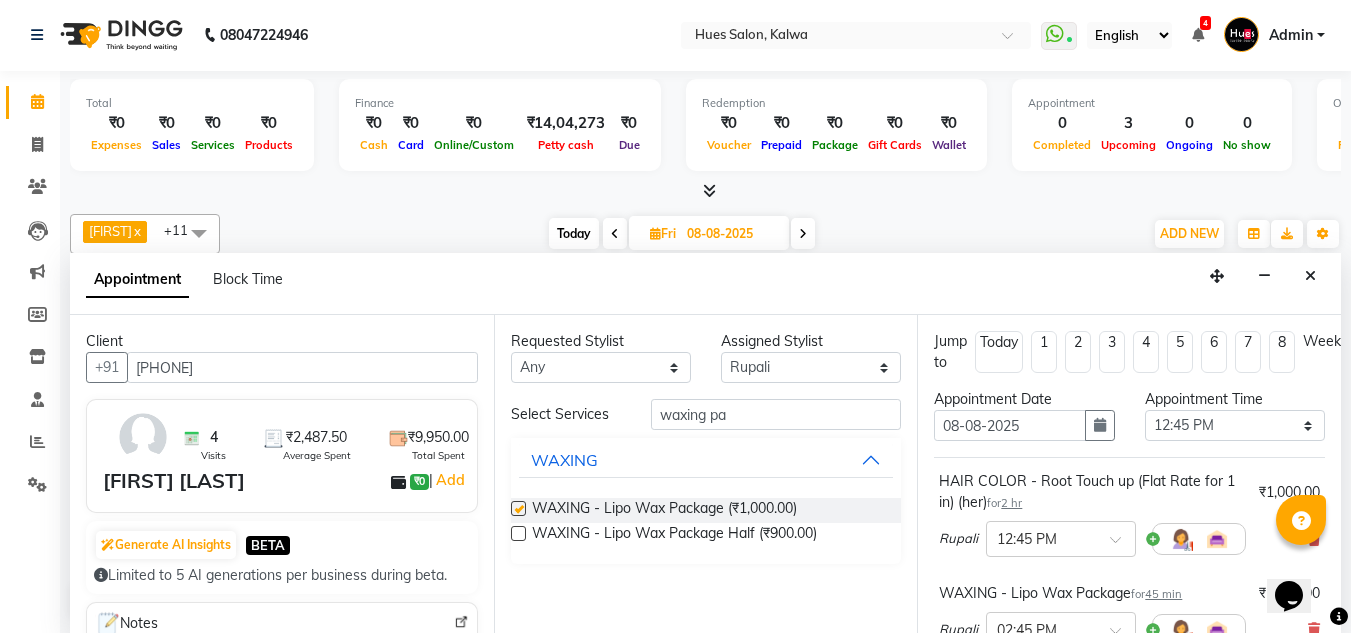 checkbox on "false" 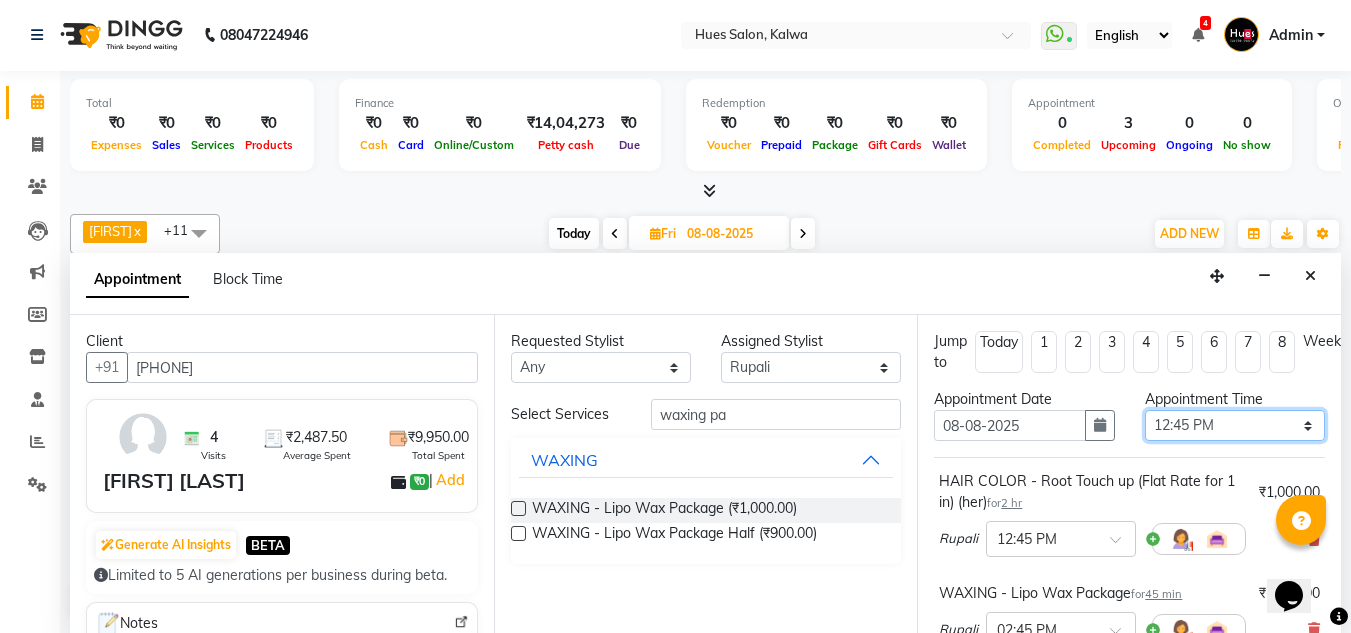 click on "Select 09:00 AM 09:15 AM 09:30 AM 09:45 AM 10:00 AM 10:15 AM 10:30 AM 10:45 AM 11:00 AM 11:15 AM 11:30 AM 11:45 AM 12:00 PM 12:15 PM 12:30 PM 12:45 PM 01:00 PM 01:15 PM 01:30 PM 01:45 PM 02:00 PM 02:15 PM 02:30 PM 02:45 PM 03:00 PM 03:15 PM 03:30 PM 03:45 PM 04:00 PM 04:15 PM 04:30 PM 04:45 PM 05:00 PM 05:15 PM 05:30 PM 05:45 PM 06:00 PM 06:15 PM 06:30 PM 06:45 PM 07:00 PM 07:15 PM 07:30 PM 07:45 PM 08:00 PM" at bounding box center (1235, 425) 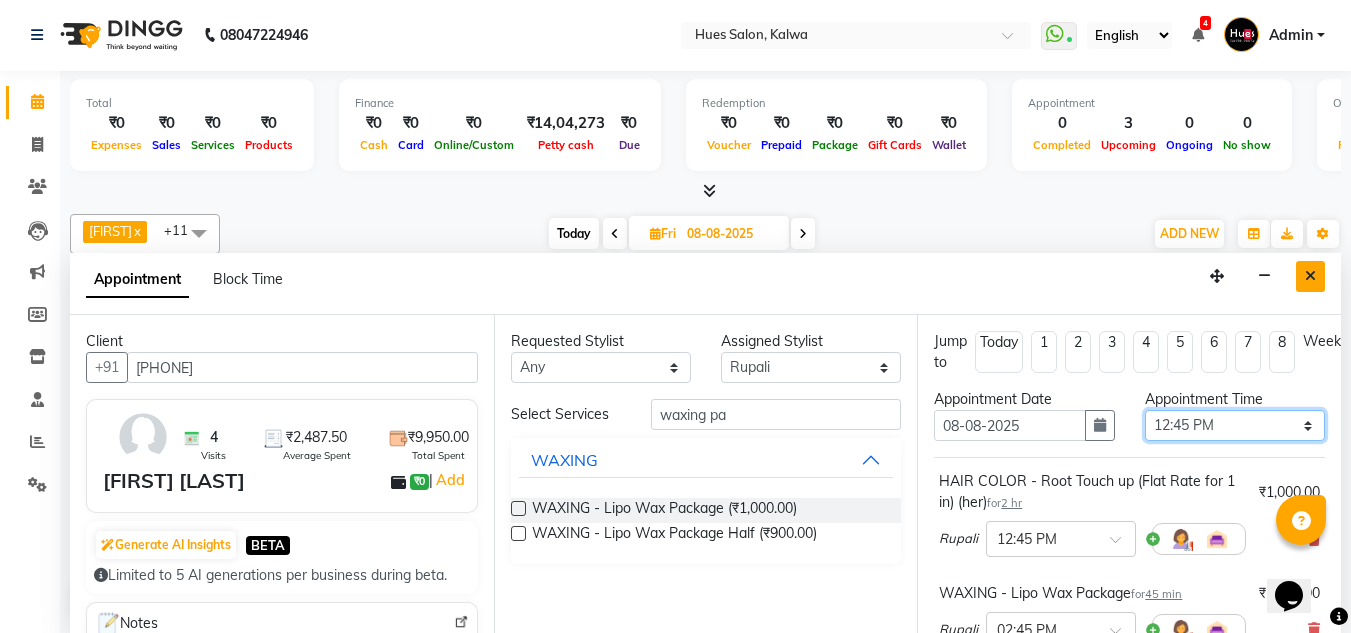 select on "675" 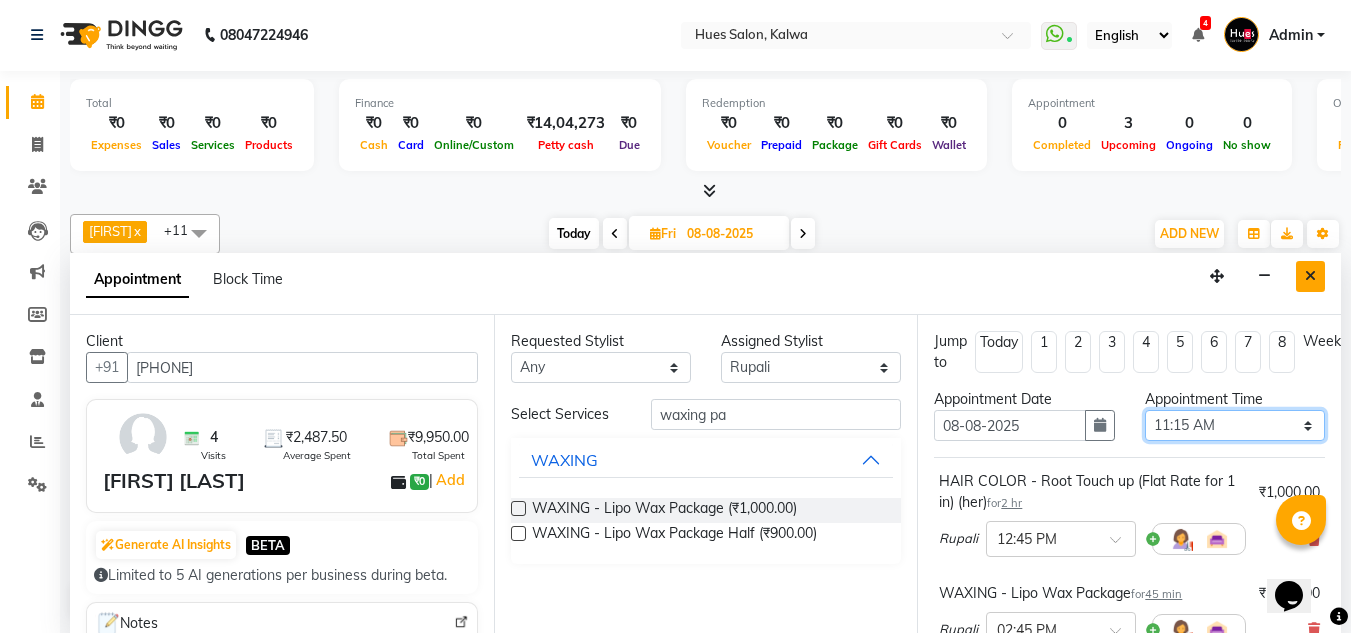 click on "Select 09:00 AM 09:15 AM 09:30 AM 09:45 AM 10:00 AM 10:15 AM 10:30 AM 10:45 AM 11:00 AM 11:15 AM 11:30 AM 11:45 AM 12:00 PM 12:15 PM 12:30 PM 12:45 PM 01:00 PM 01:15 PM 01:30 PM 01:45 PM 02:00 PM 02:15 PM 02:30 PM 02:45 PM 03:00 PM 03:15 PM 03:30 PM 03:45 PM 04:00 PM 04:15 PM 04:30 PM 04:45 PM 05:00 PM 05:15 PM 05:30 PM 05:45 PM 06:00 PM 06:15 PM 06:30 PM 06:45 PM 07:00 PM 07:15 PM 07:30 PM 07:45 PM 08:00 PM" at bounding box center [1235, 425] 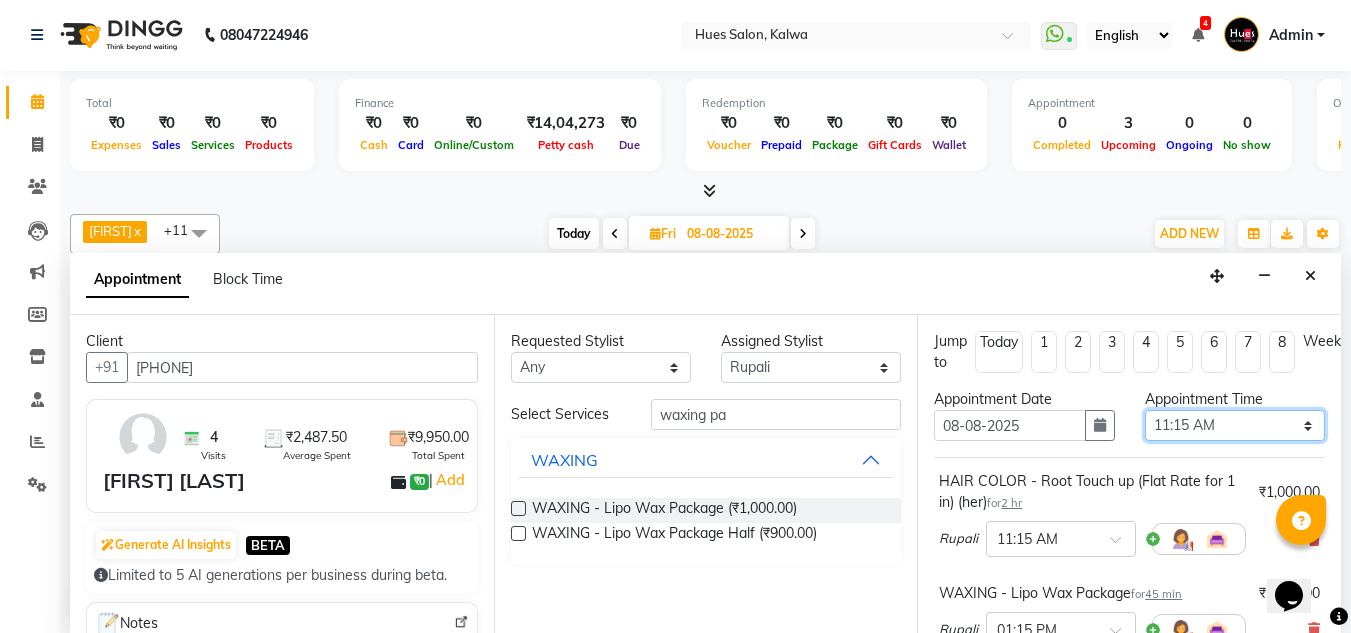 scroll, scrollTop: 323, scrollLeft: 0, axis: vertical 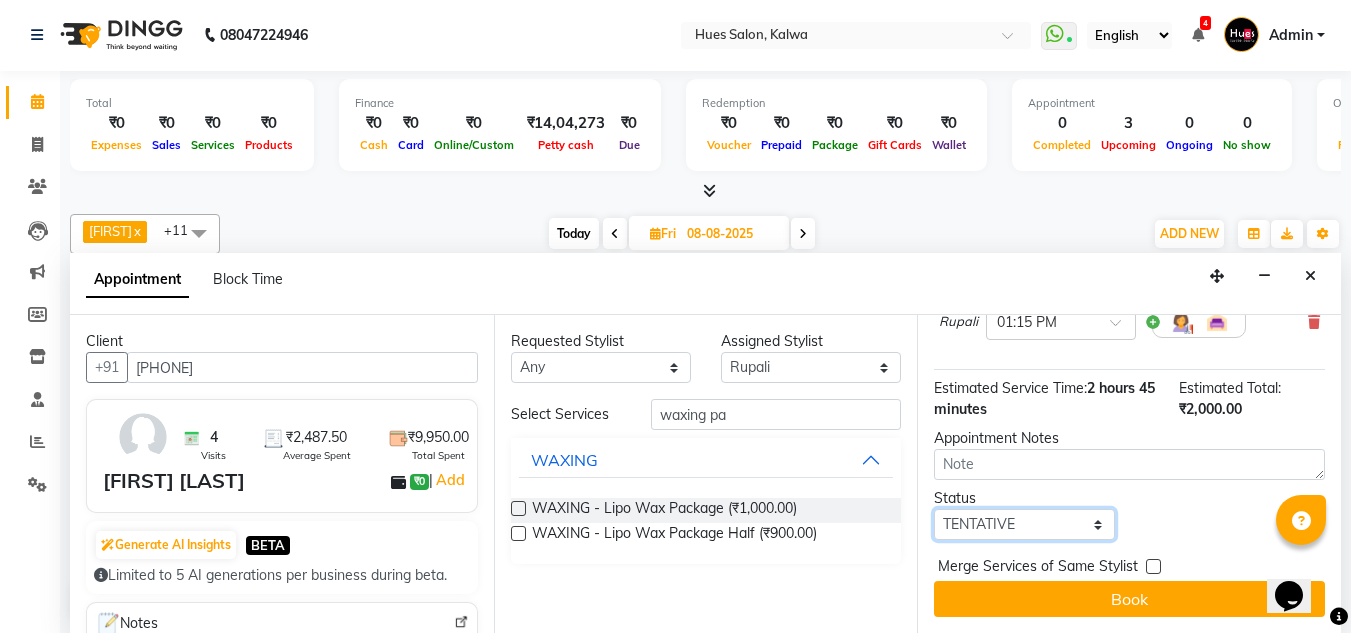 click on "Select TENTATIVE CONFIRM UPCOMING" at bounding box center (1024, 524) 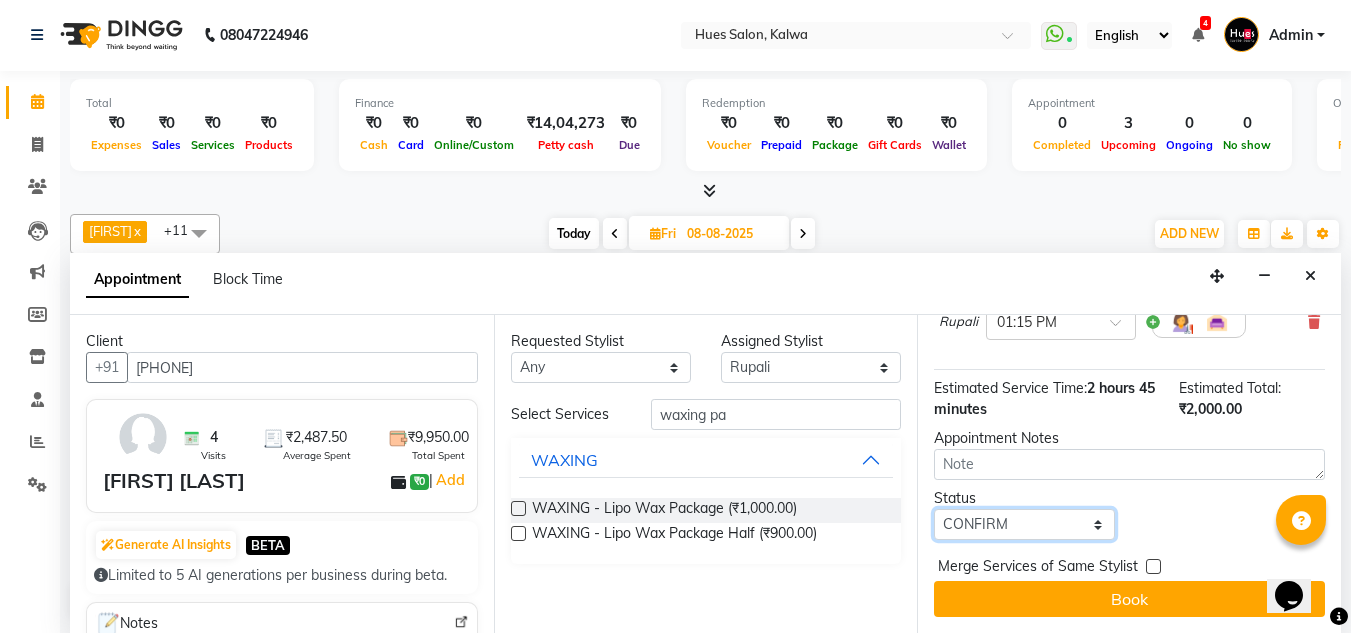 click on "Select TENTATIVE CONFIRM UPCOMING" at bounding box center (1024, 524) 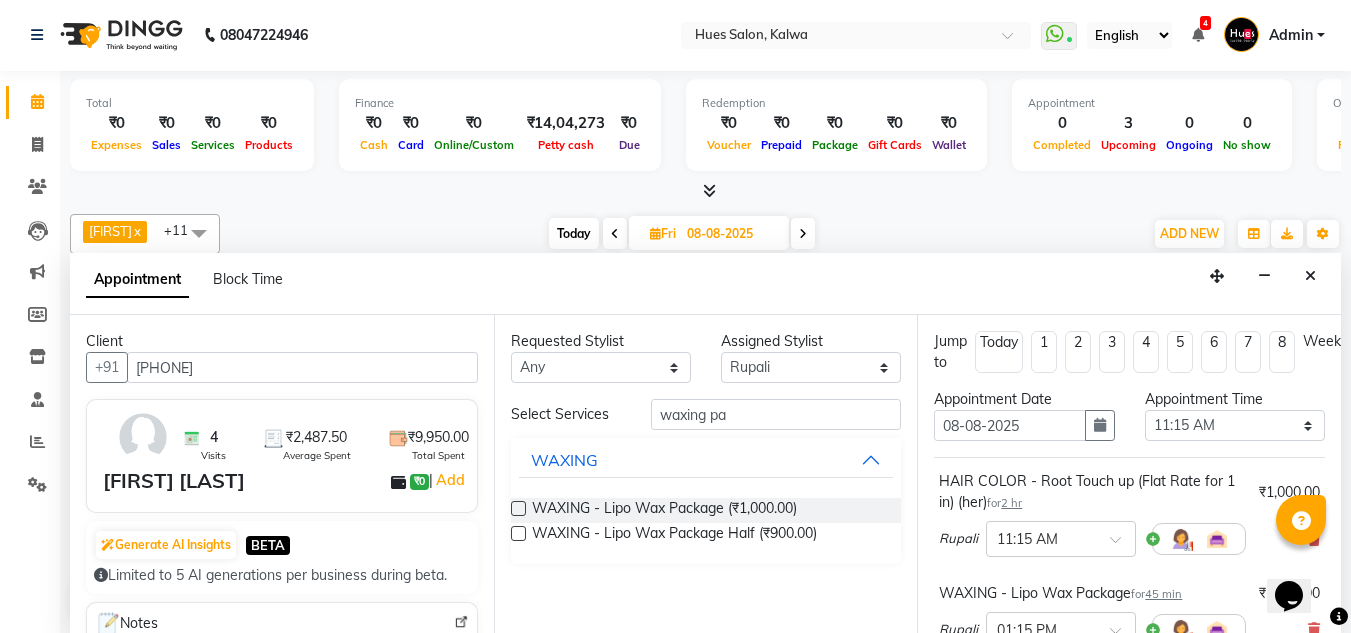 scroll, scrollTop: 323, scrollLeft: 0, axis: vertical 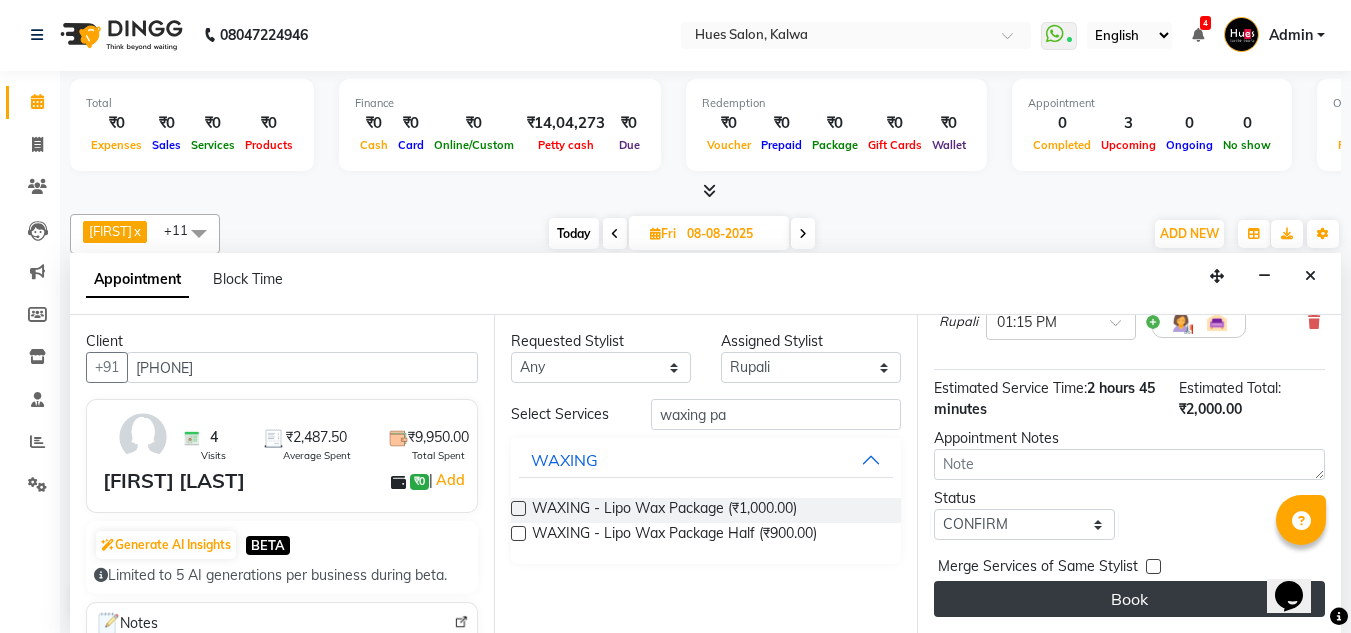 click on "Book" at bounding box center (1129, 599) 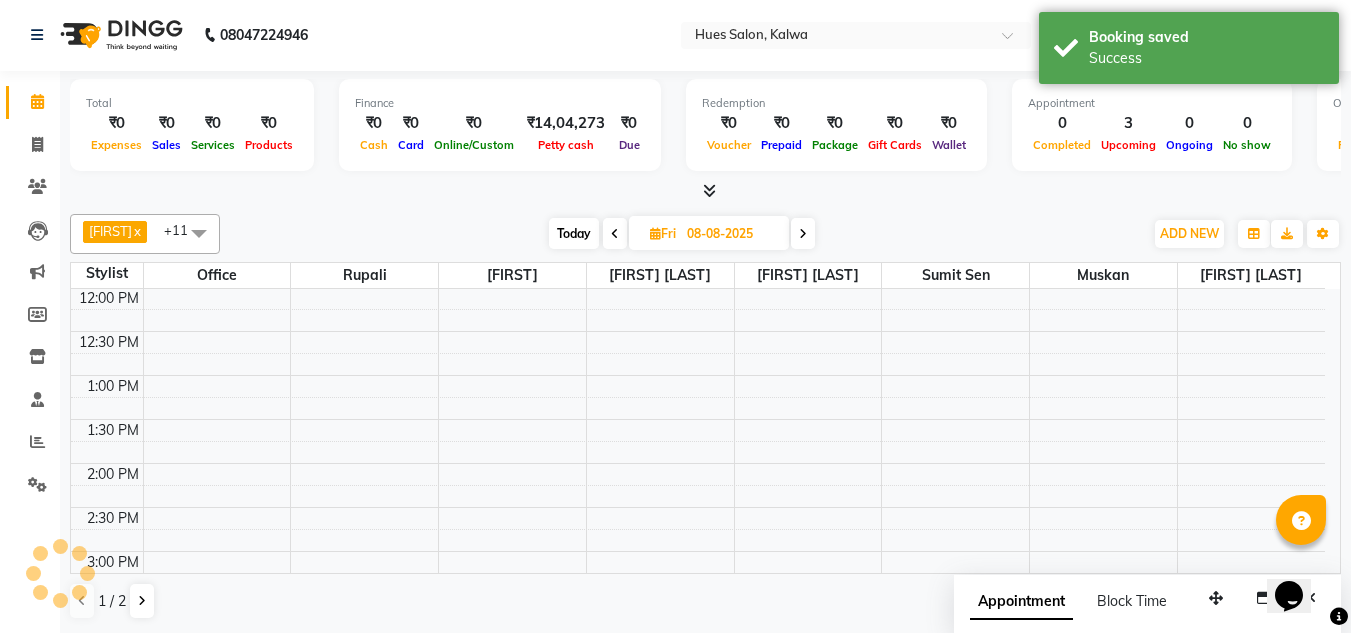 scroll, scrollTop: 0, scrollLeft: 0, axis: both 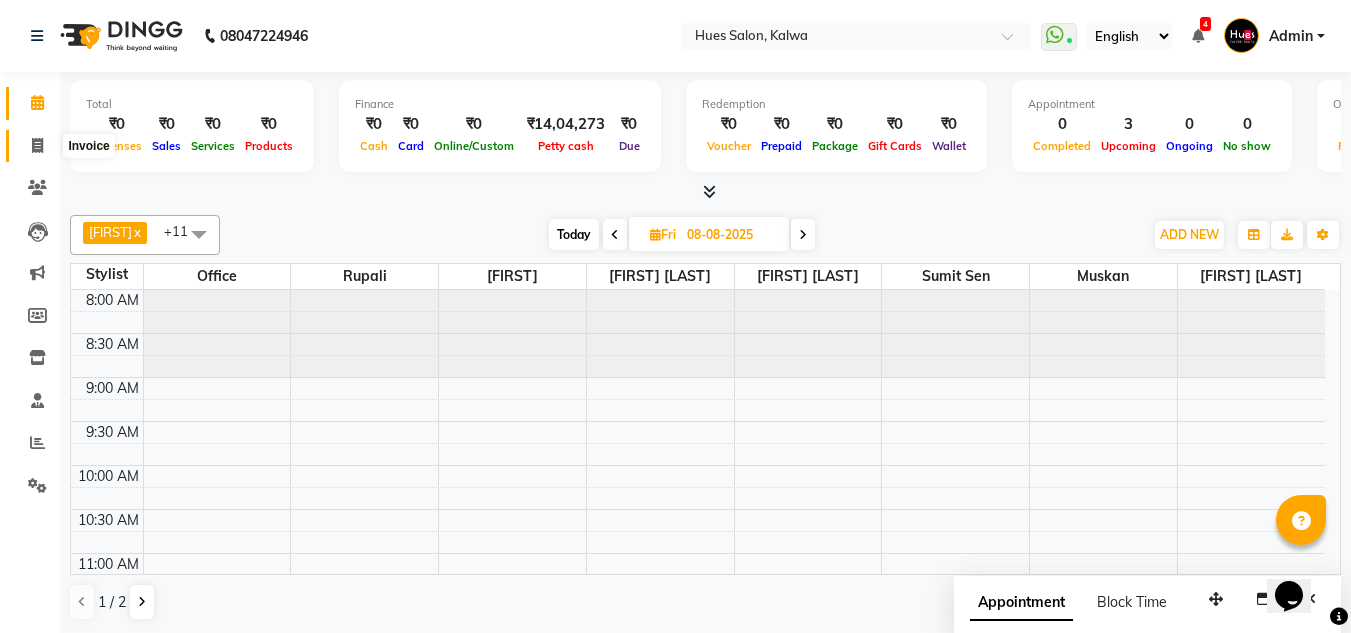click 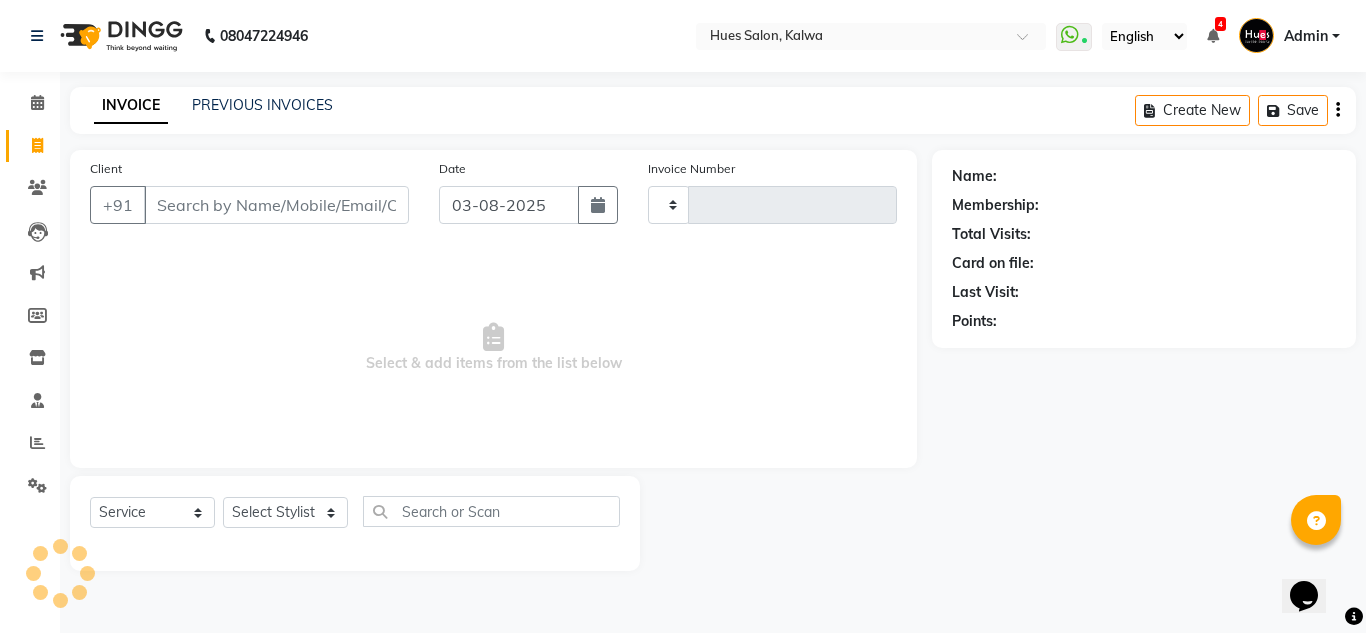type on "0797" 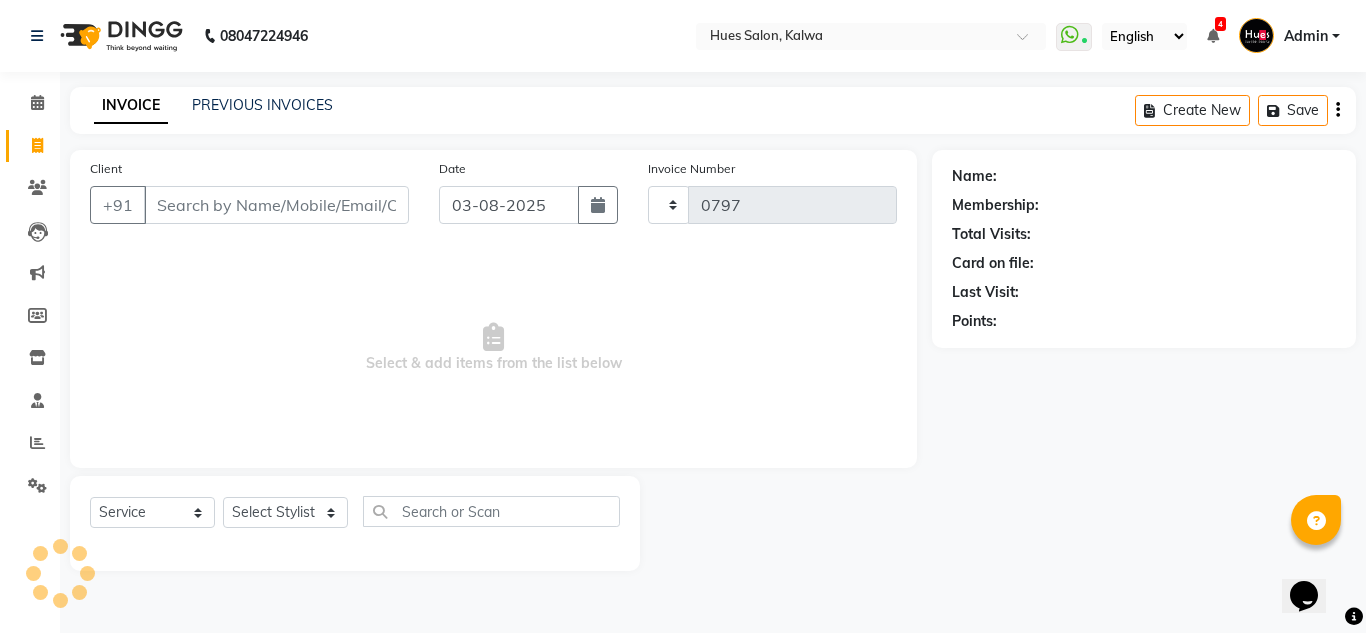 select on "3460" 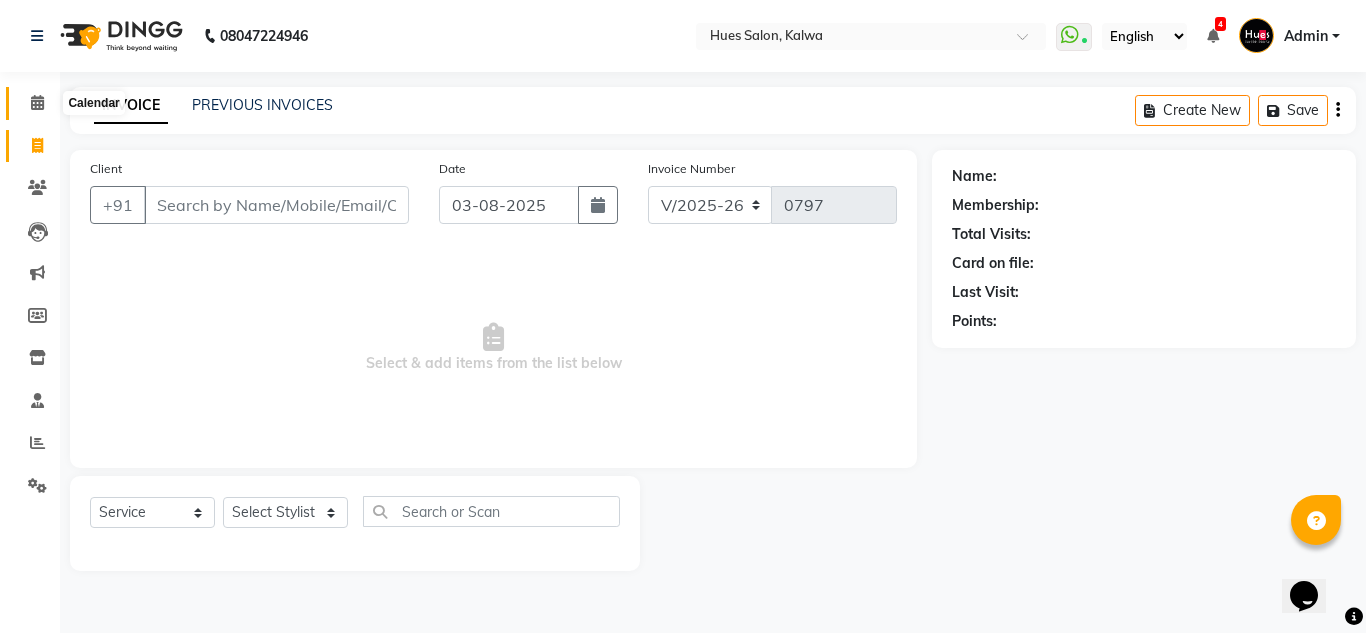 click 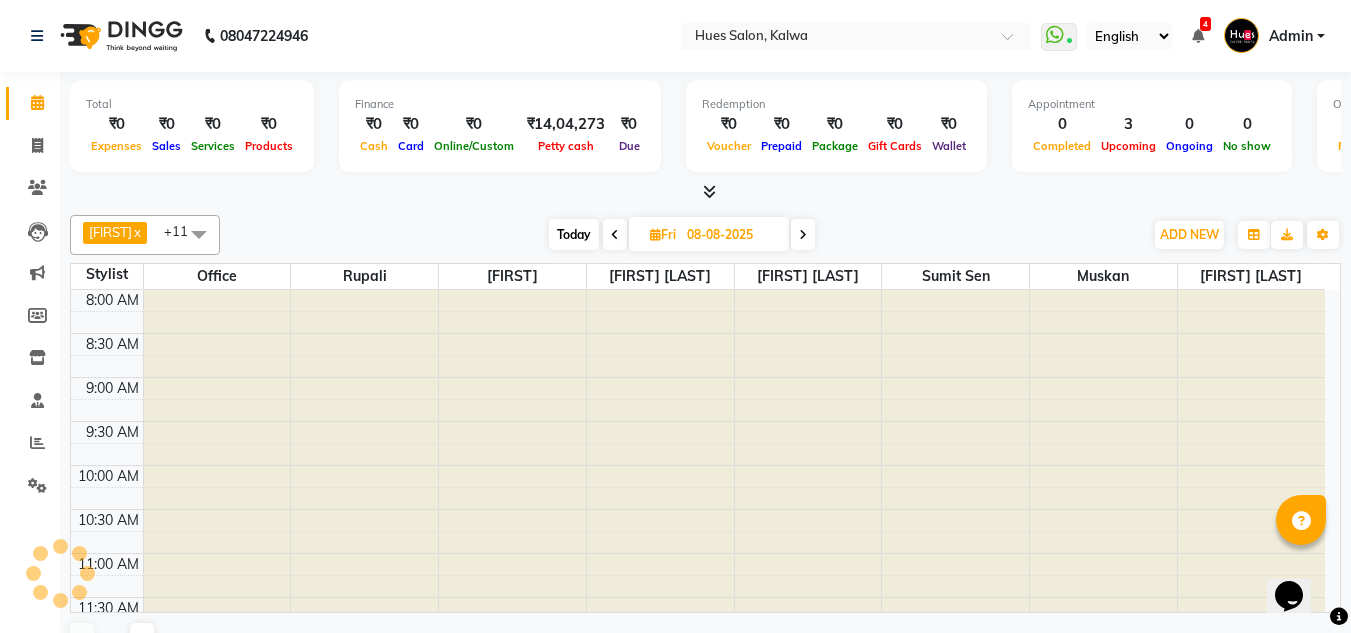 scroll, scrollTop: 0, scrollLeft: 0, axis: both 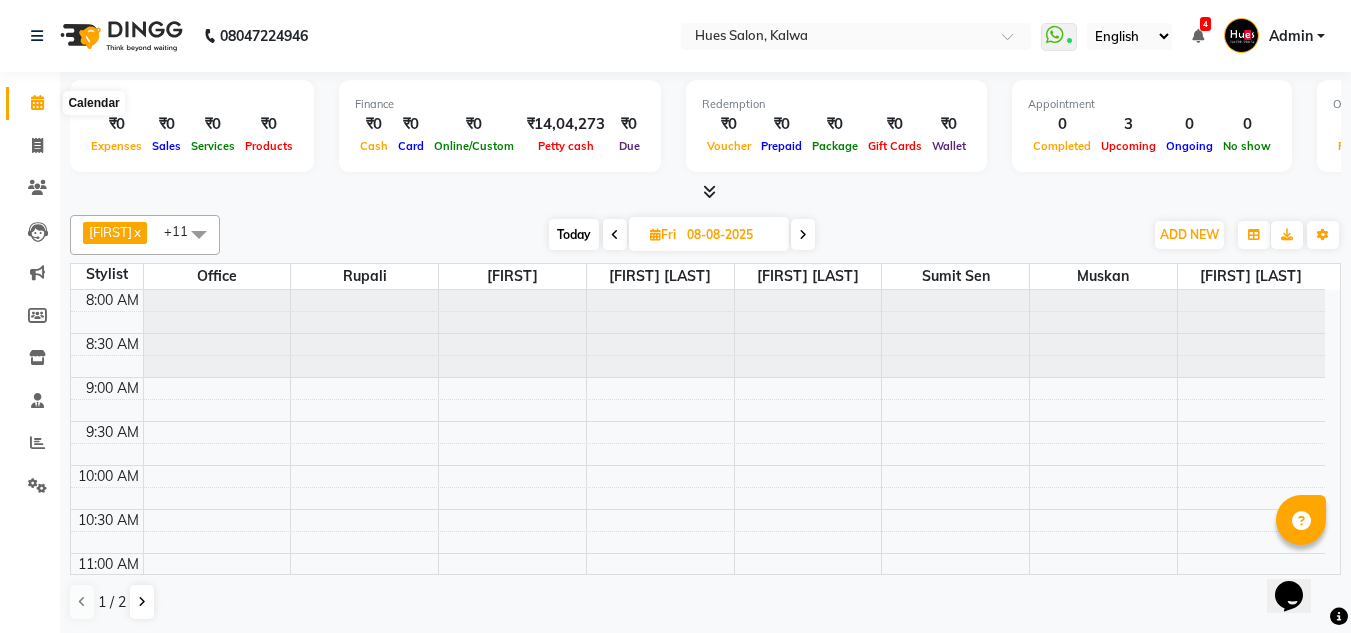 click 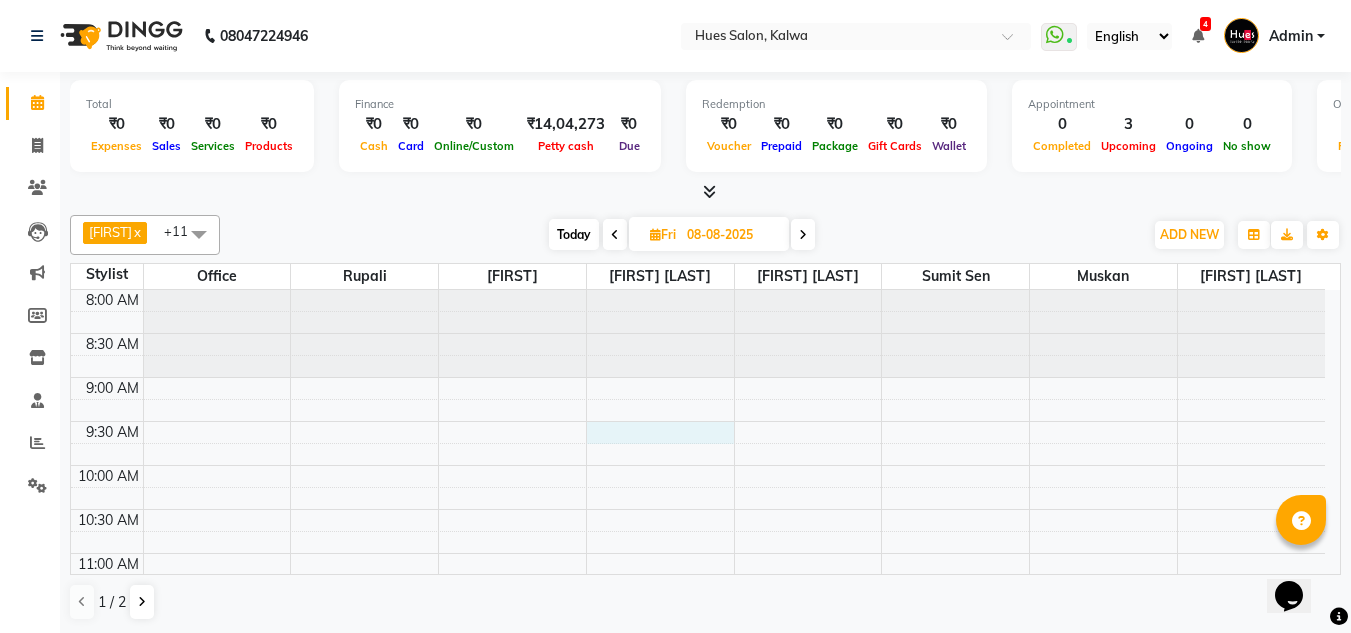 click on "8:00 AM 8:30 AM 9:00 AM 9:30 AM 10:00 AM 10:30 AM 11:00 AM 11:30 AM 12:00 PM 12:30 PM 1:00 PM 1:30 PM 2:00 PM 2:30 PM 3:00 PM 3:30 PM 4:00 PM 4:30 PM 5:00 PM 5:30 PM 6:00 PM 6:30 PM 7:00 PM 7:30 PM 8:00 PM 8:30 PM     [FIRST] [LAST], 11:15 AM-01:15 PM, HAIR COLOR - Root Touch up (Flat Rate for 1 in) (her)     [FIRST] [LAST], 01:15 PM-02:00 PM, WAXING - Lipo Wax Package" at bounding box center [698, 861] 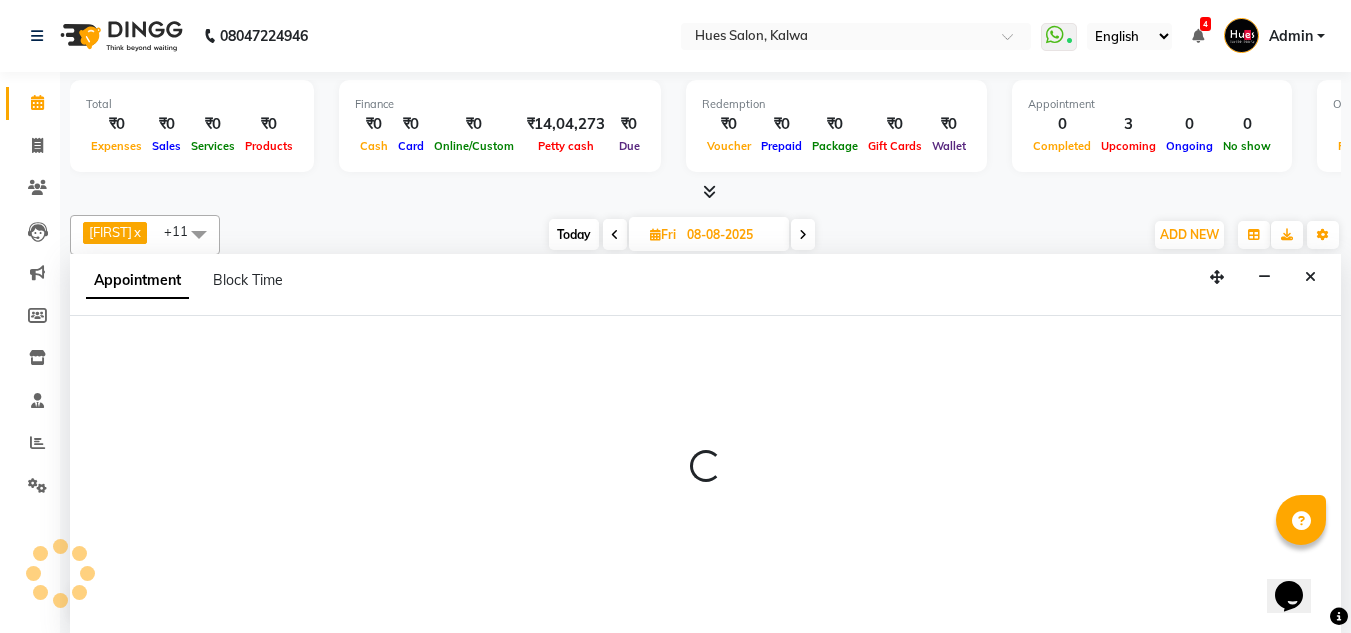 scroll, scrollTop: 1, scrollLeft: 0, axis: vertical 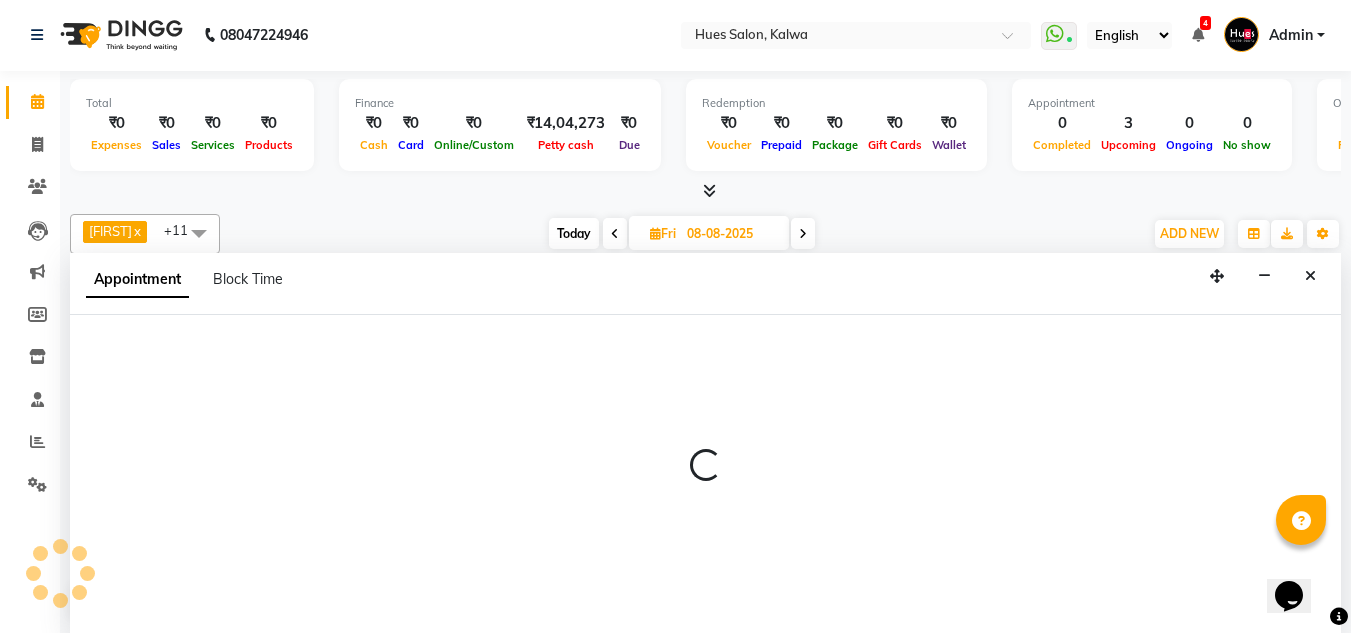 select on "50868" 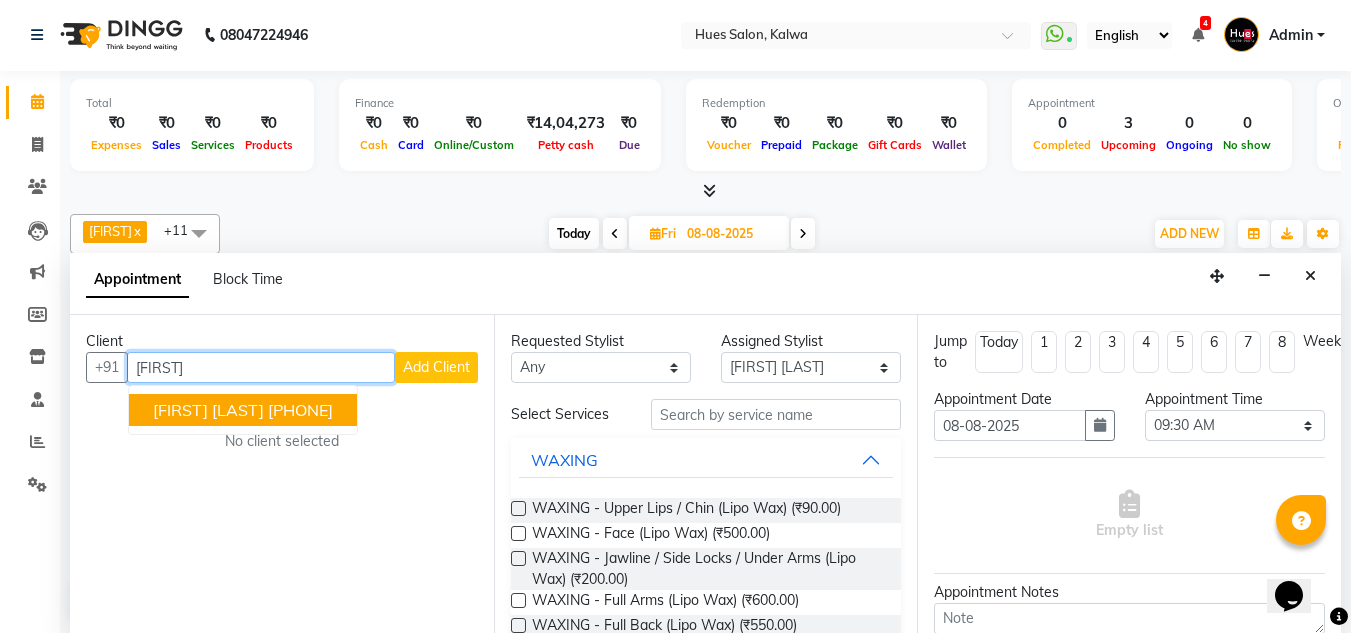 click on "[FIRST] [LAST]" at bounding box center [208, 410] 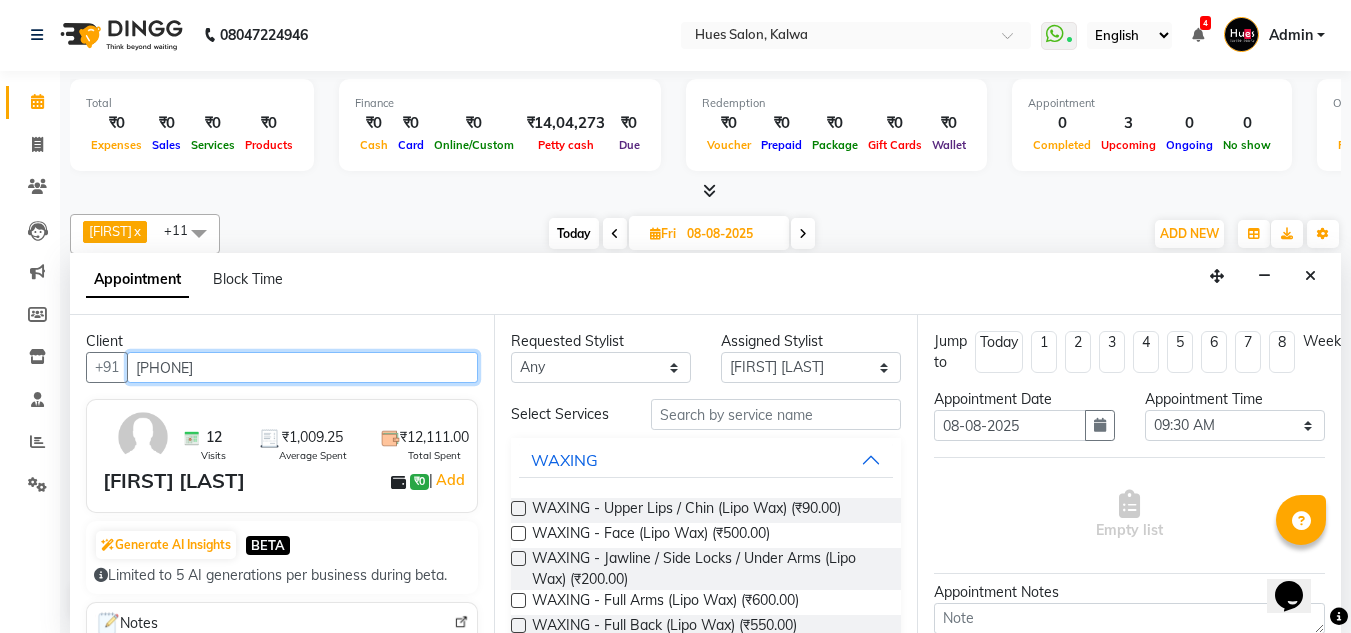 type on "[PHONE]" 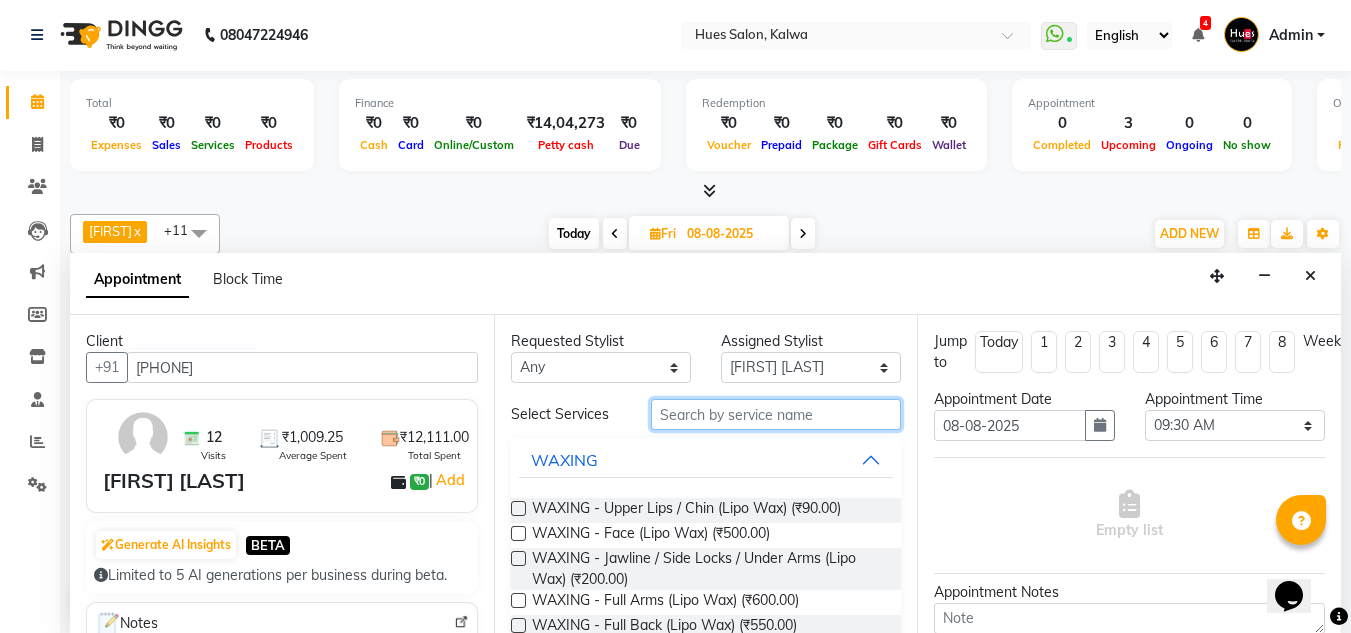 click at bounding box center (776, 414) 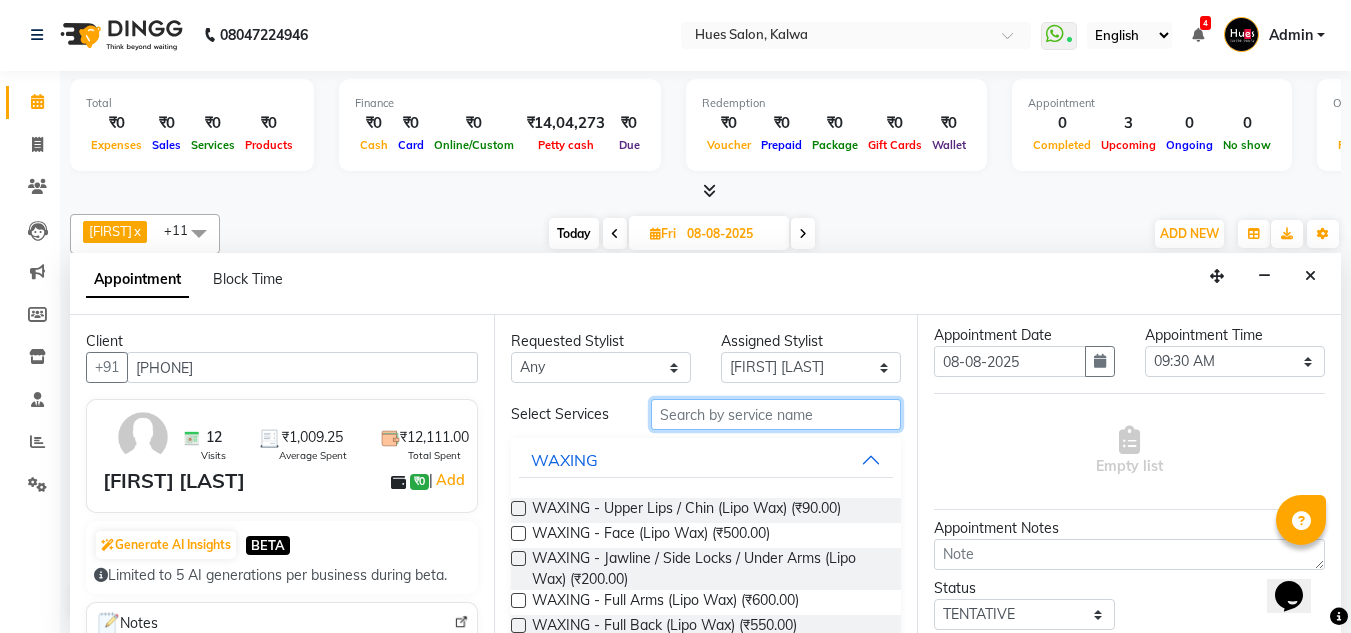 scroll, scrollTop: 0, scrollLeft: 0, axis: both 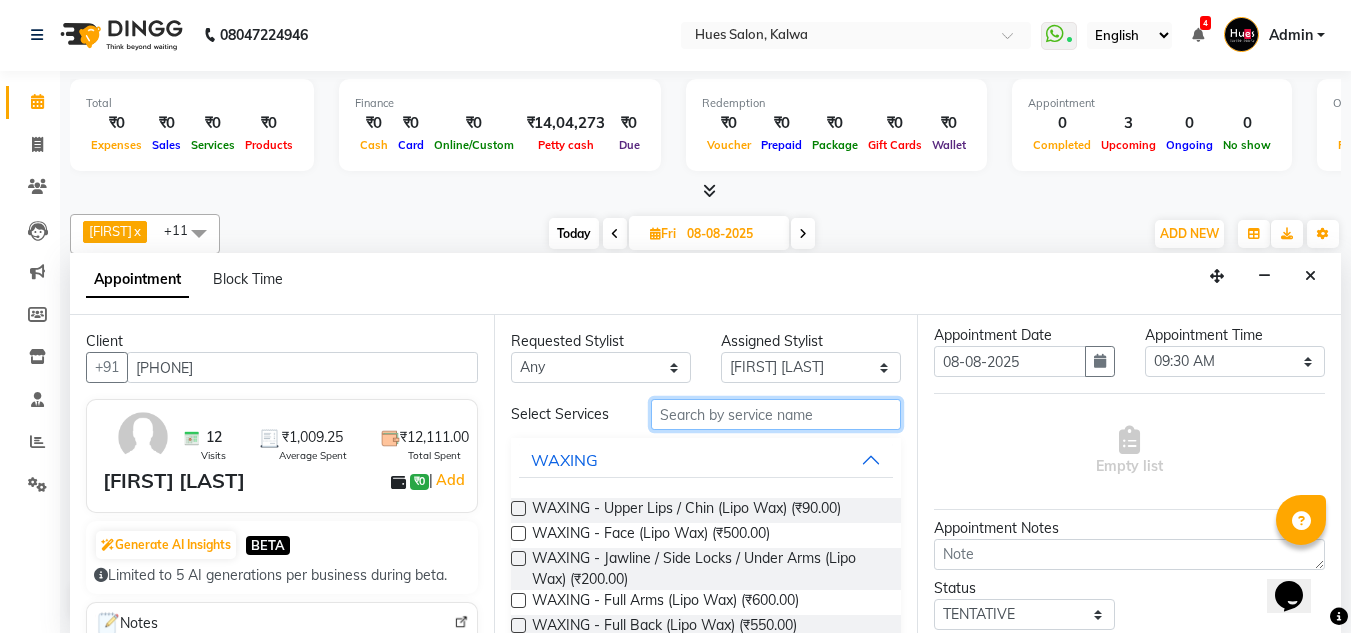 click at bounding box center [776, 414] 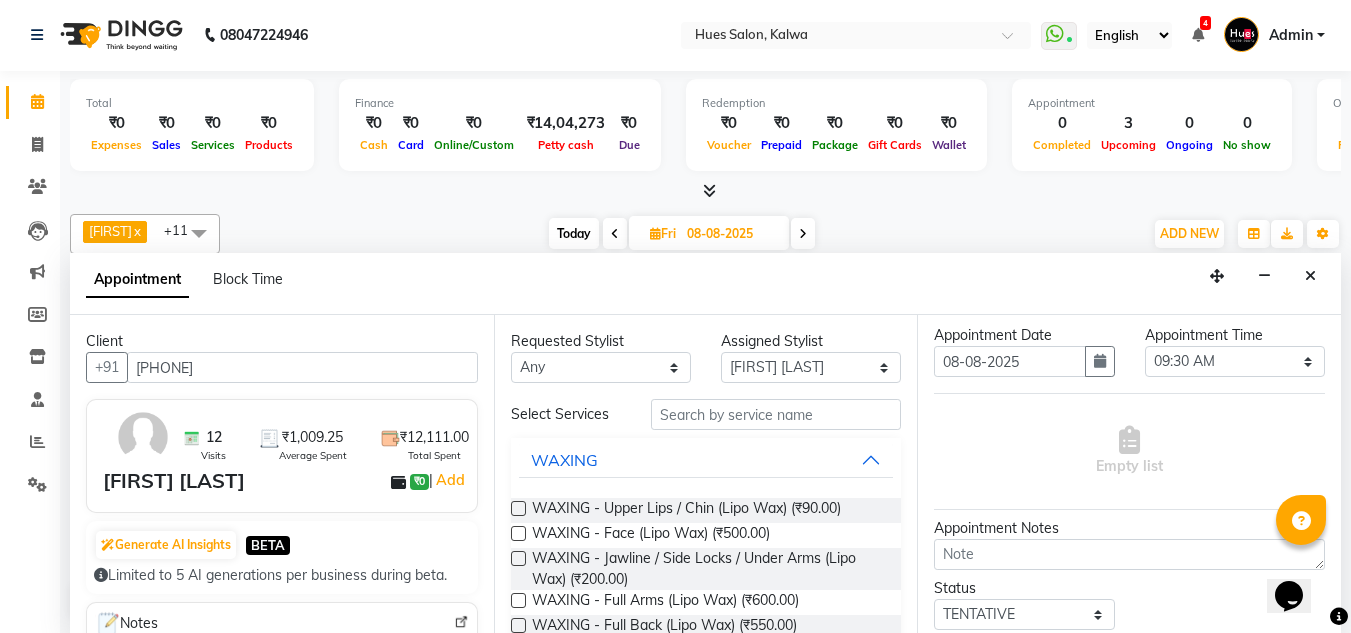 click on "Empty list" at bounding box center (1129, 451) 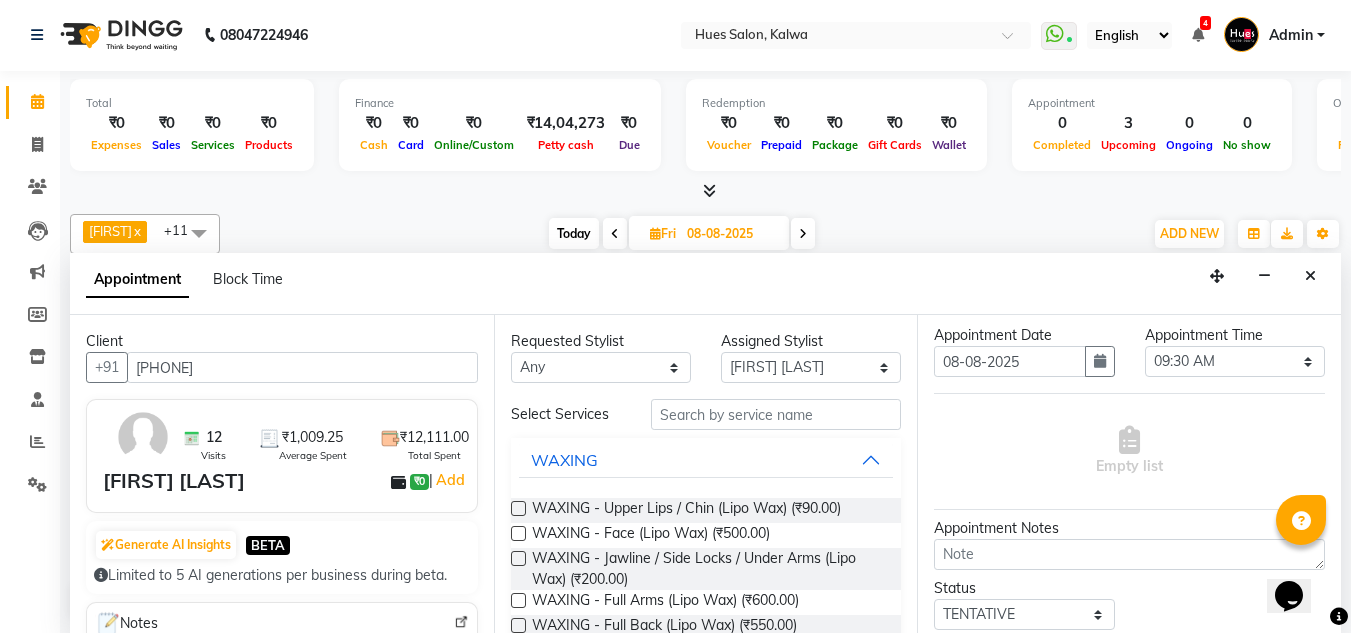 click on "Empty list" at bounding box center (1129, 451) 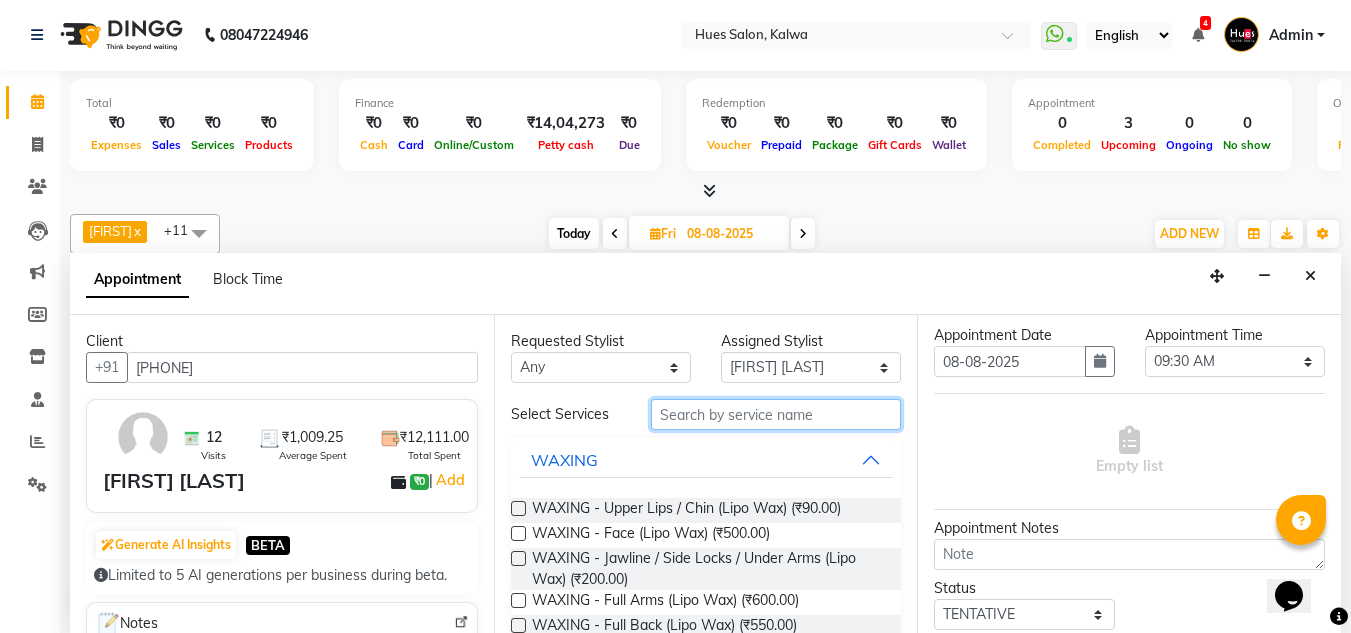 click at bounding box center (776, 414) 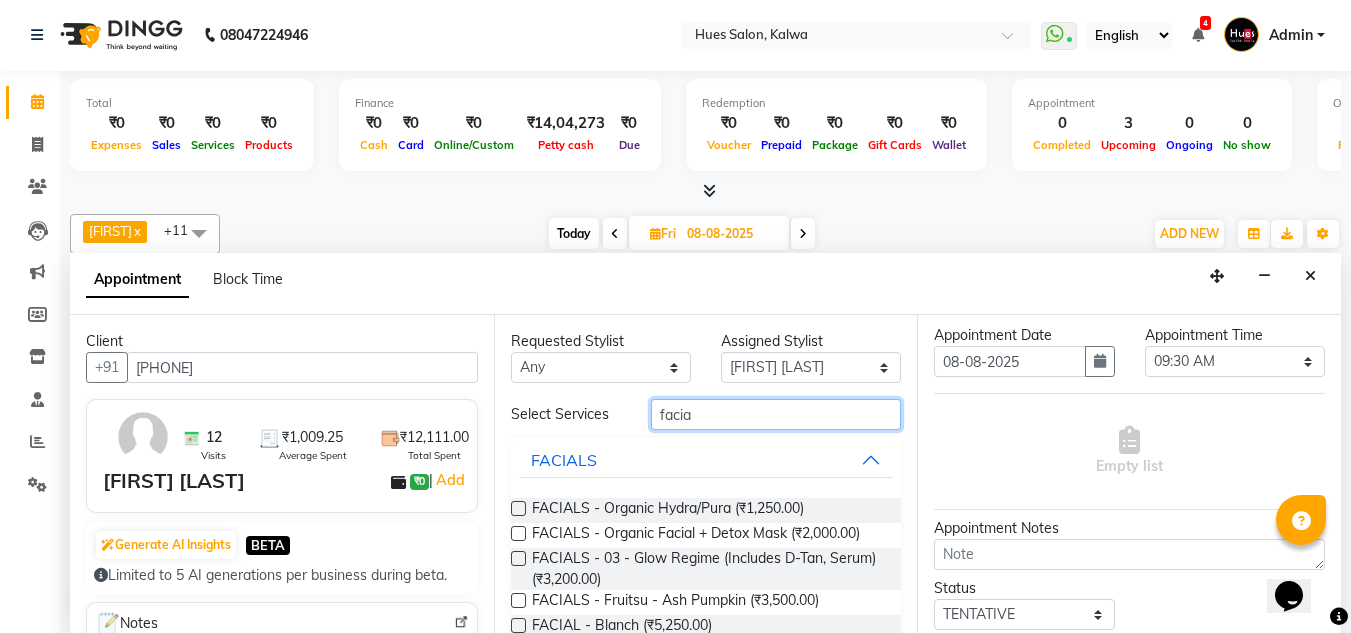 type on "facia" 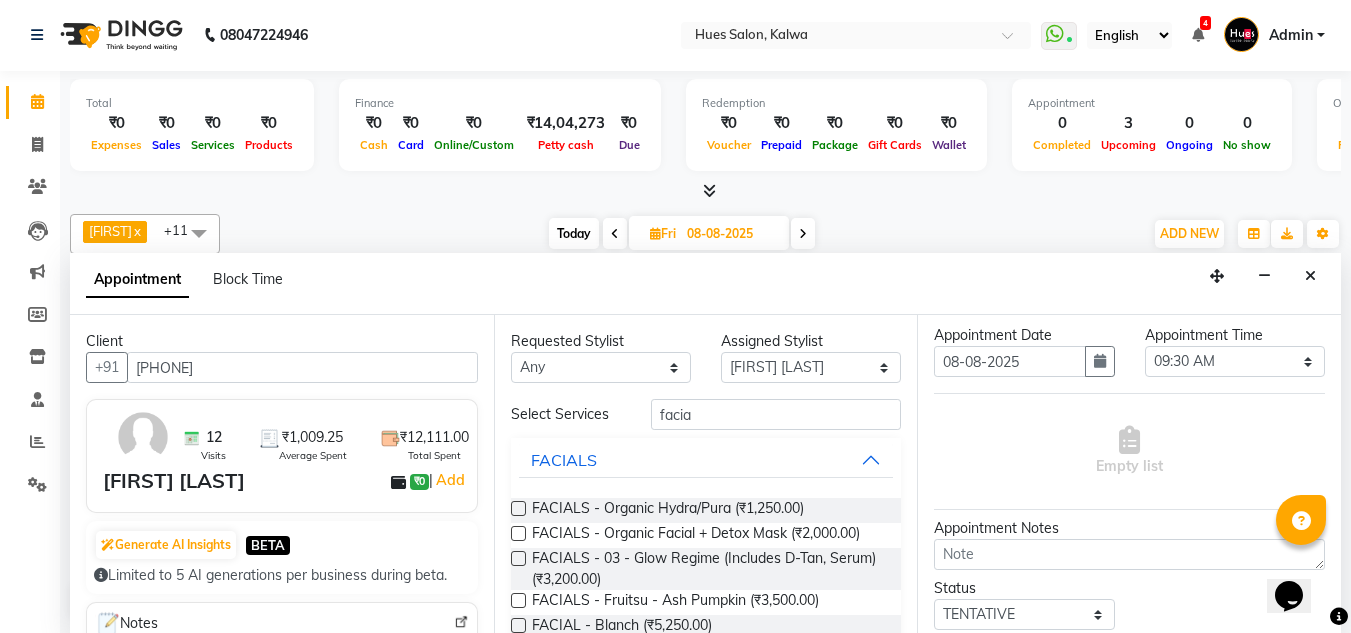 click at bounding box center (518, 533) 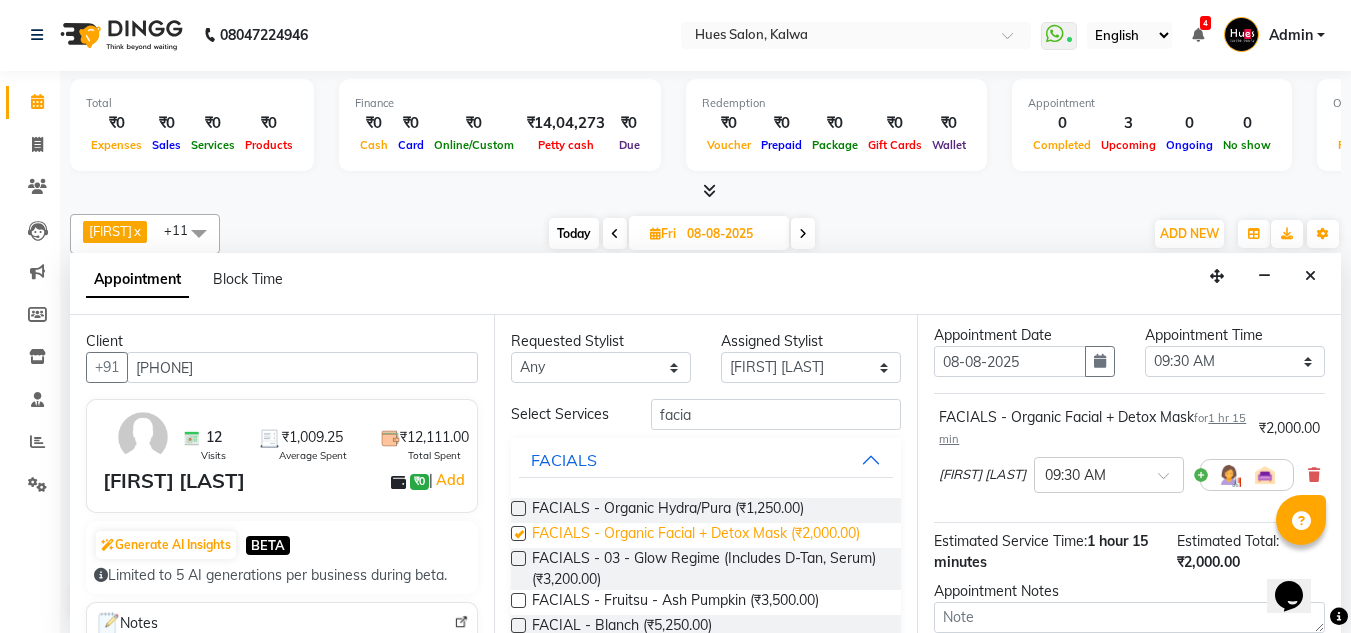 checkbox on "false" 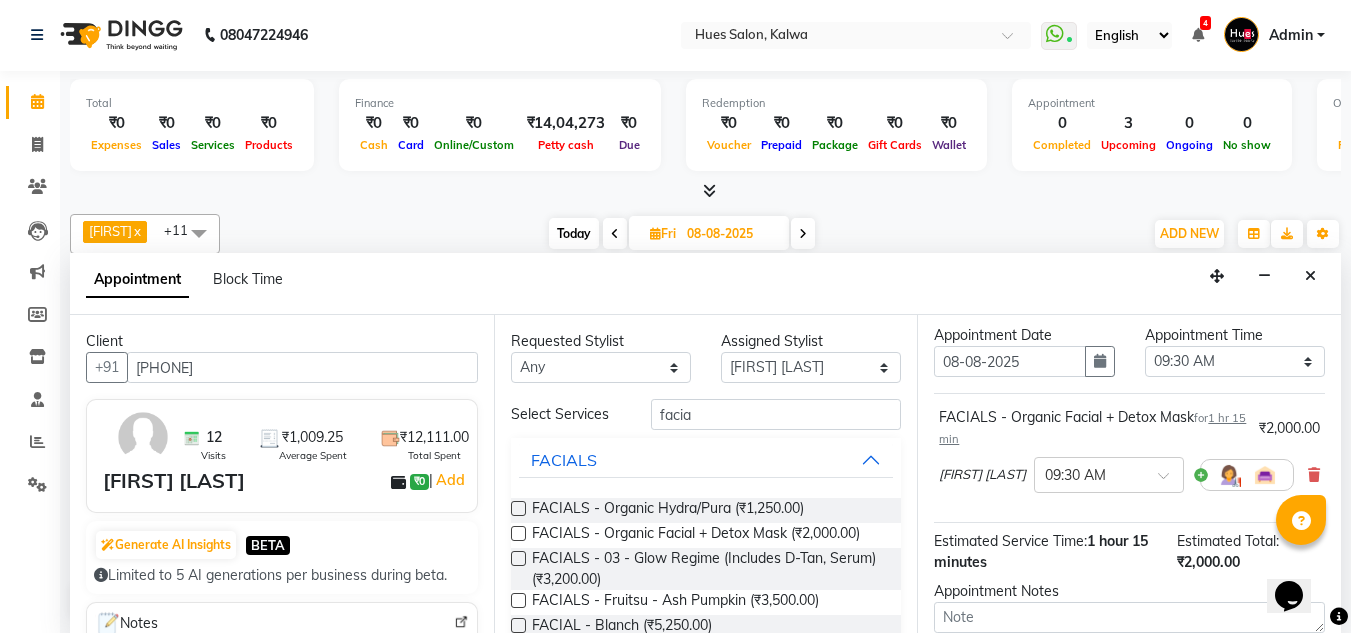 scroll, scrollTop: 235, scrollLeft: 0, axis: vertical 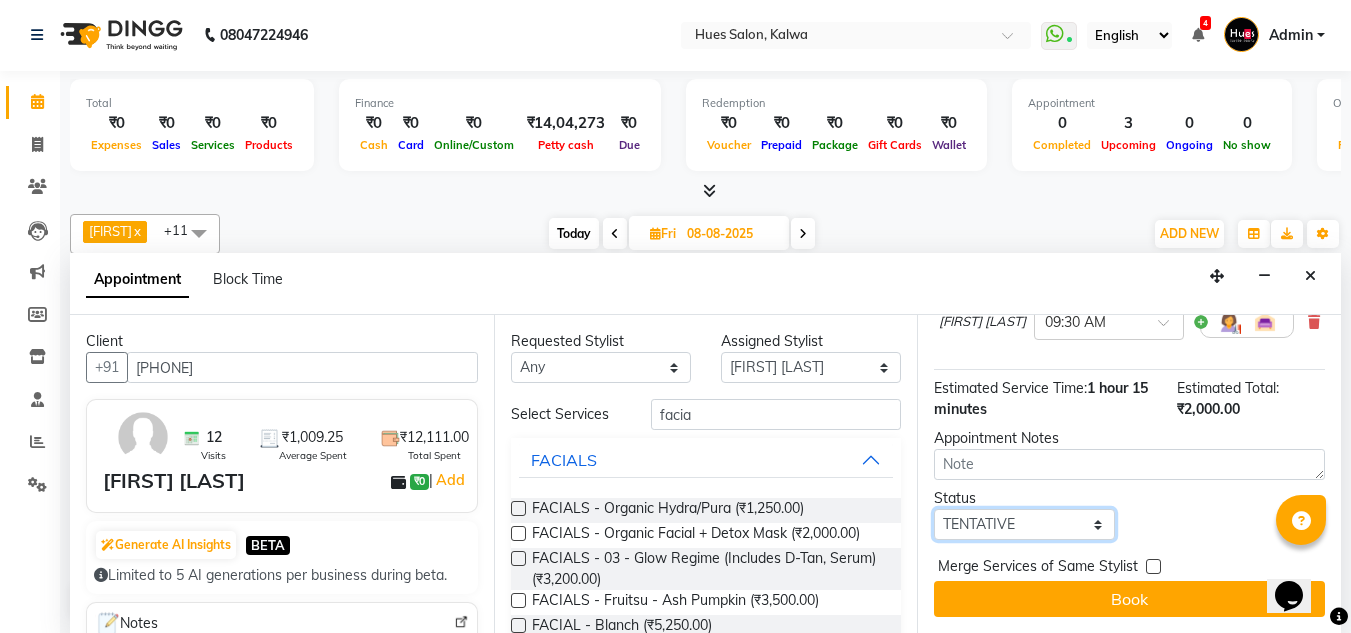 click on "Select TENTATIVE CONFIRM UPCOMING" at bounding box center (1024, 524) 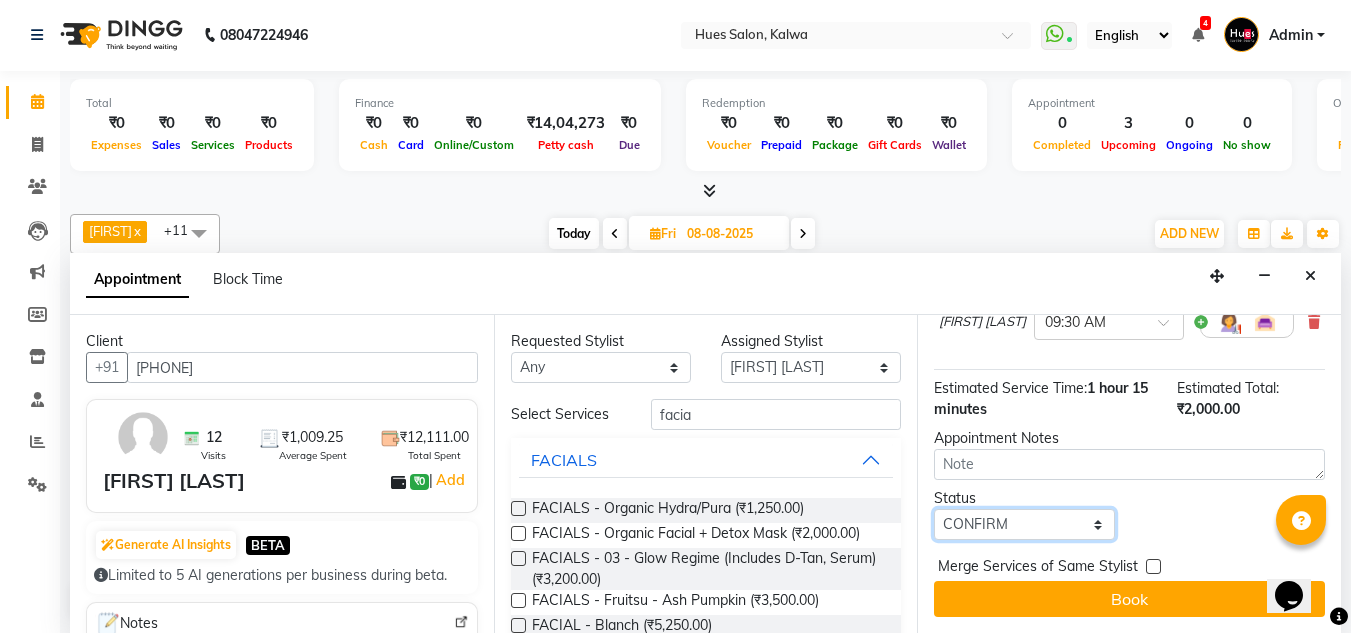 click on "Select TENTATIVE CONFIRM UPCOMING" at bounding box center (1024, 524) 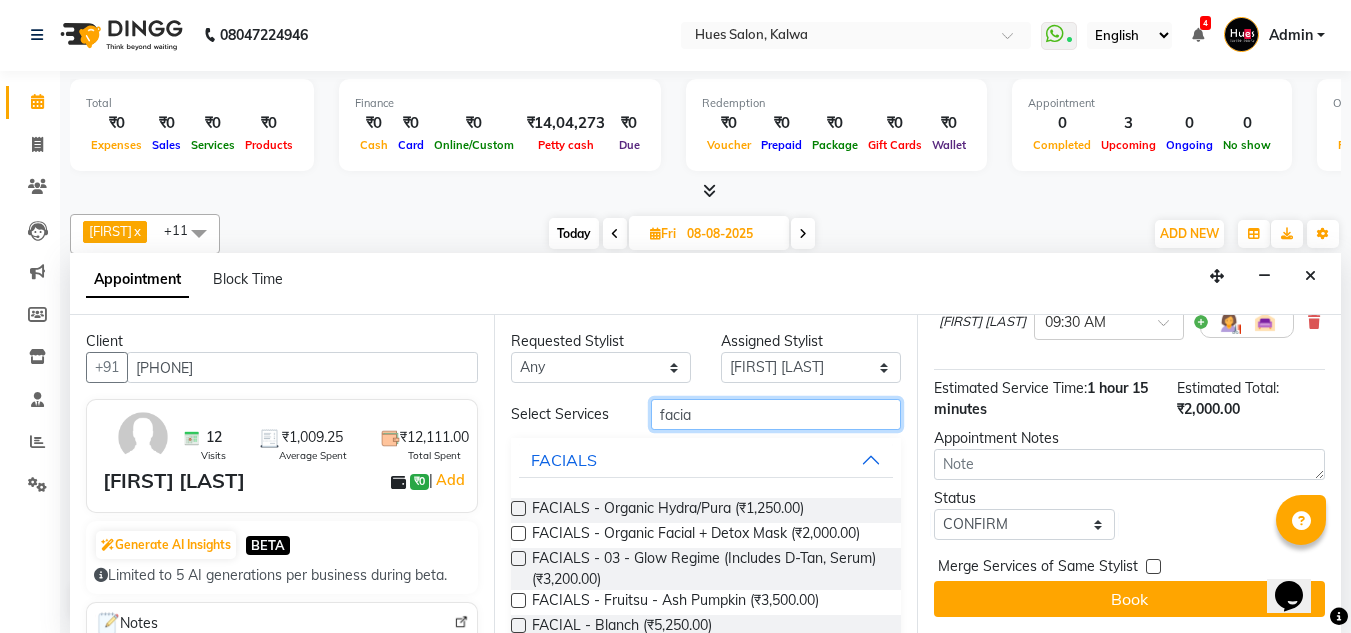 drag, startPoint x: 728, startPoint y: 416, endPoint x: 459, endPoint y: 460, distance: 272.57477 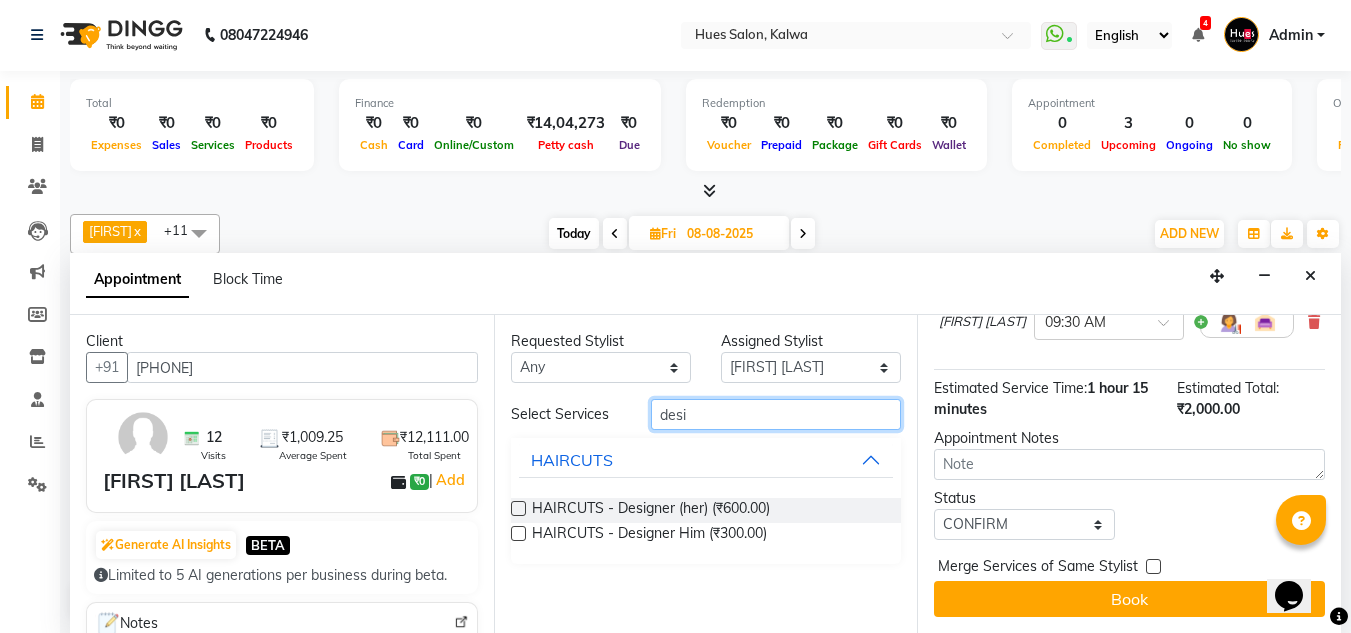 type on "desi" 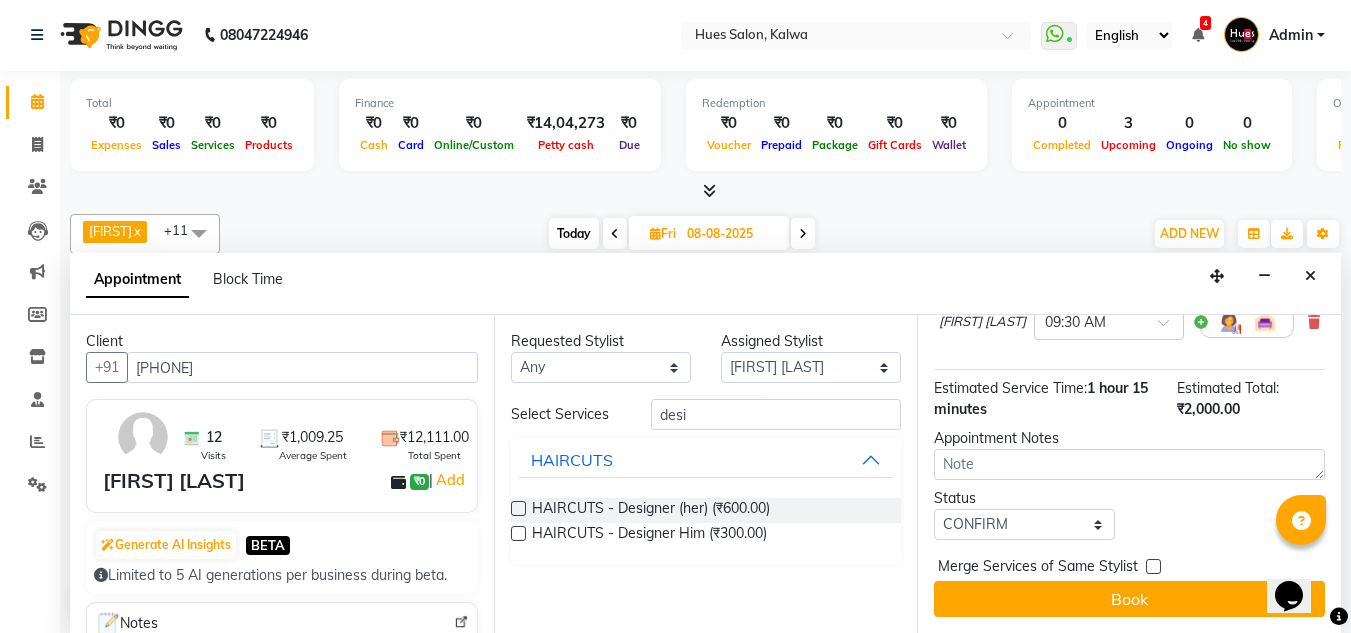 click at bounding box center [518, 533] 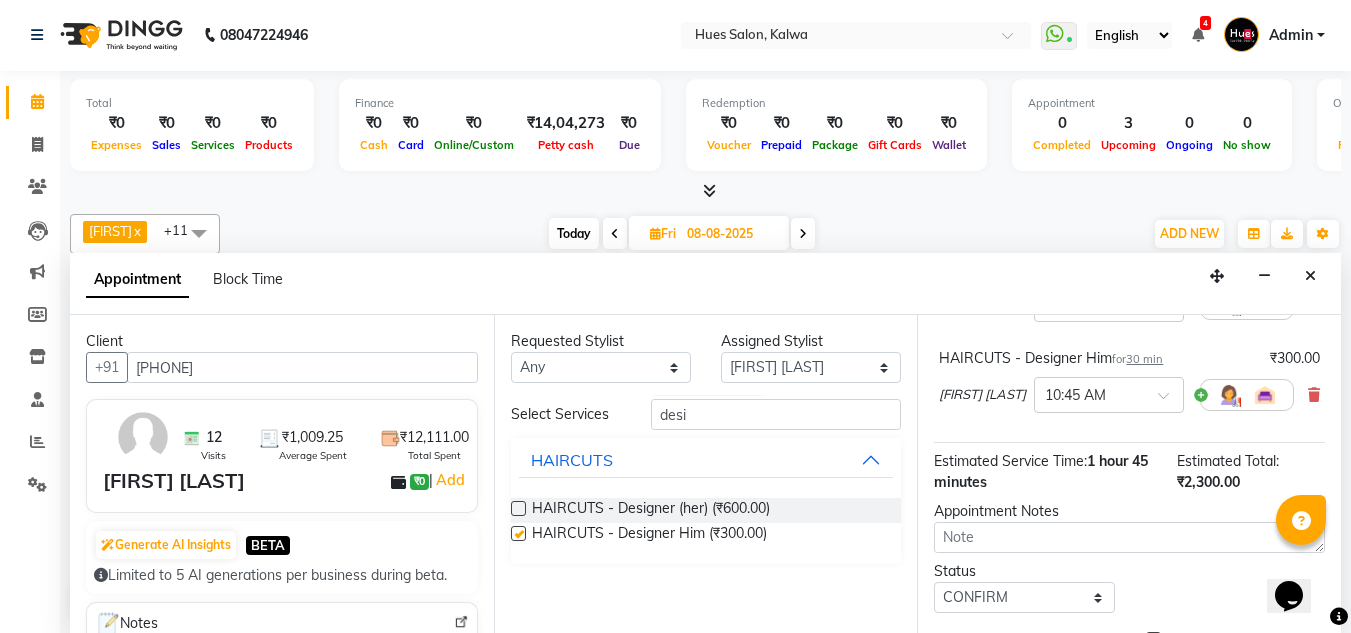 checkbox on "false" 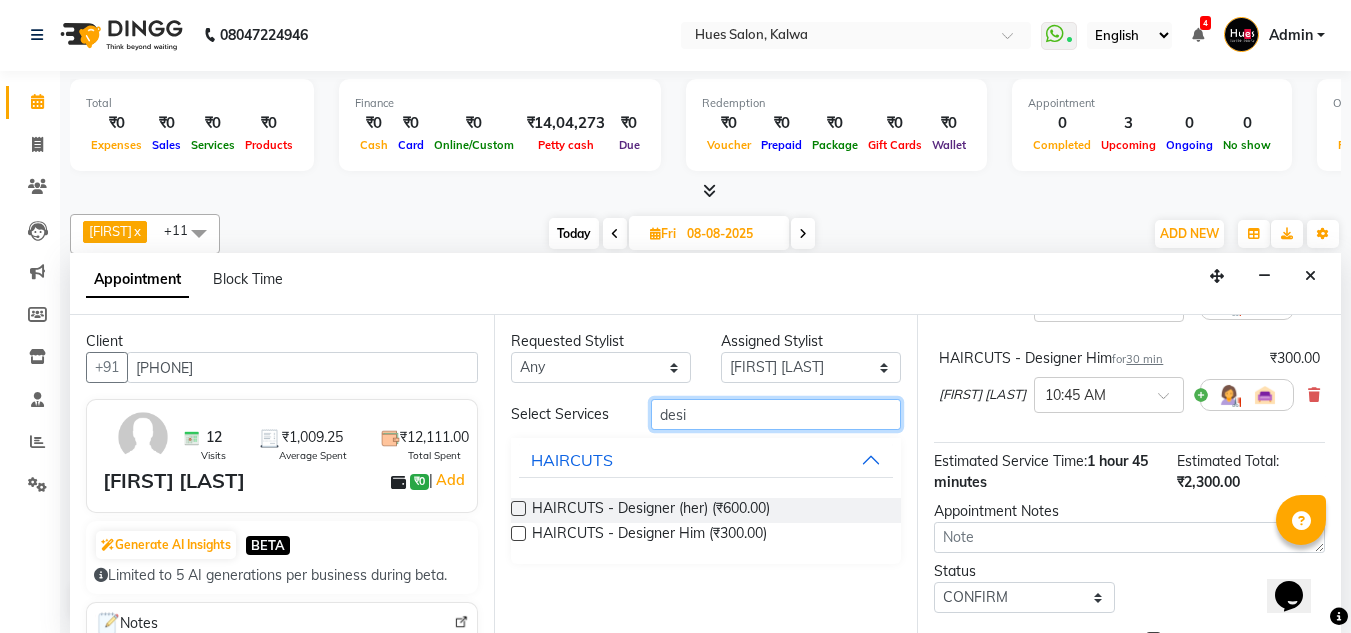 drag, startPoint x: 732, startPoint y: 411, endPoint x: 482, endPoint y: 466, distance: 255.97852 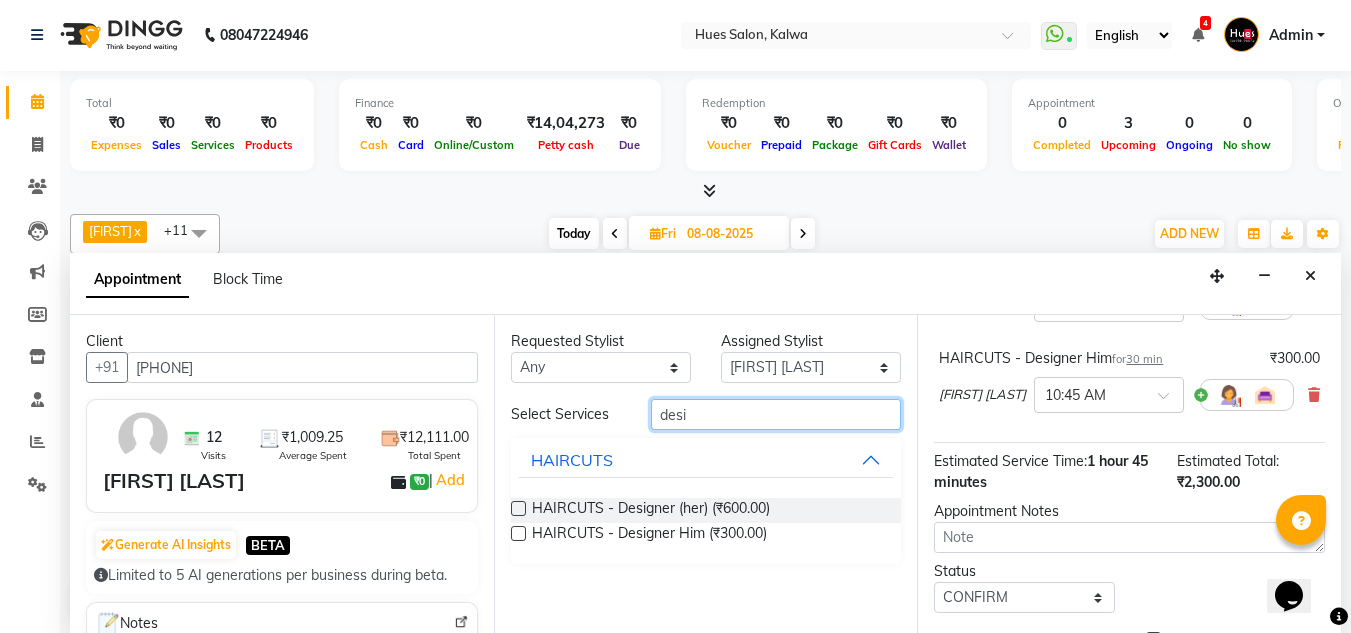 scroll, scrollTop: 0, scrollLeft: 0, axis: both 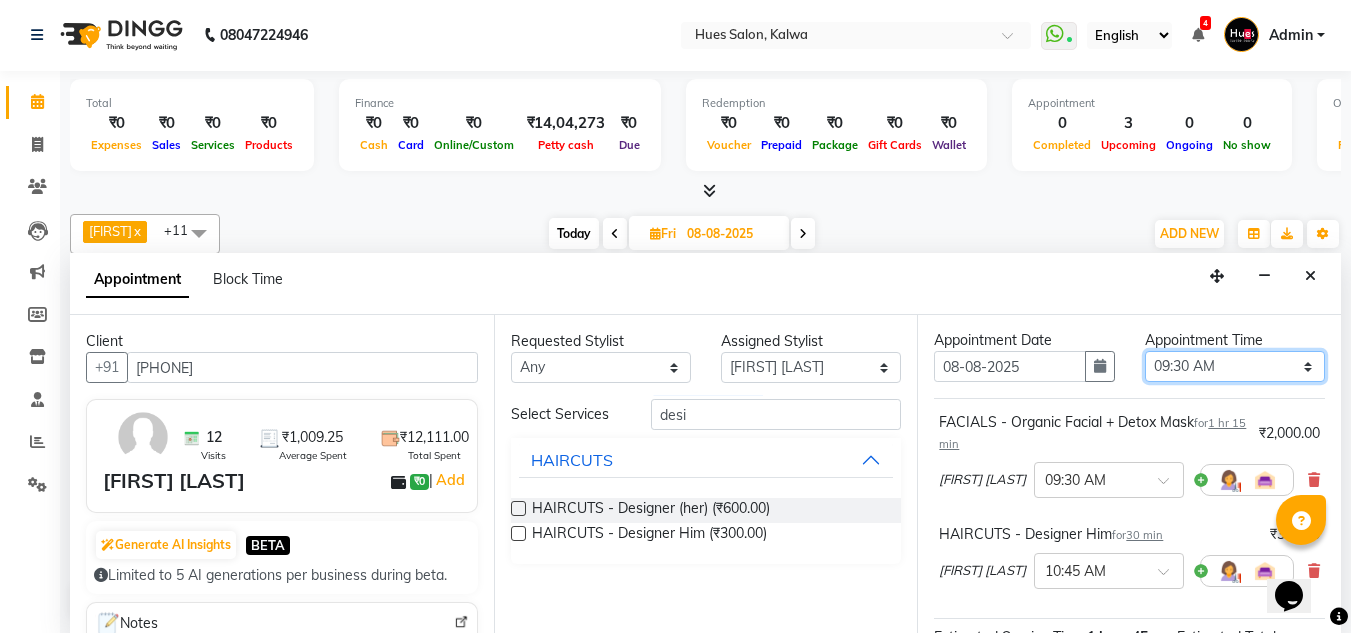 click on "Select 09:00 AM 09:15 AM 09:30 AM 09:45 AM 10:00 AM 10:15 AM 10:30 AM 10:45 AM 11:00 AM 11:15 AM 11:30 AM 11:45 AM 12:00 PM 12:15 PM 12:30 PM 12:45 PM 01:00 PM 01:15 PM 01:30 PM 01:45 PM 02:00 PM 02:15 PM 02:30 PM 02:45 PM 03:00 PM 03:15 PM 03:30 PM 03:45 PM 04:00 PM 04:15 PM 04:30 PM 04:45 PM 05:00 PM 05:15 PM 05:30 PM 05:45 PM 06:00 PM 06:15 PM 06:30 PM 06:45 PM 07:00 PM 07:15 PM 07:30 PM 07:45 PM 08:00 PM" at bounding box center (1235, 366) 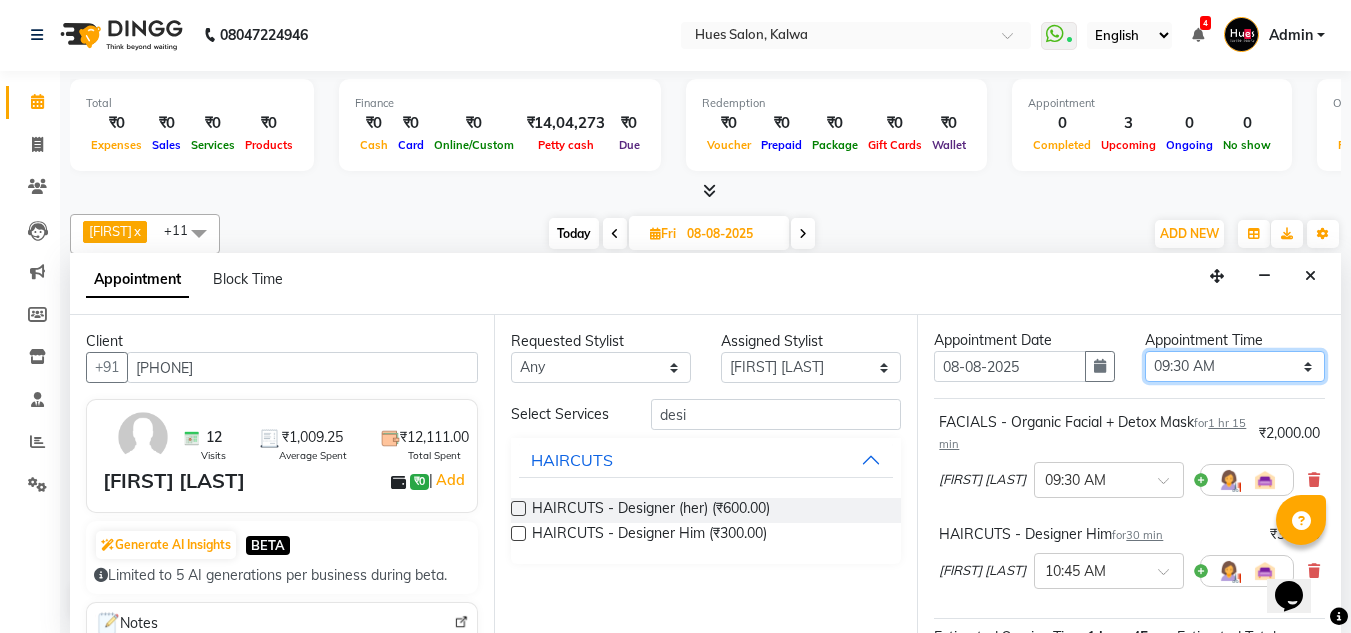 select on "870" 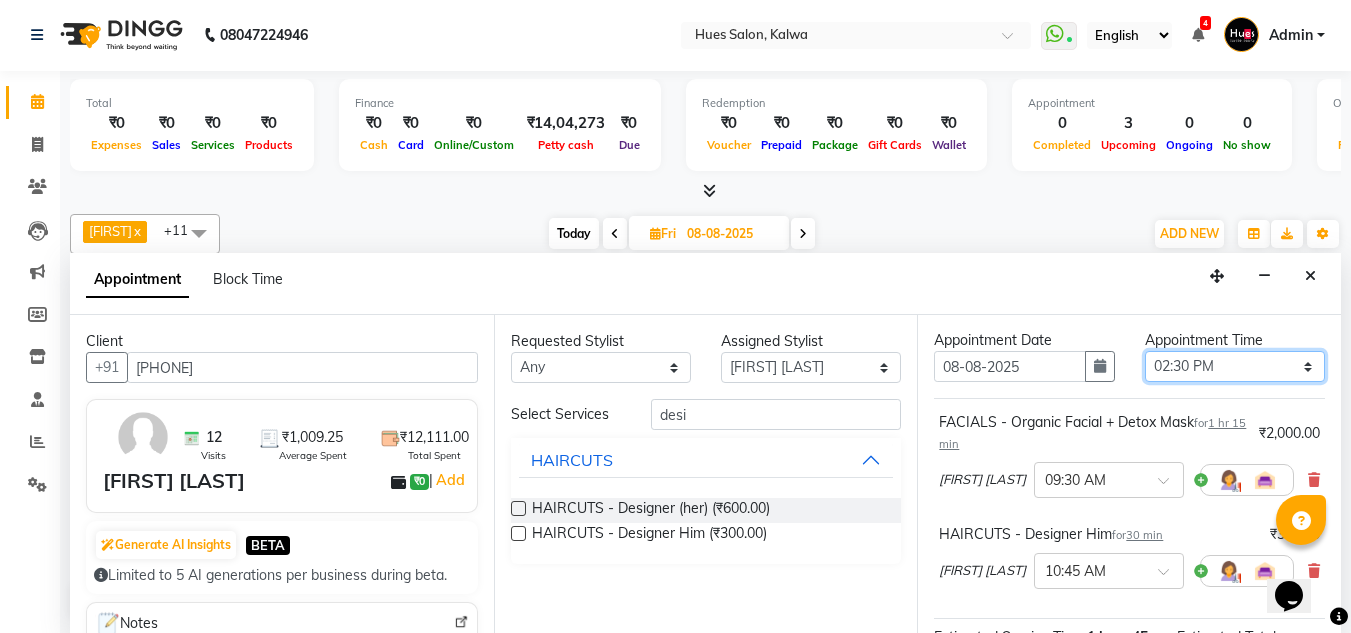 click on "Select 09:00 AM 09:15 AM 09:30 AM 09:45 AM 10:00 AM 10:15 AM 10:30 AM 10:45 AM 11:00 AM 11:15 AM 11:30 AM 11:45 AM 12:00 PM 12:15 PM 12:30 PM 12:45 PM 01:00 PM 01:15 PM 01:30 PM 01:45 PM 02:00 PM 02:15 PM 02:30 PM 02:45 PM 03:00 PM 03:15 PM 03:30 PM 03:45 PM 04:00 PM 04:15 PM 04:30 PM 04:45 PM 05:00 PM 05:15 PM 05:30 PM 05:45 PM 06:00 PM 06:15 PM 06:30 PM 06:45 PM 07:00 PM 07:15 PM 07:30 PM 07:45 PM 08:00 PM" at bounding box center (1235, 366) 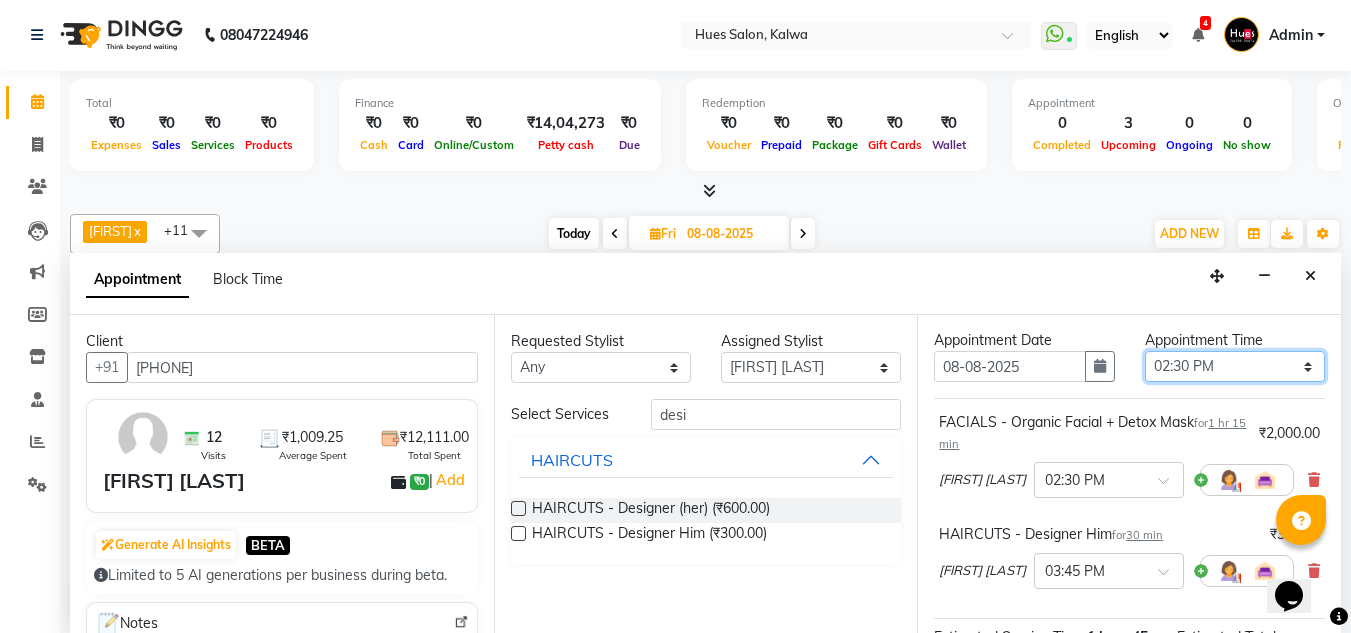 scroll, scrollTop: 329, scrollLeft: 0, axis: vertical 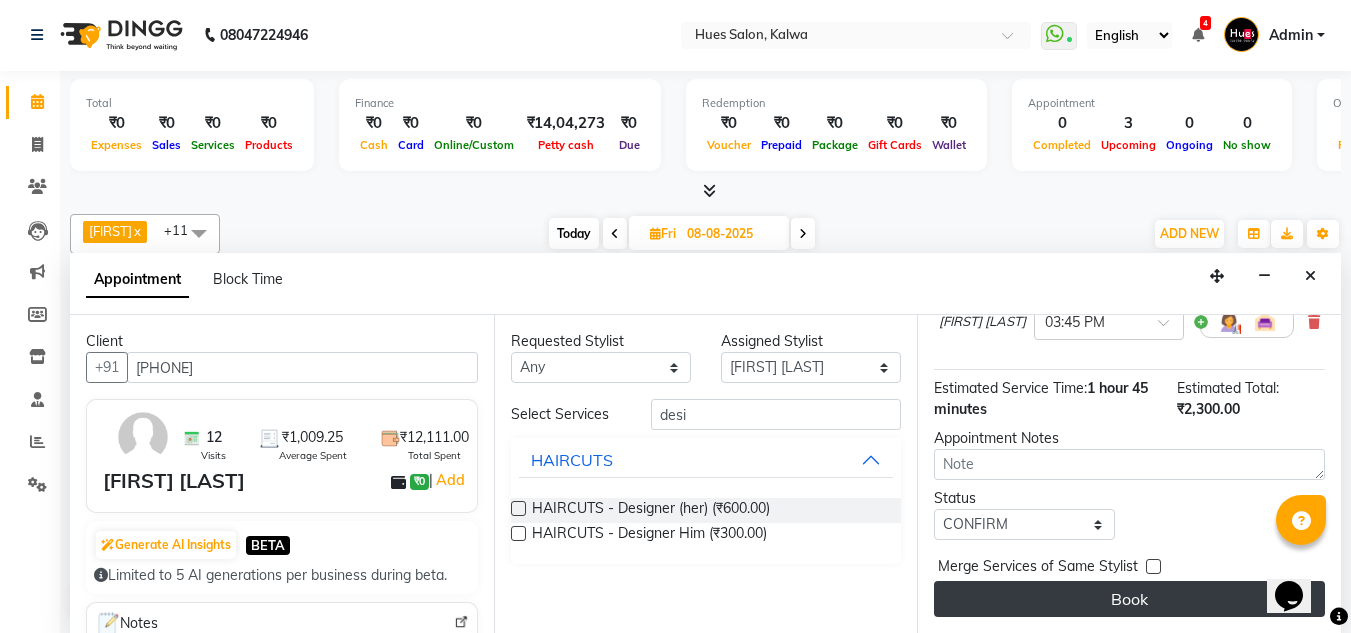 click on "Book" at bounding box center [1129, 599] 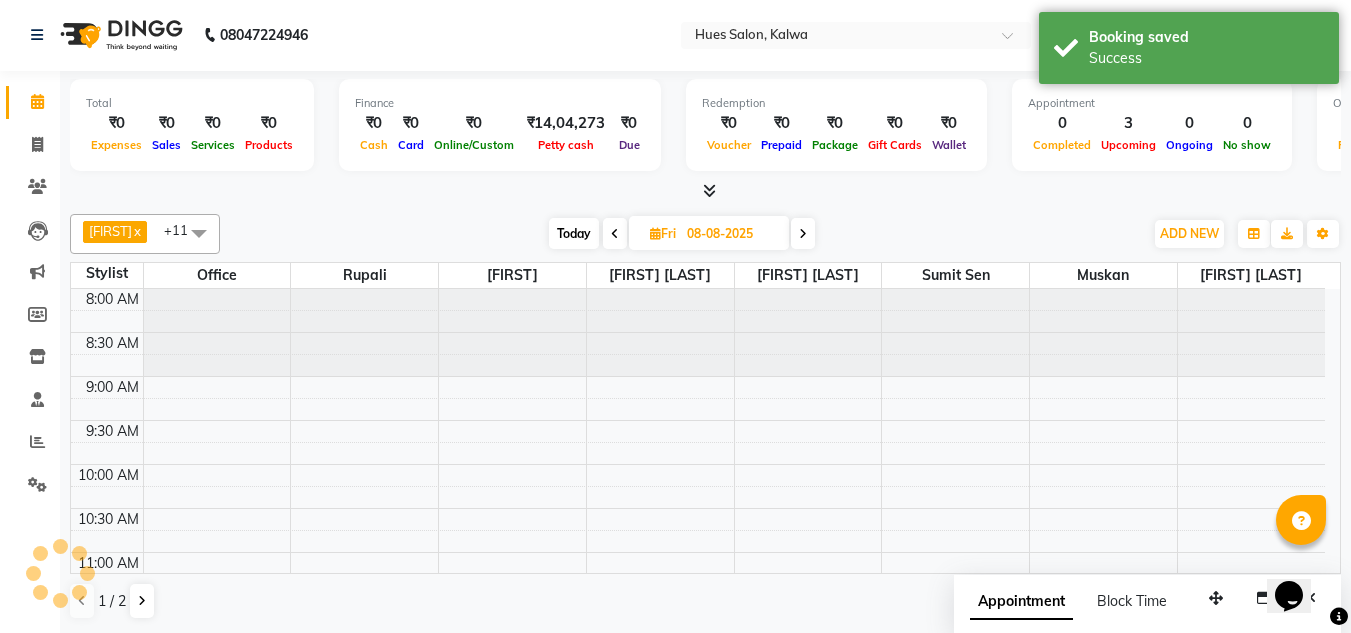 scroll, scrollTop: 0, scrollLeft: 0, axis: both 